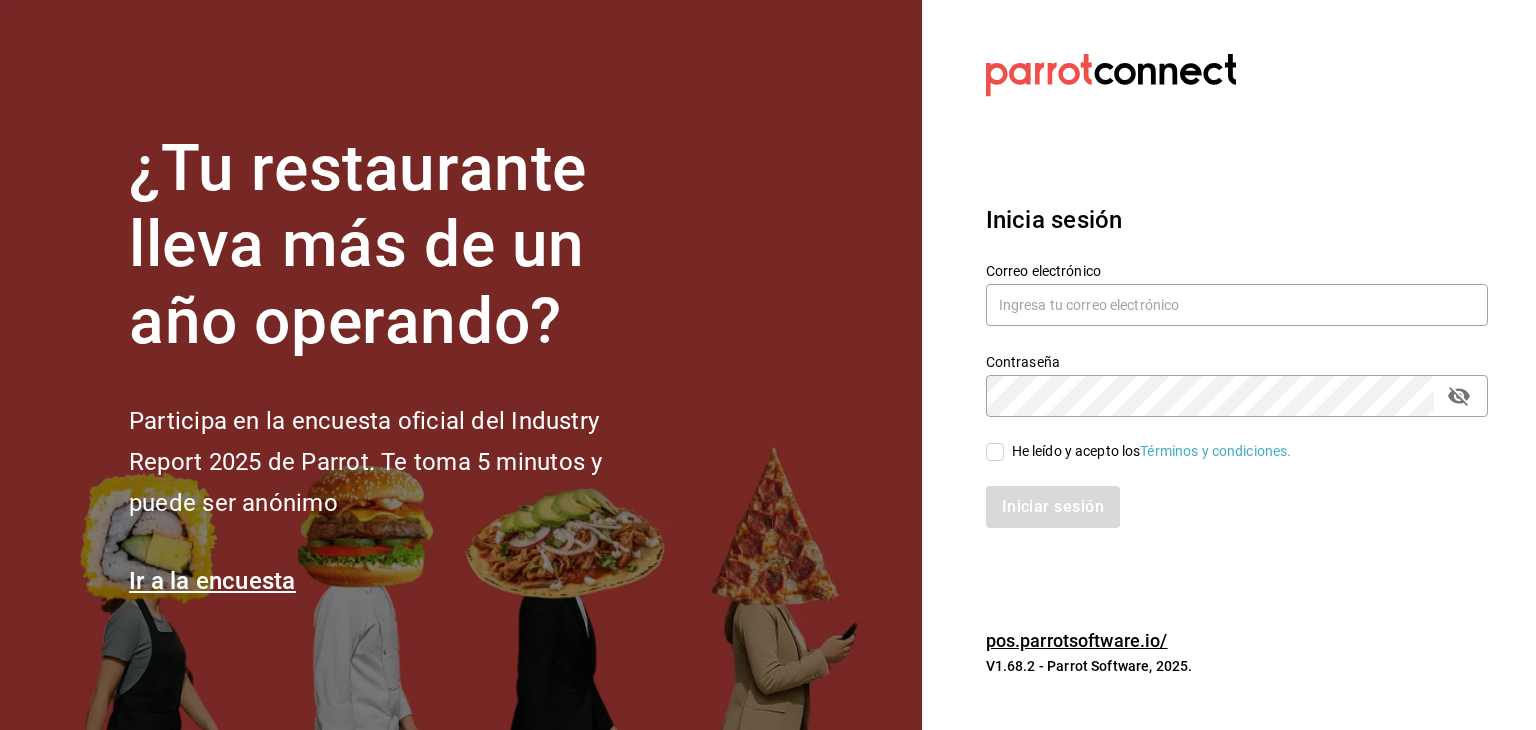 scroll, scrollTop: 0, scrollLeft: 0, axis: both 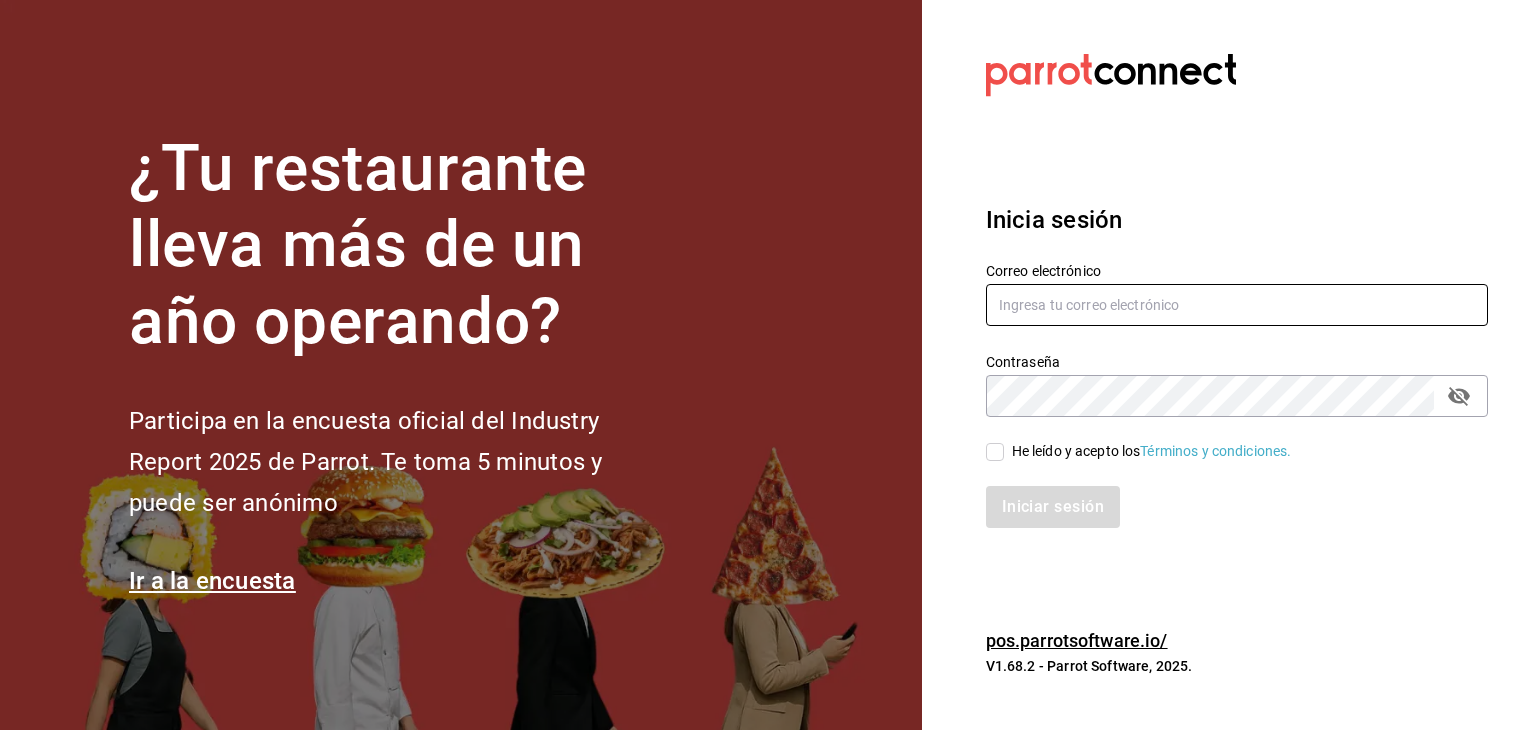 type on "mochomos.metepec@[EMAIL]" 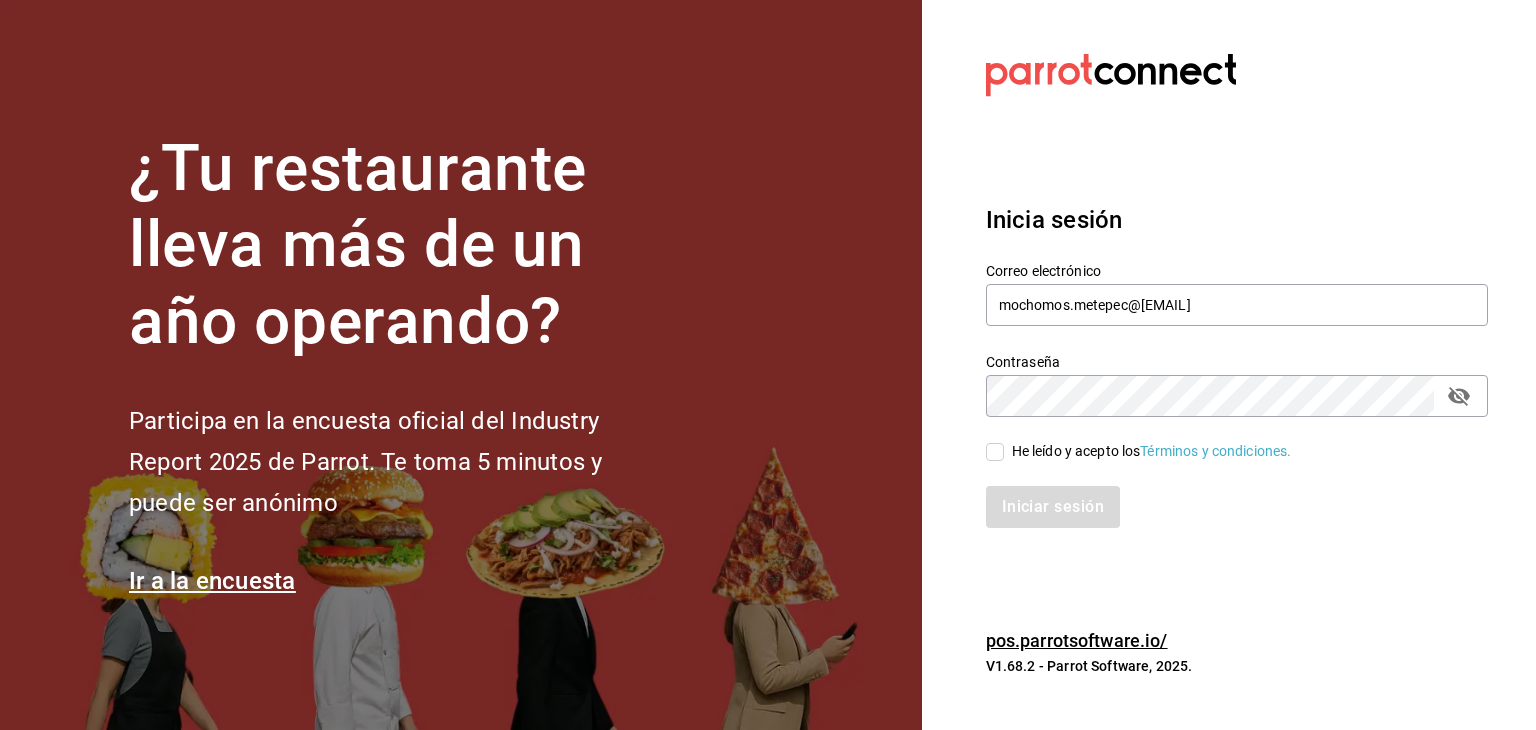 click on "He leído y acepto los  Términos y condiciones." at bounding box center [995, 452] 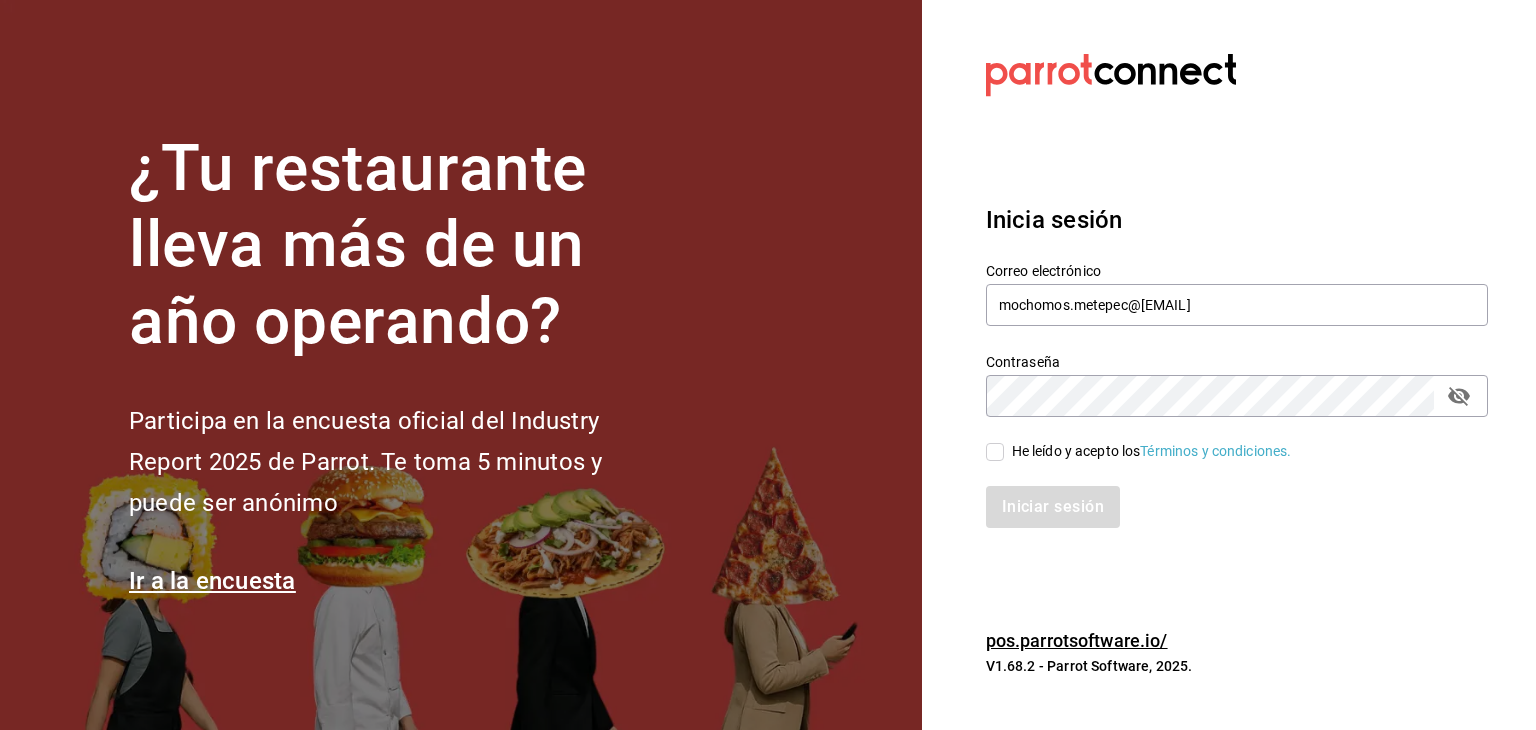 checkbox on "true" 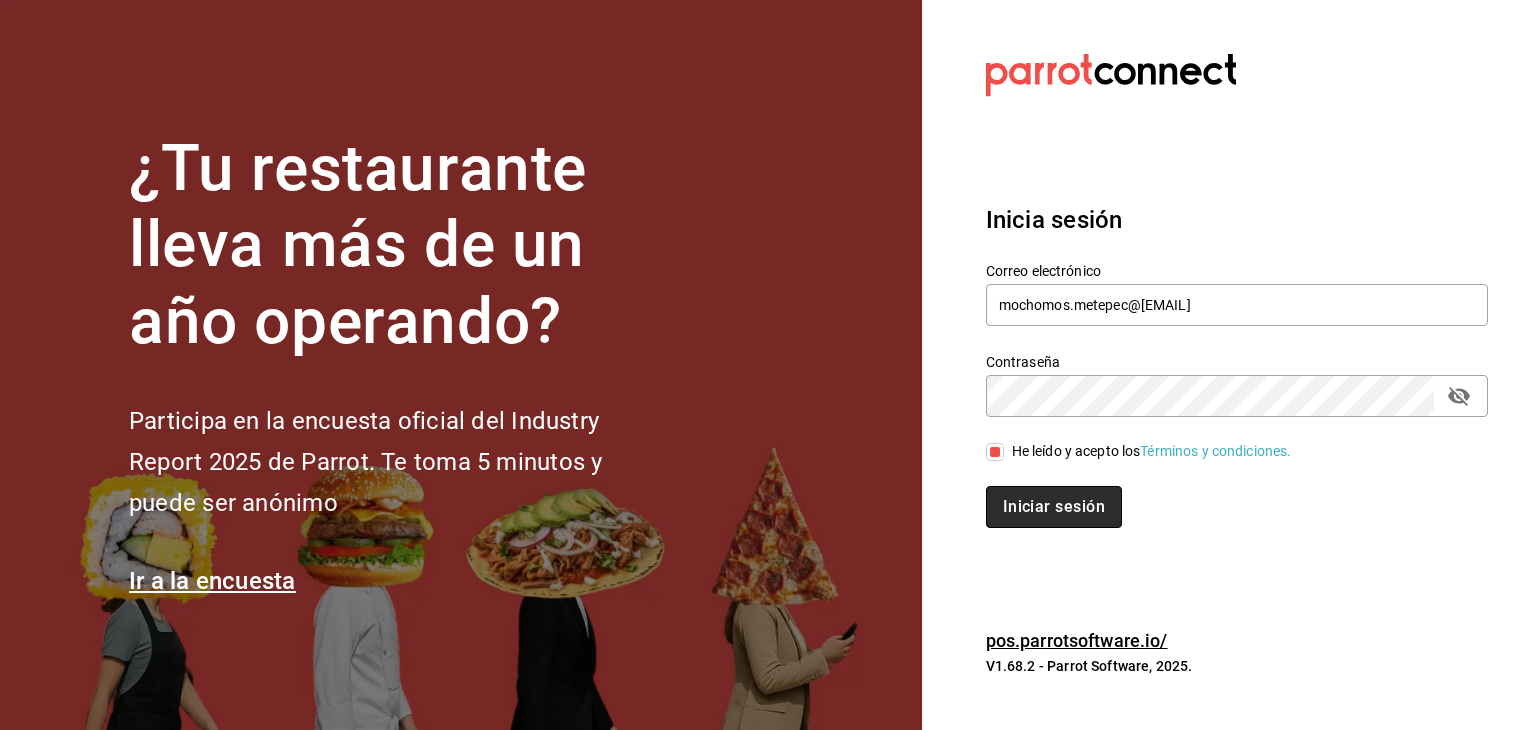 click on "Iniciar sesión" at bounding box center (1054, 507) 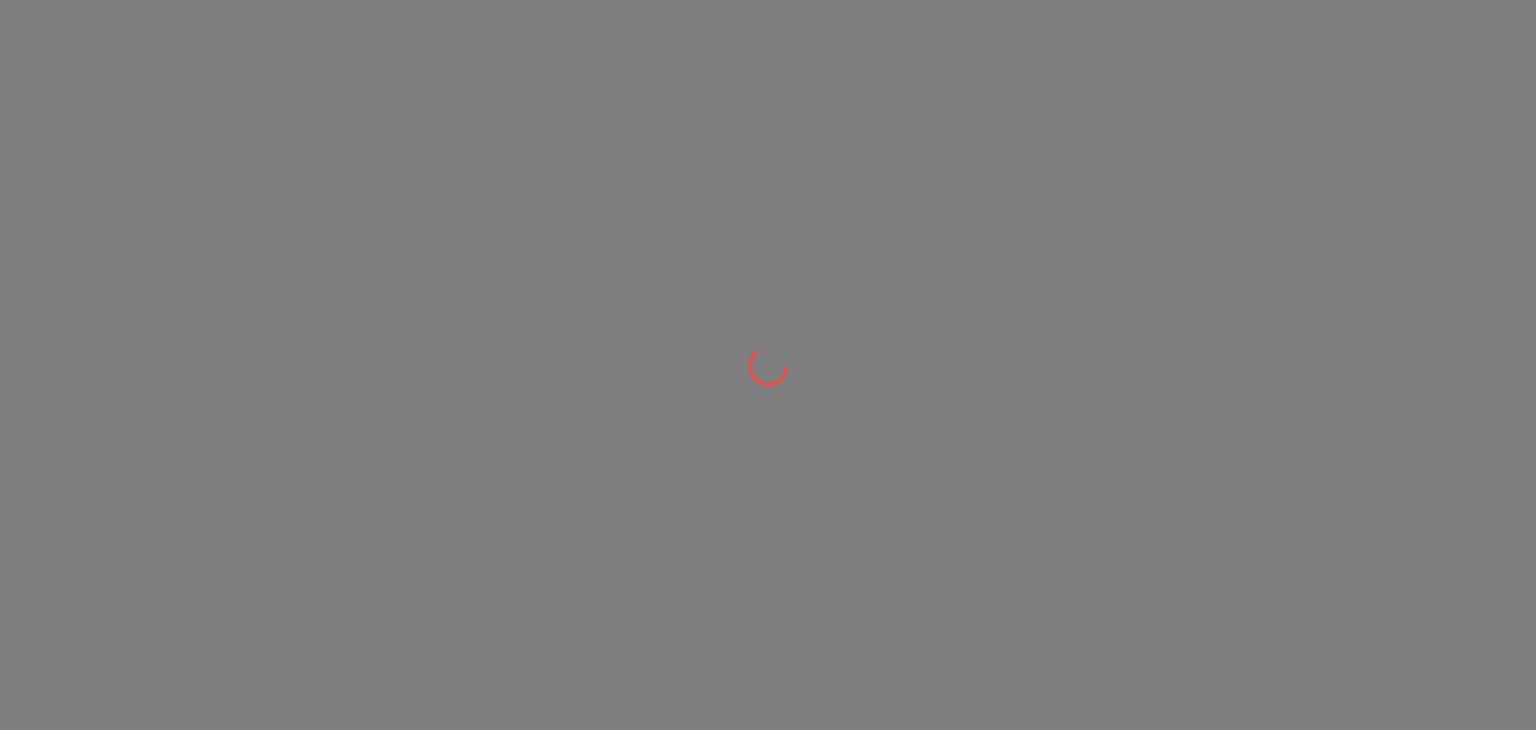 scroll, scrollTop: 0, scrollLeft: 0, axis: both 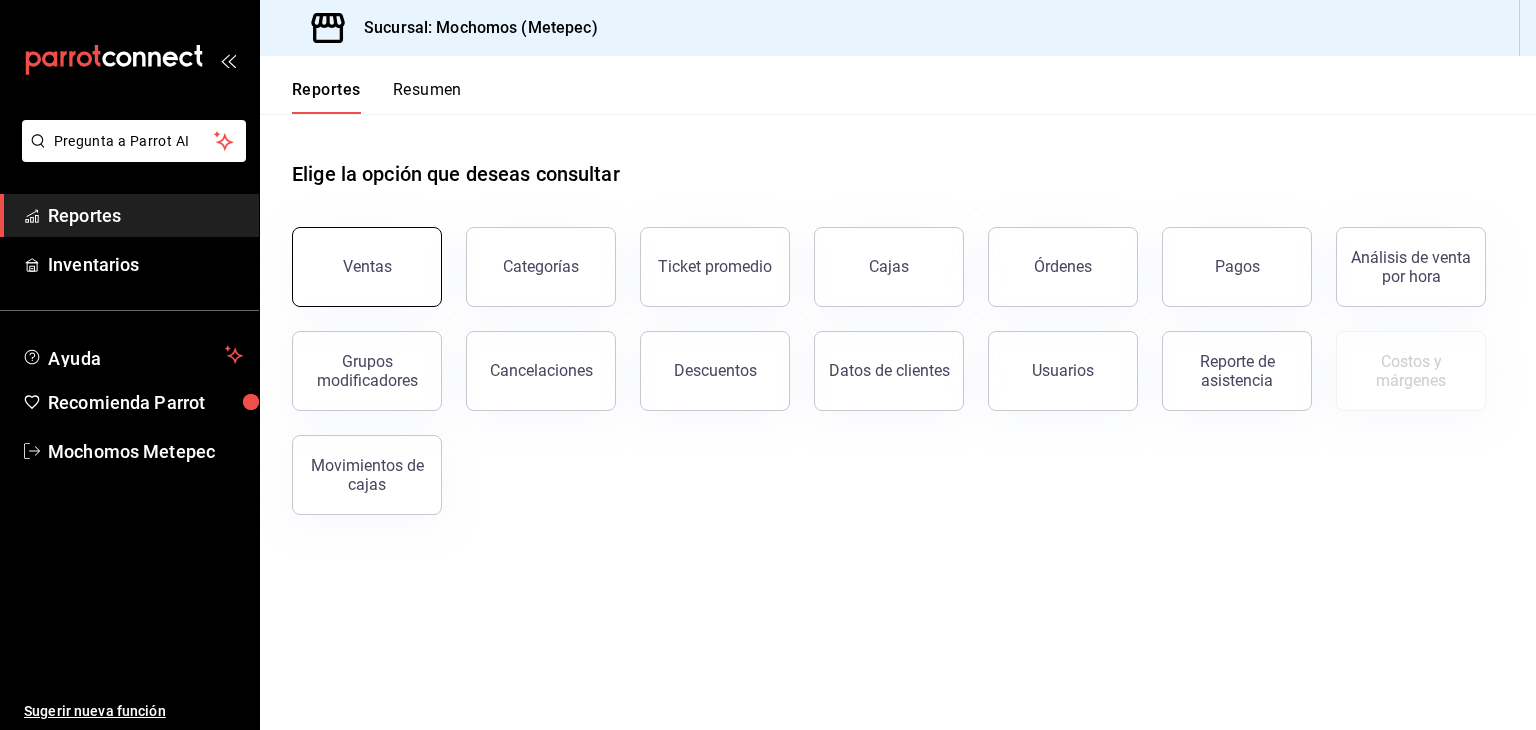 click on "Ventas" at bounding box center [367, 266] 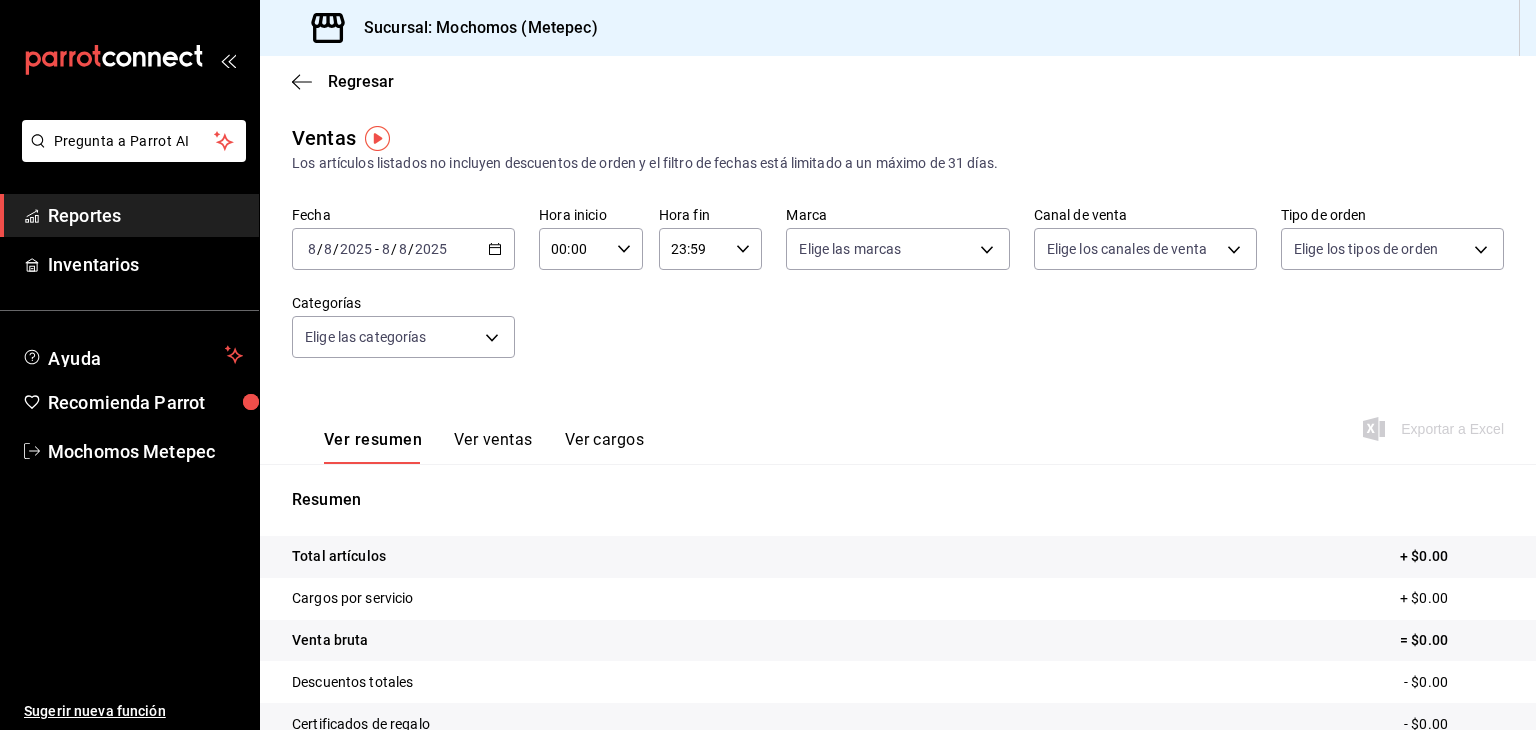 click on "2025-08-08 8 / 8 / 2025 - 2025-08-08 8 / 8 / 2025" at bounding box center [403, 249] 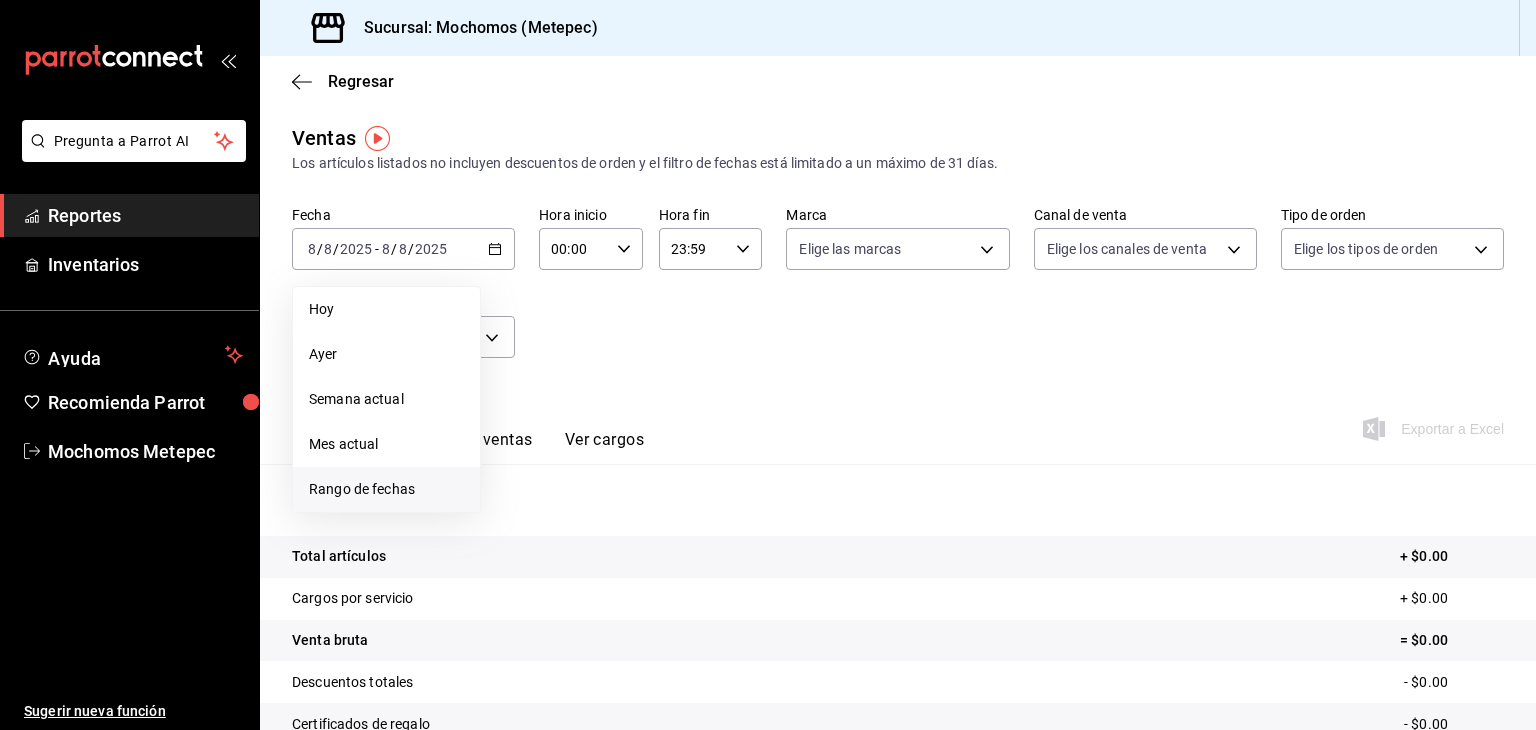 click on "Rango de fechas" at bounding box center (386, 489) 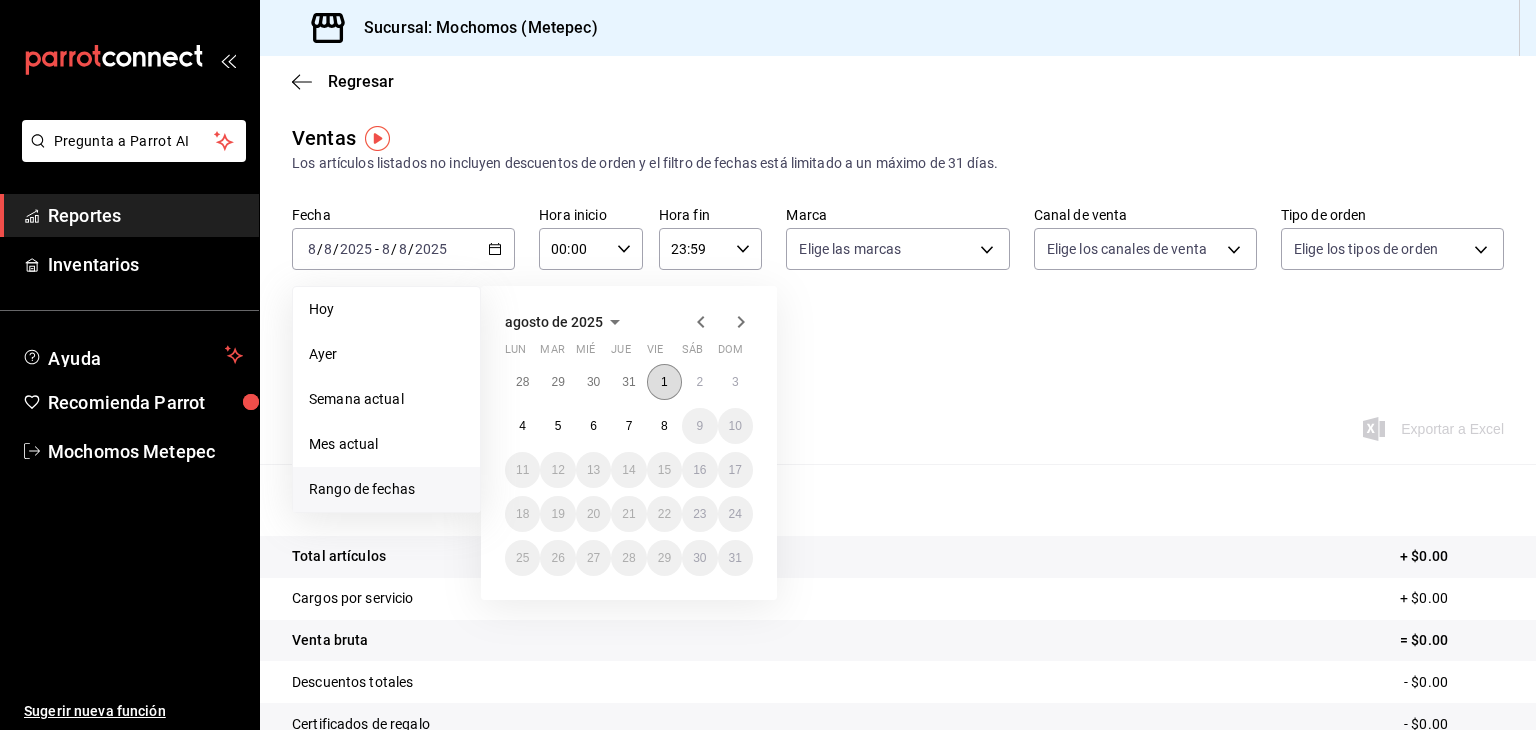 click on "1" at bounding box center (664, 382) 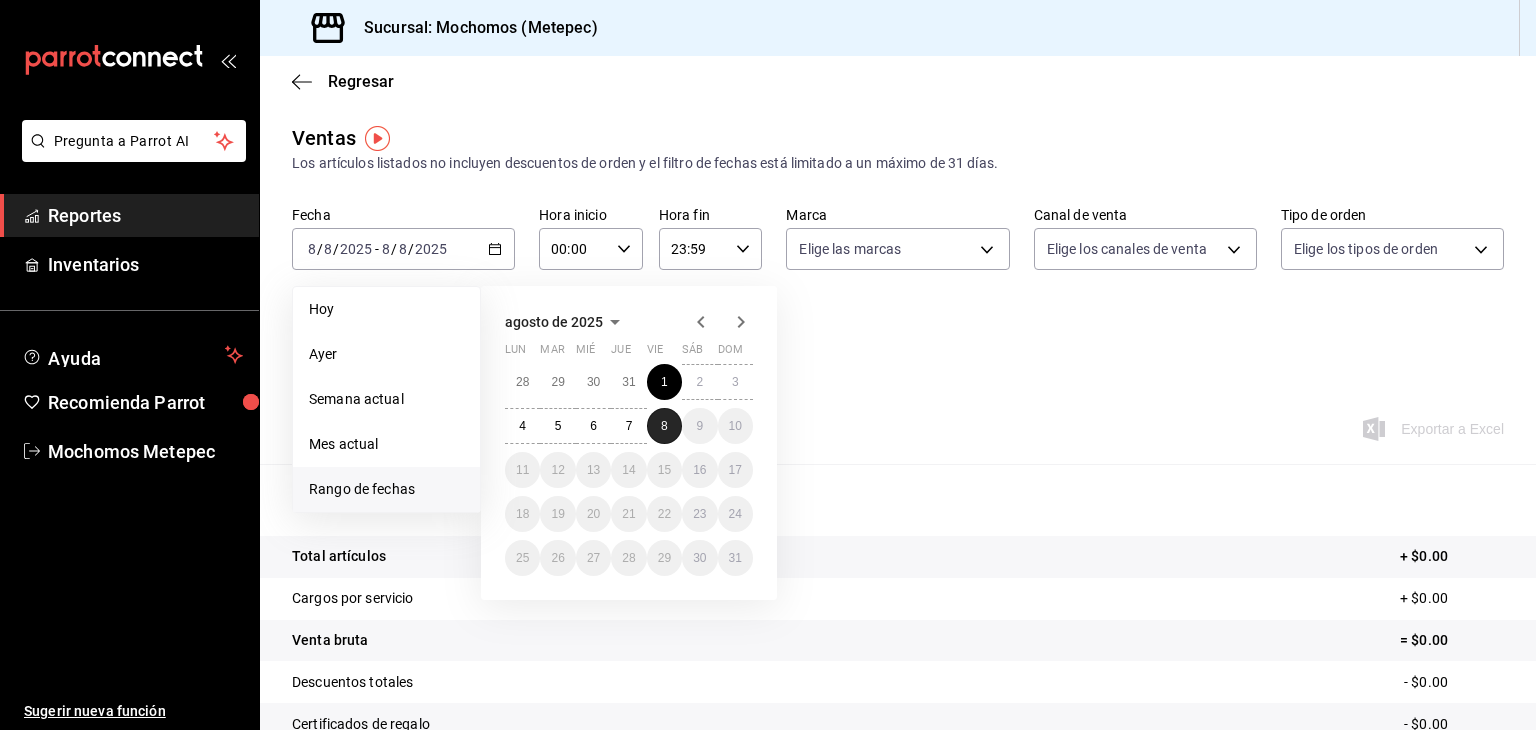 click on "8" at bounding box center (664, 426) 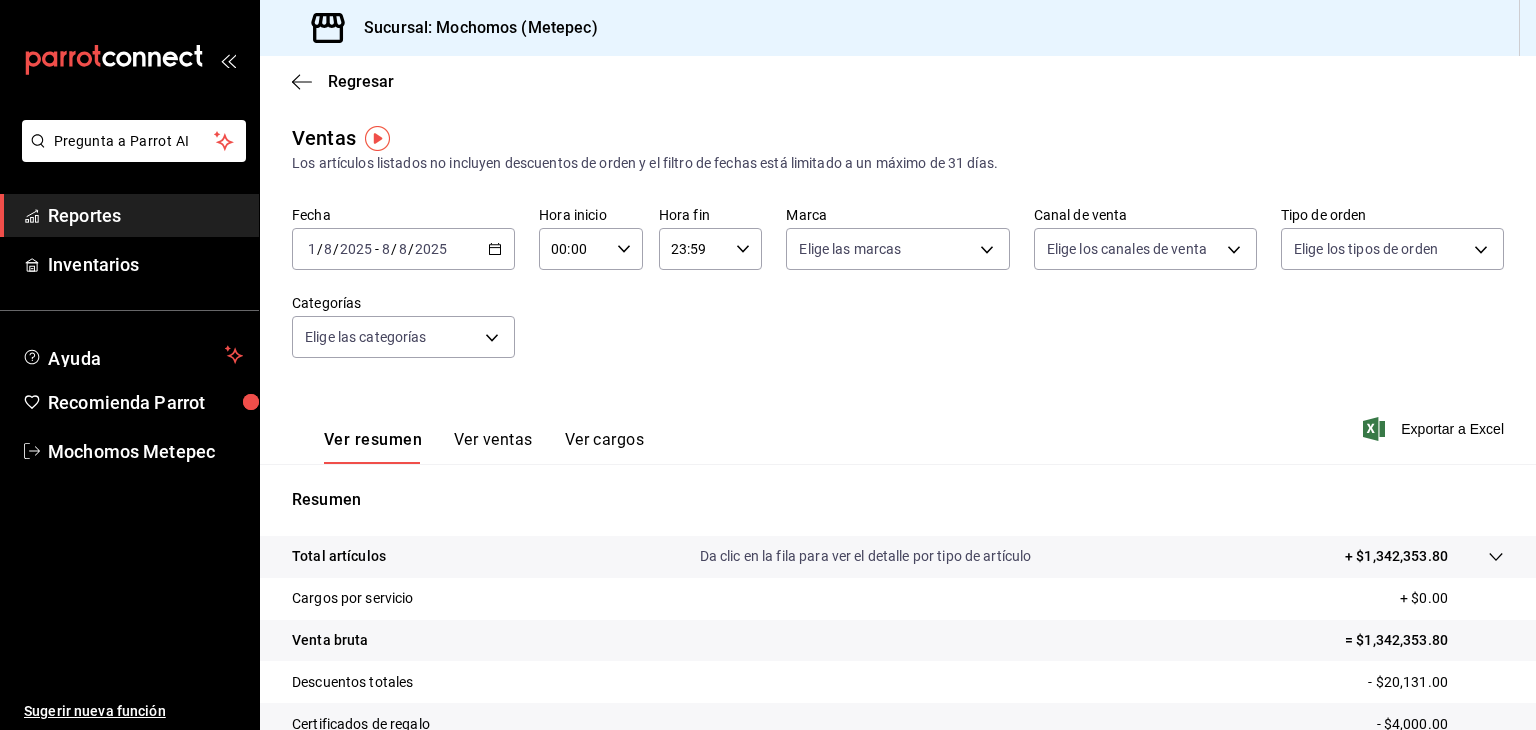 click 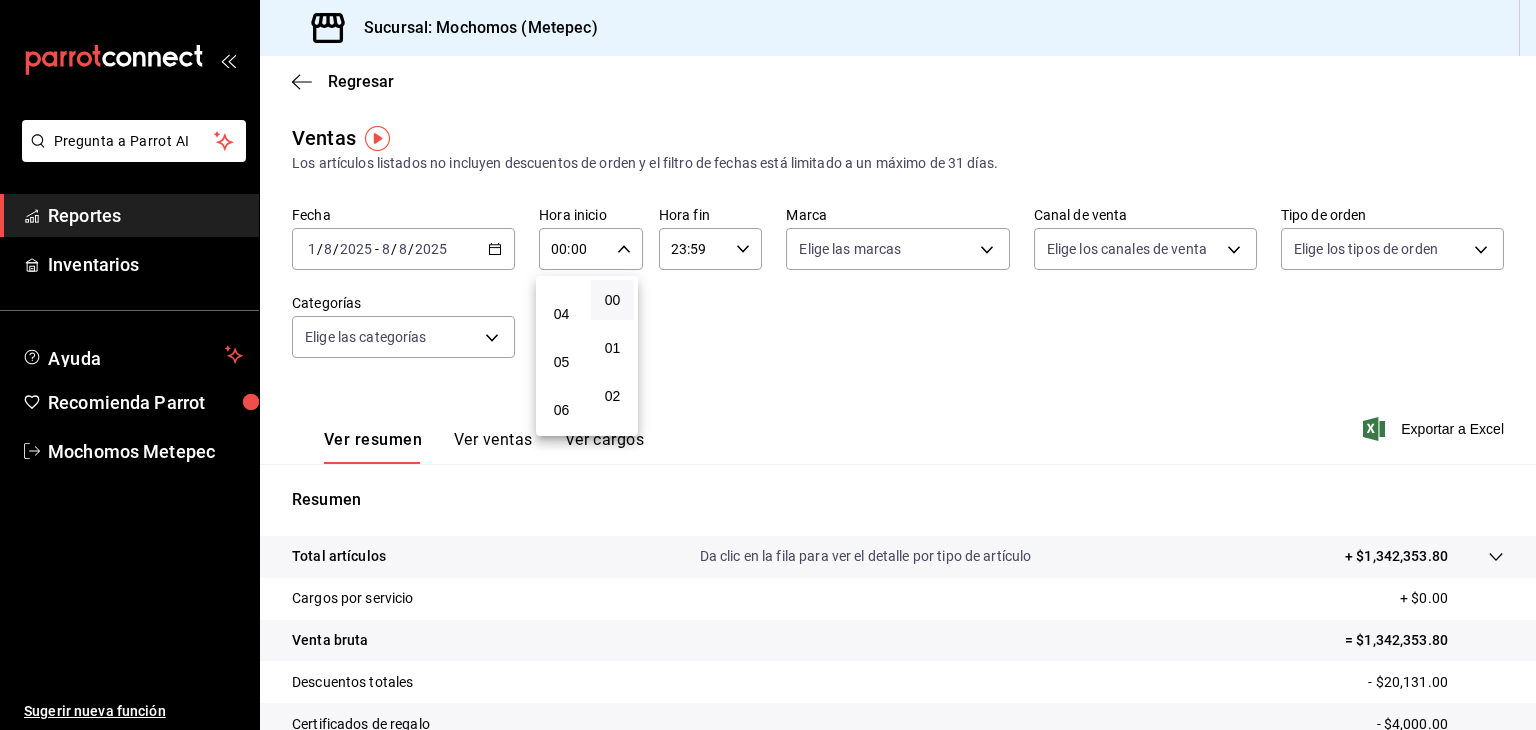 scroll, scrollTop: 179, scrollLeft: 0, axis: vertical 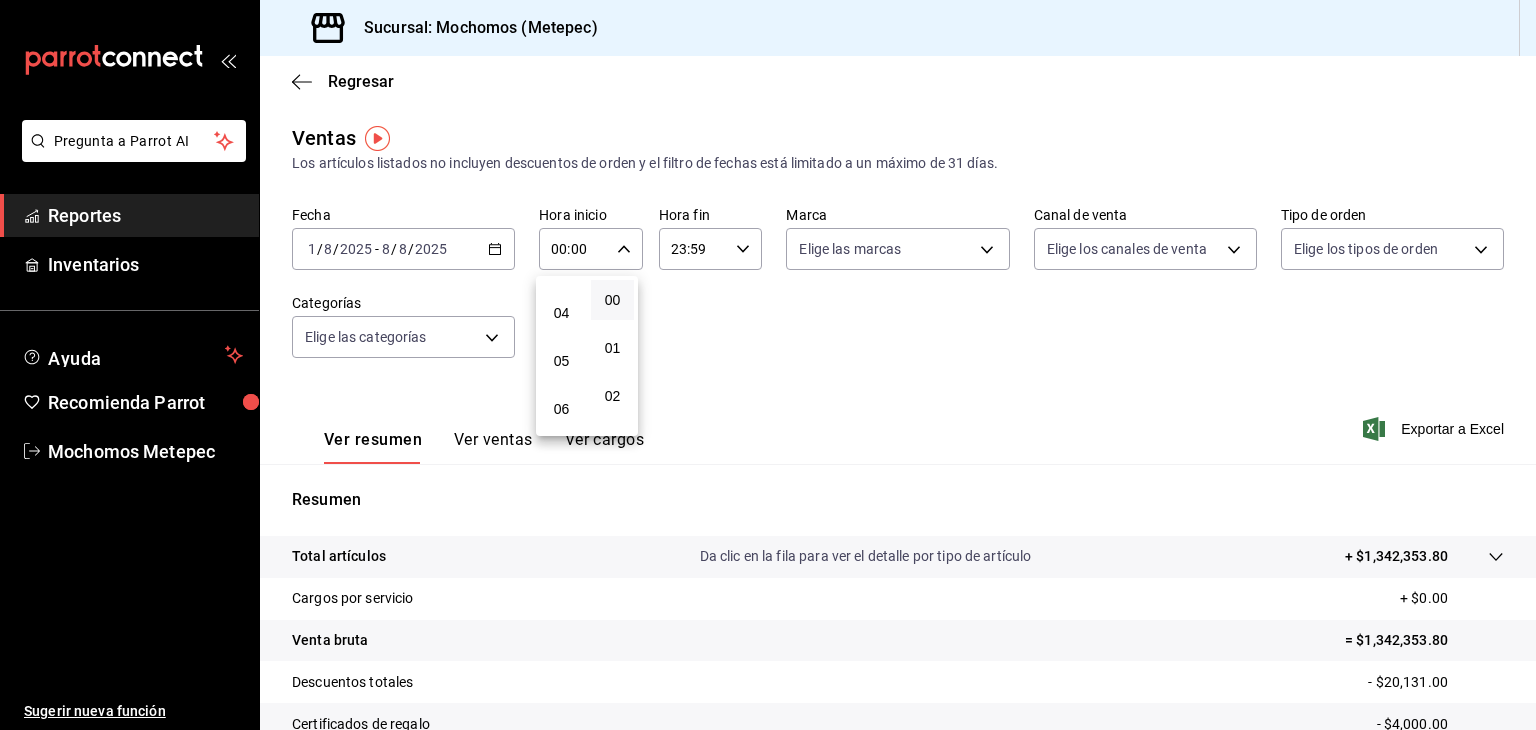 click on "05" at bounding box center [561, 361] 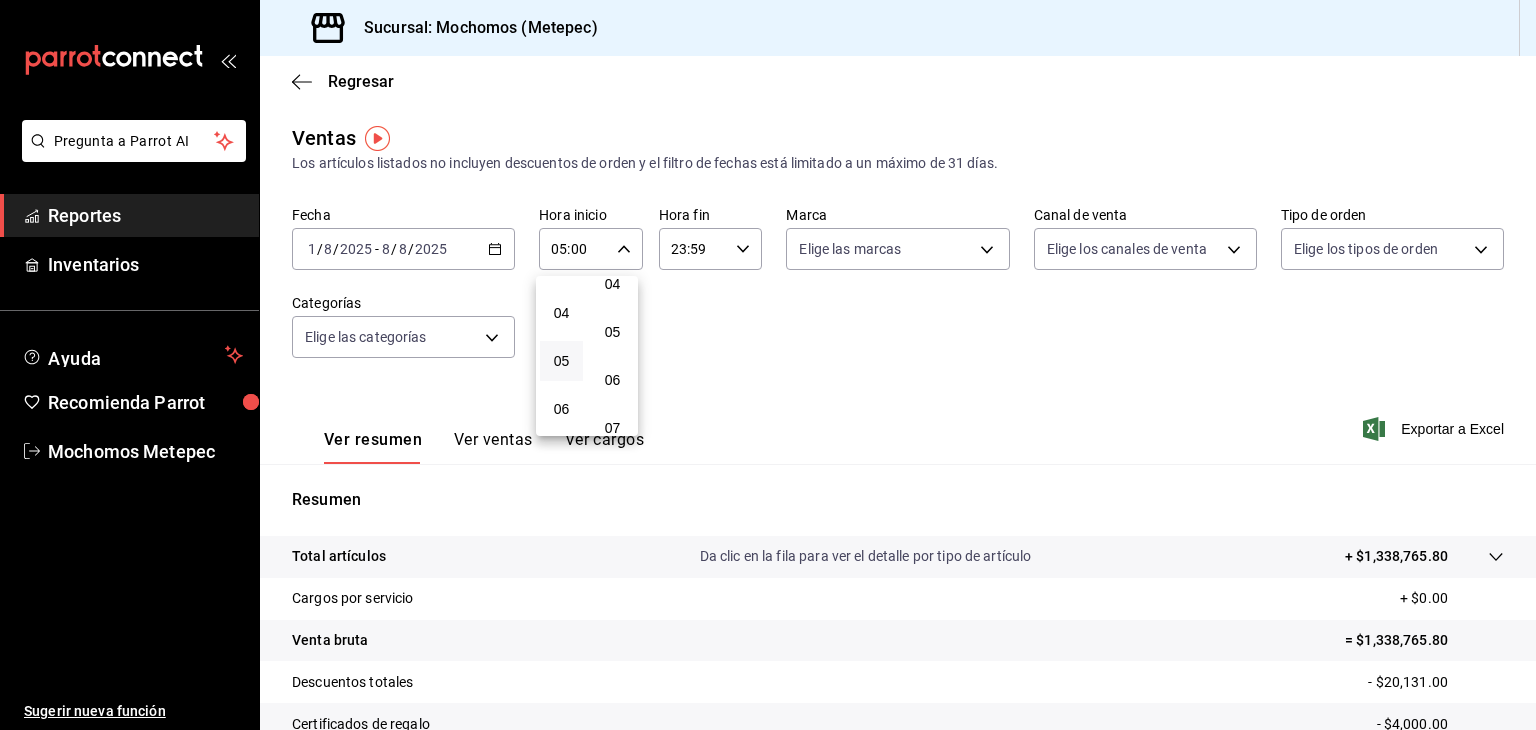 scroll, scrollTop: 0, scrollLeft: 0, axis: both 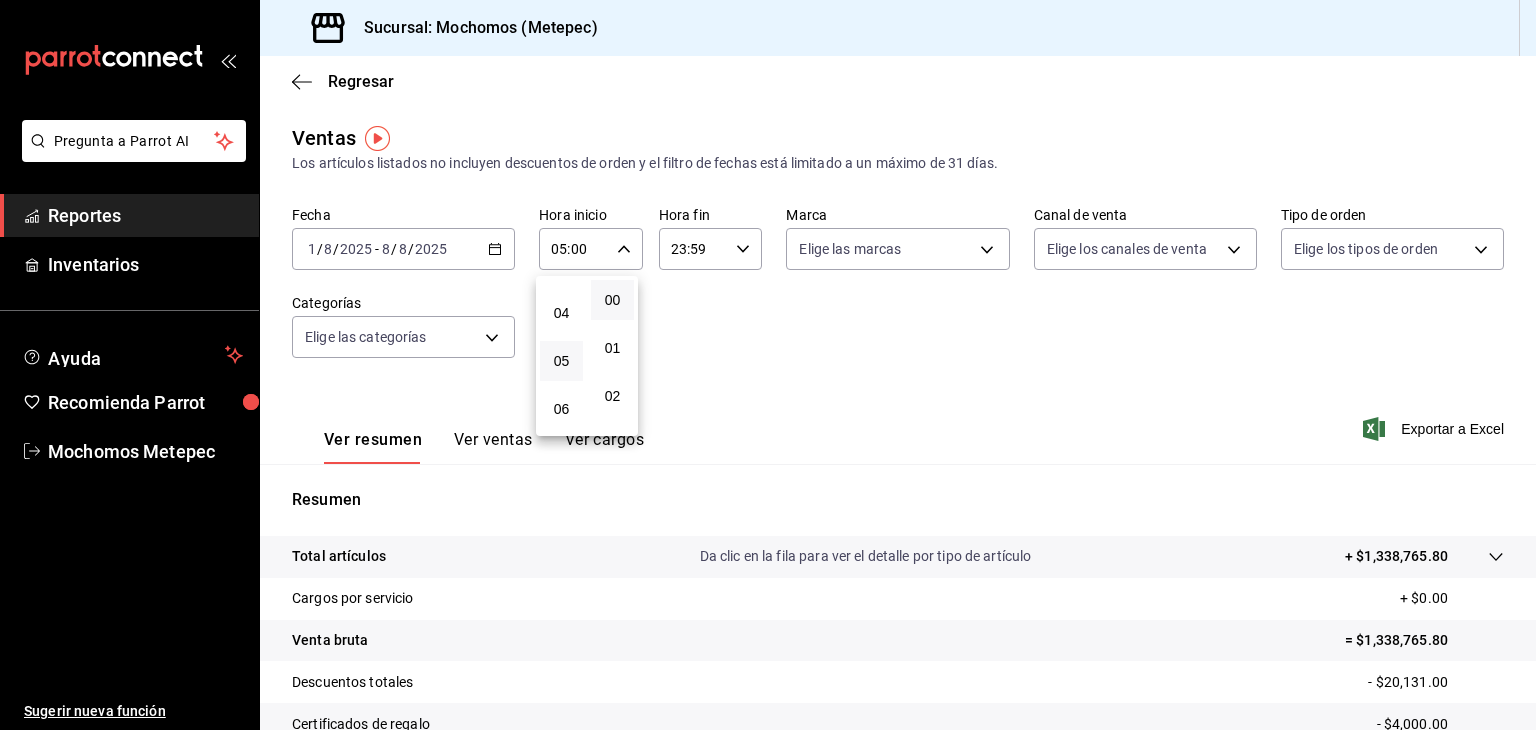click at bounding box center (768, 365) 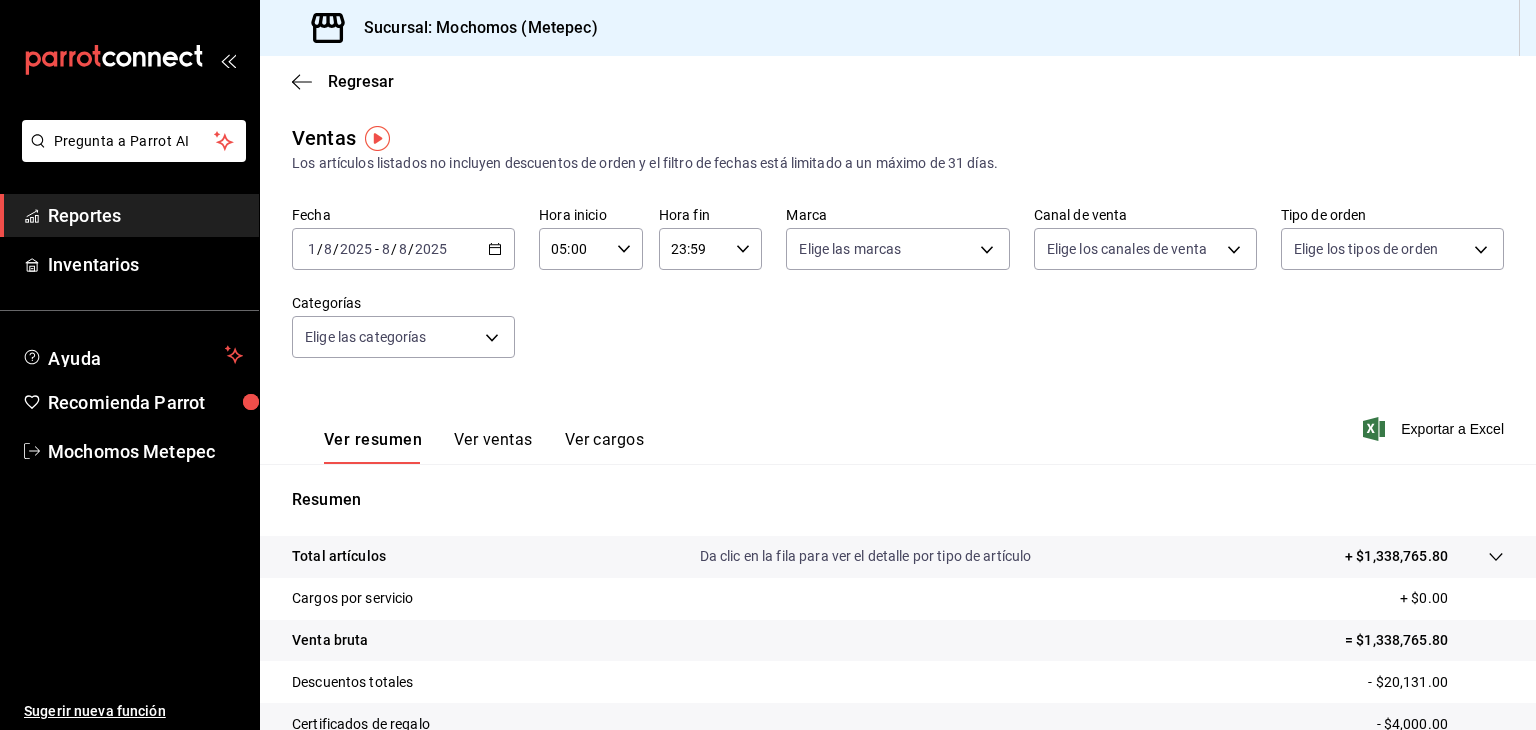 click 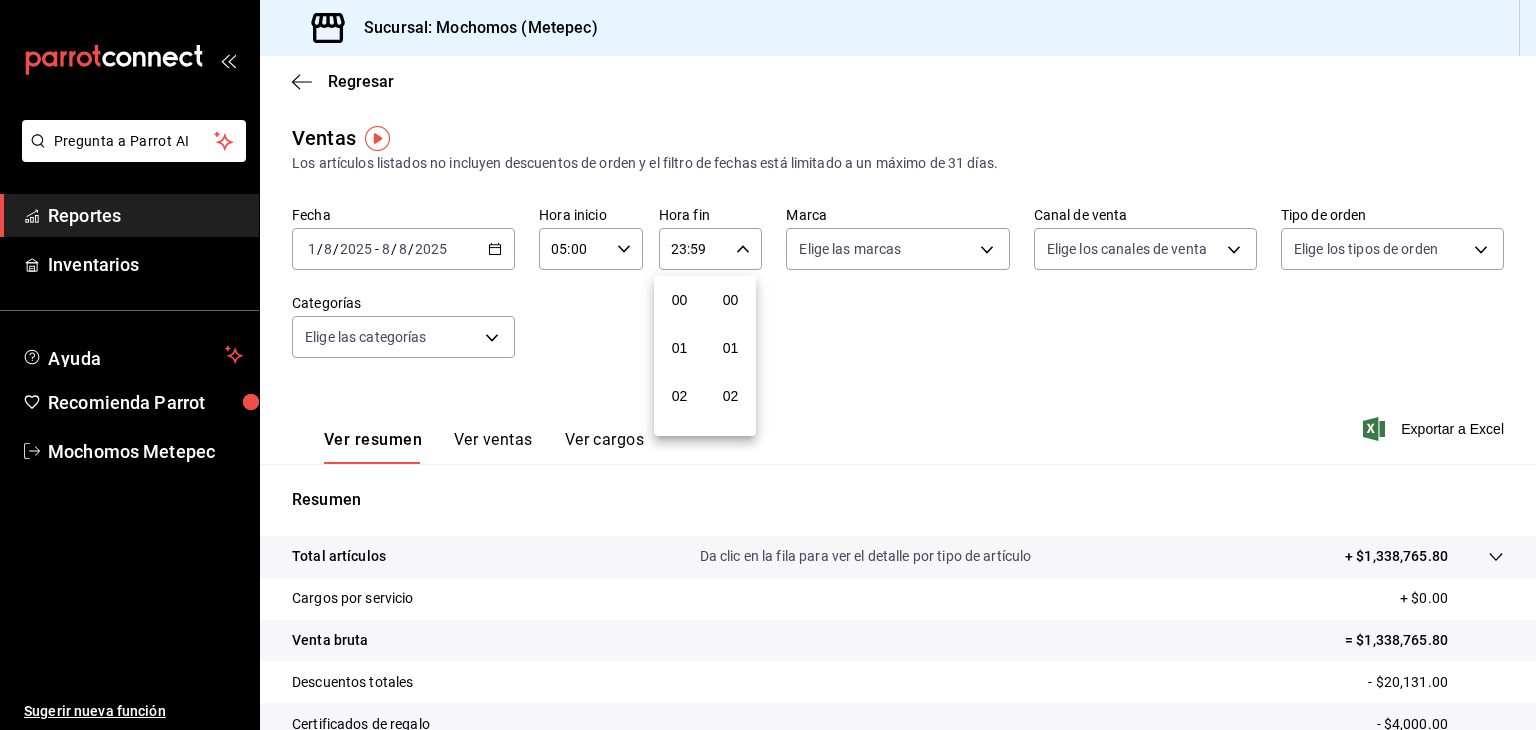 scroll, scrollTop: 1011, scrollLeft: 0, axis: vertical 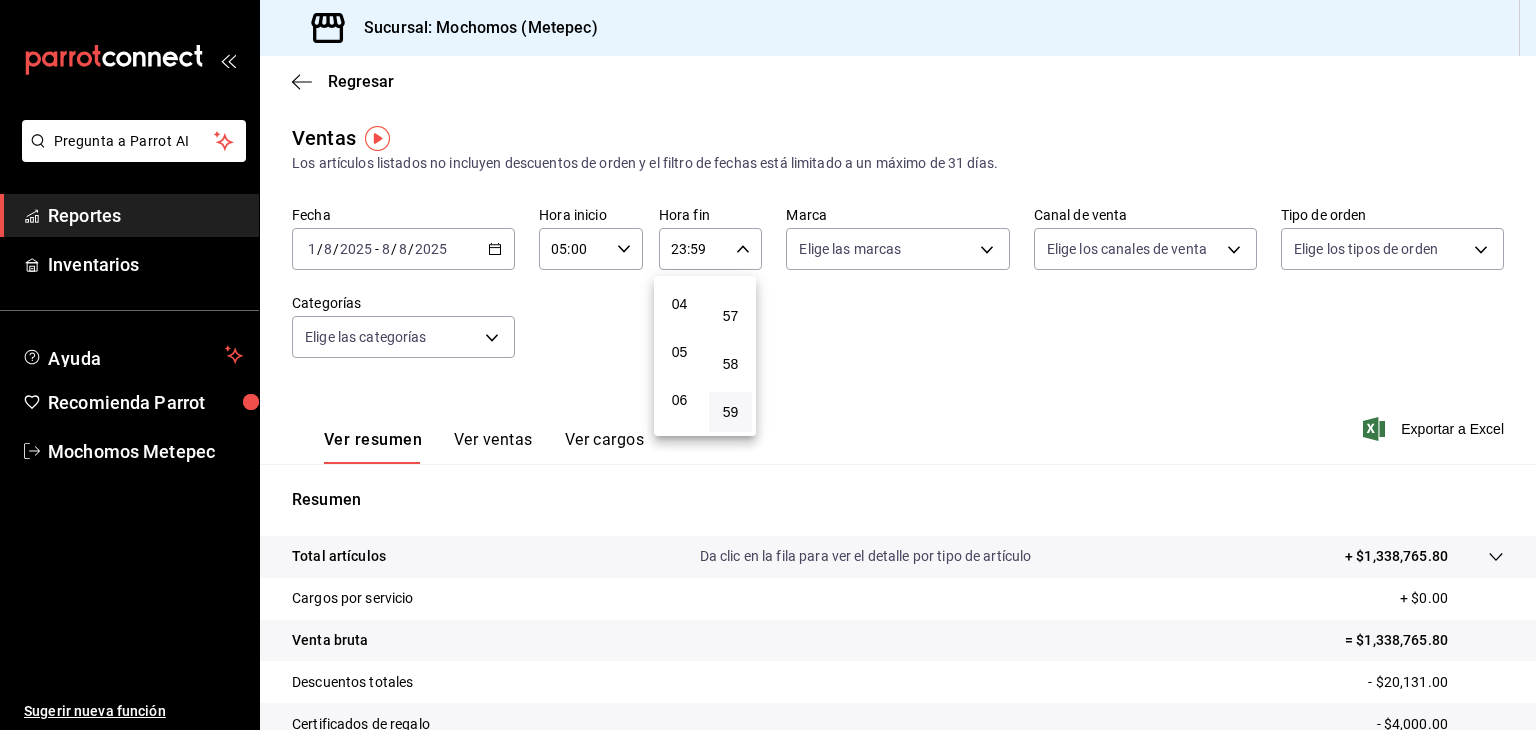 click on "05" at bounding box center (679, 352) 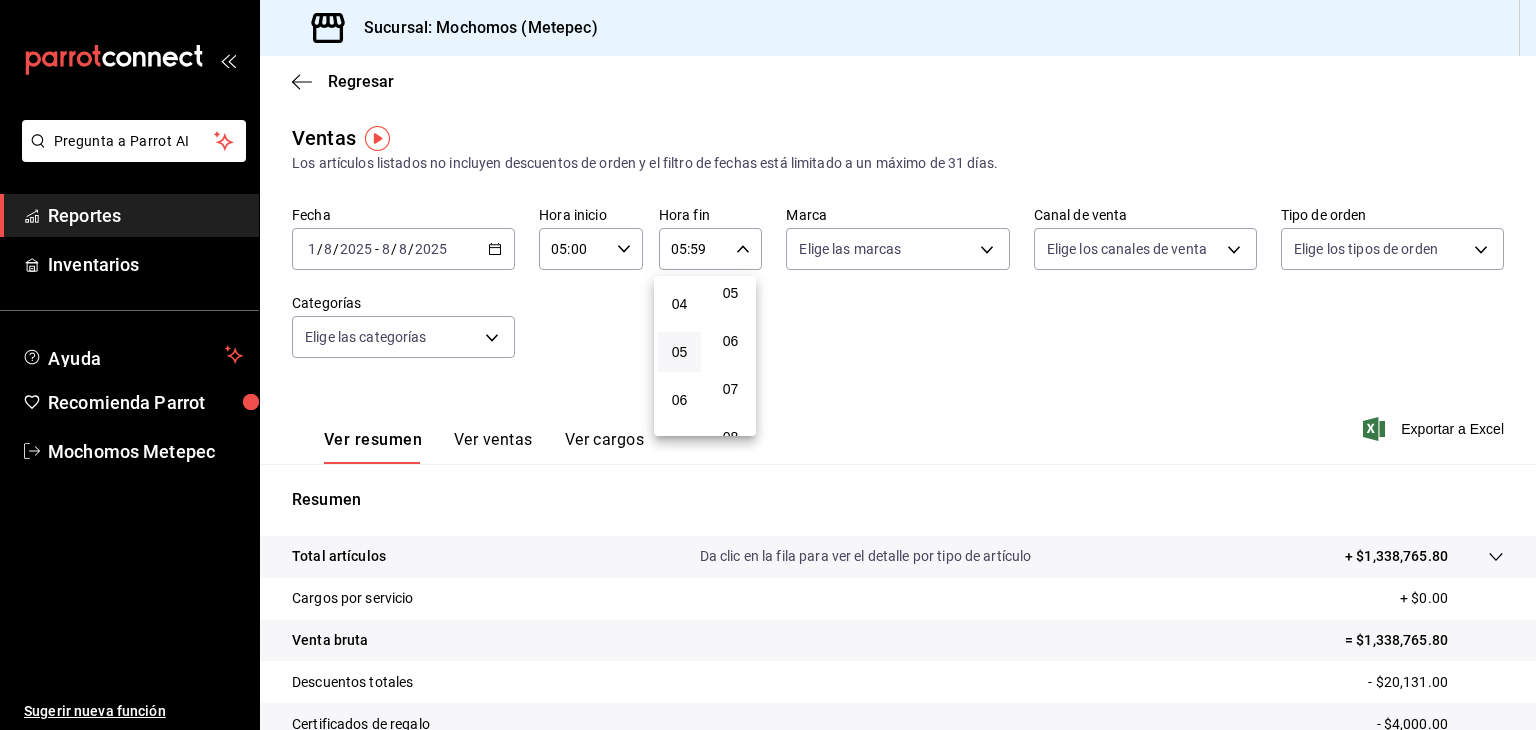 scroll, scrollTop: 0, scrollLeft: 0, axis: both 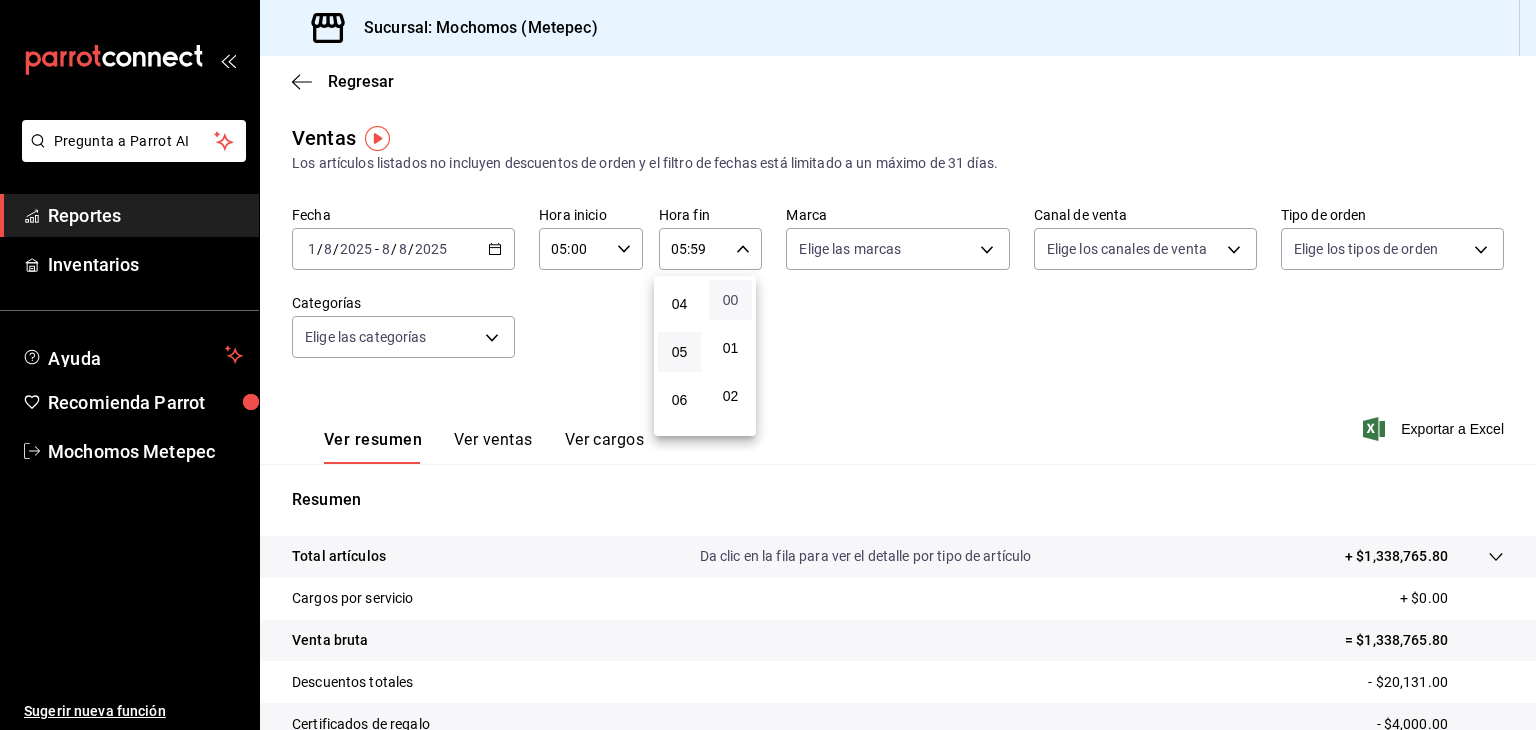 click on "00" at bounding box center (730, 300) 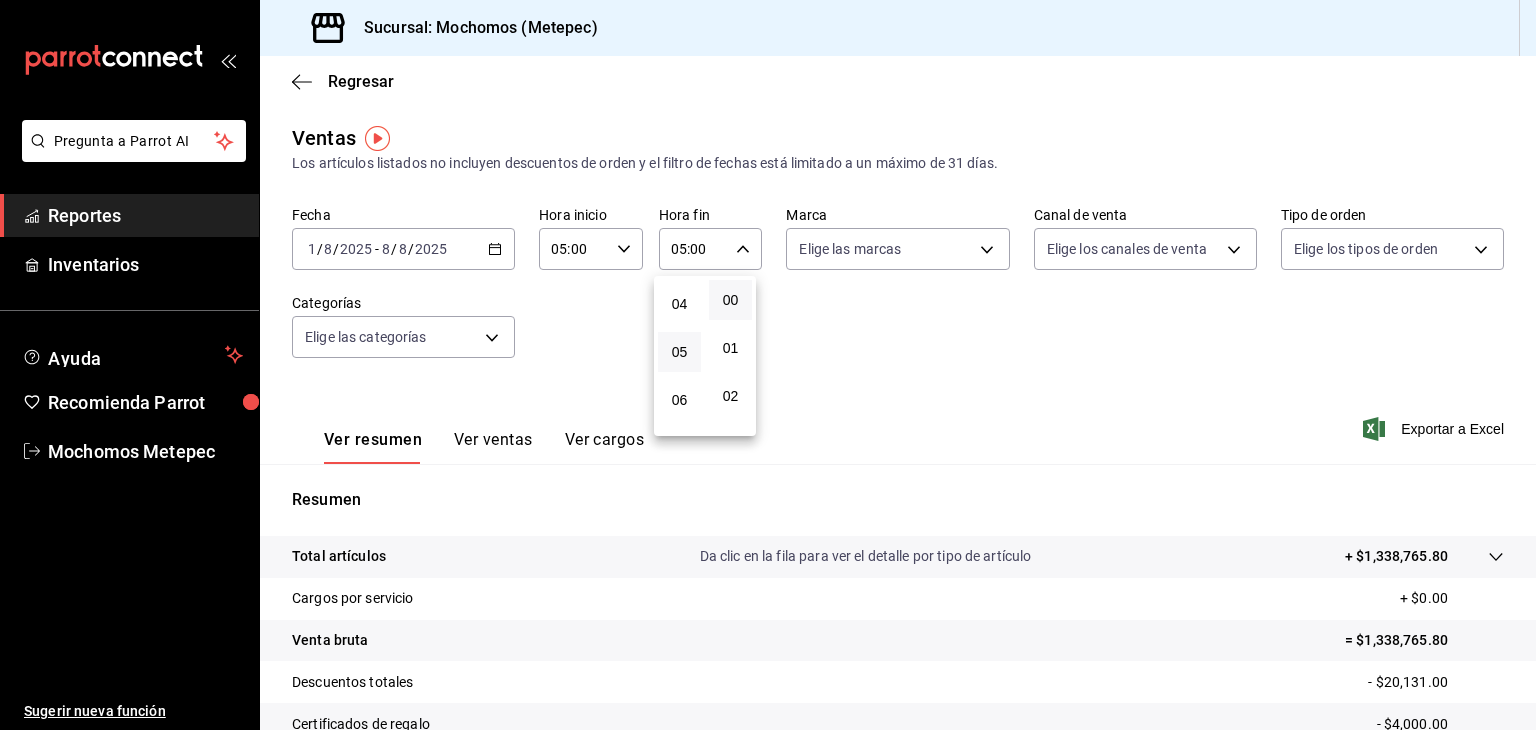 click at bounding box center (768, 365) 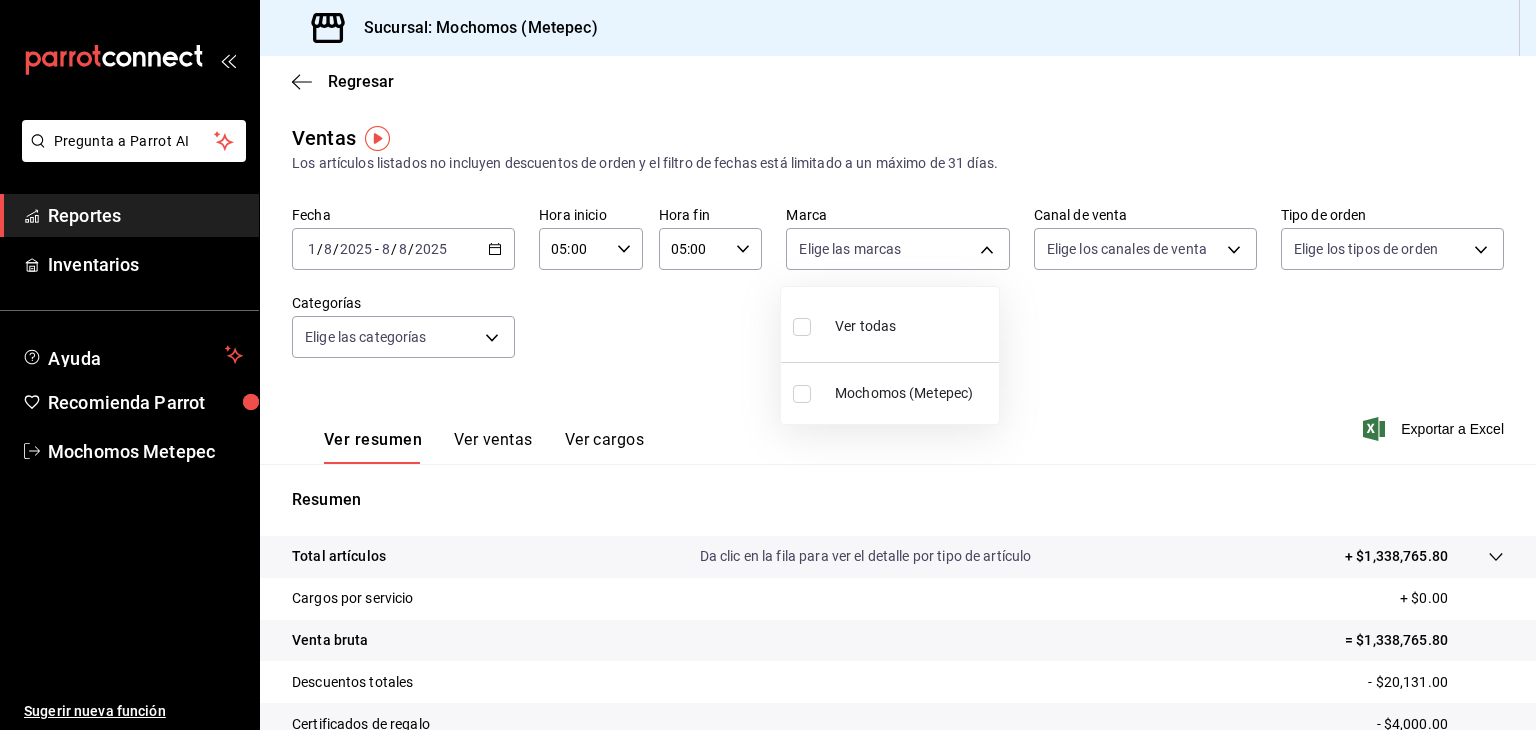 click on "Pregunta a Parrot AI Reportes   Inventarios   Ayuda Recomienda Parrot   Mochomos [CITY]   Sugerir nueva función   Sucursal: Mochomos ([CITY]) Regresar Ventas Los artículos listados no incluyen descuentos de orden y el filtro de fechas está limitado a un máximo de 31 días. Fecha [DATE]   [DATE] - [DATE] Hora inicio [TIME] Hora inicio Hora fin [TIME] Hora fin Marca Elige las marcas Canal de venta Elige los canales de venta Tipo de orden Elige los tipos de orden Categorías Elige las categorías Ver resumen Ver ventas Ver cargos Exportar a Excel Resumen Total artículos Da clic en la fila para ver el detalle por tipo de artículo + $[PRICE] Cargos por servicio + $[PRICE] Venta bruta = $[PRICE] Descuentos totales - $[PRICE] Certificados de regalo - $[PRICE] Venta total = $[PRICE] Impuestos - $[PRICE] Venta neta = $[PRICE] Pregunta a Parrot AI Reportes   Inventarios   Ayuda Recomienda Parrot   Mochomos [CITY]   Sugerir nueva función   Ver video tutorial" at bounding box center [768, 365] 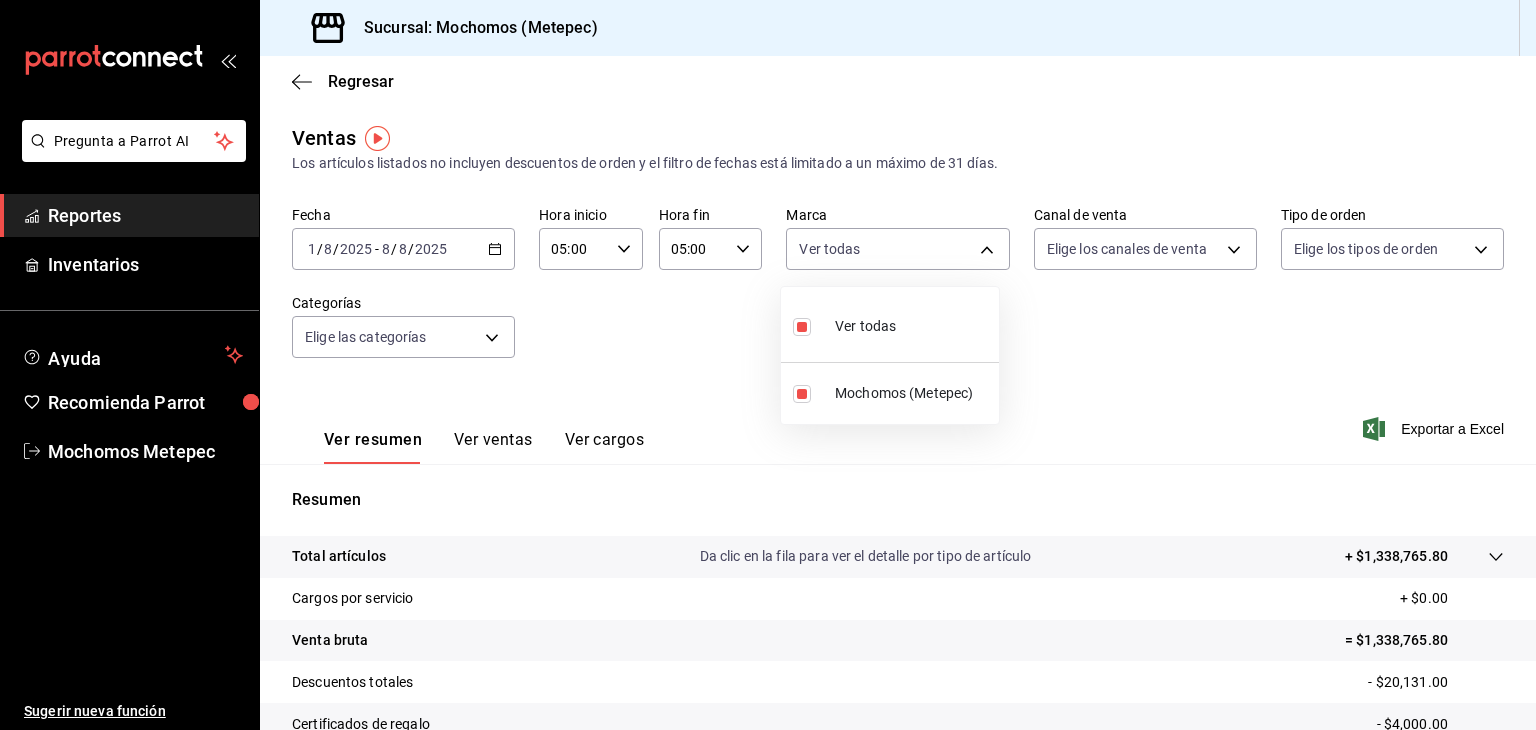 click at bounding box center [768, 365] 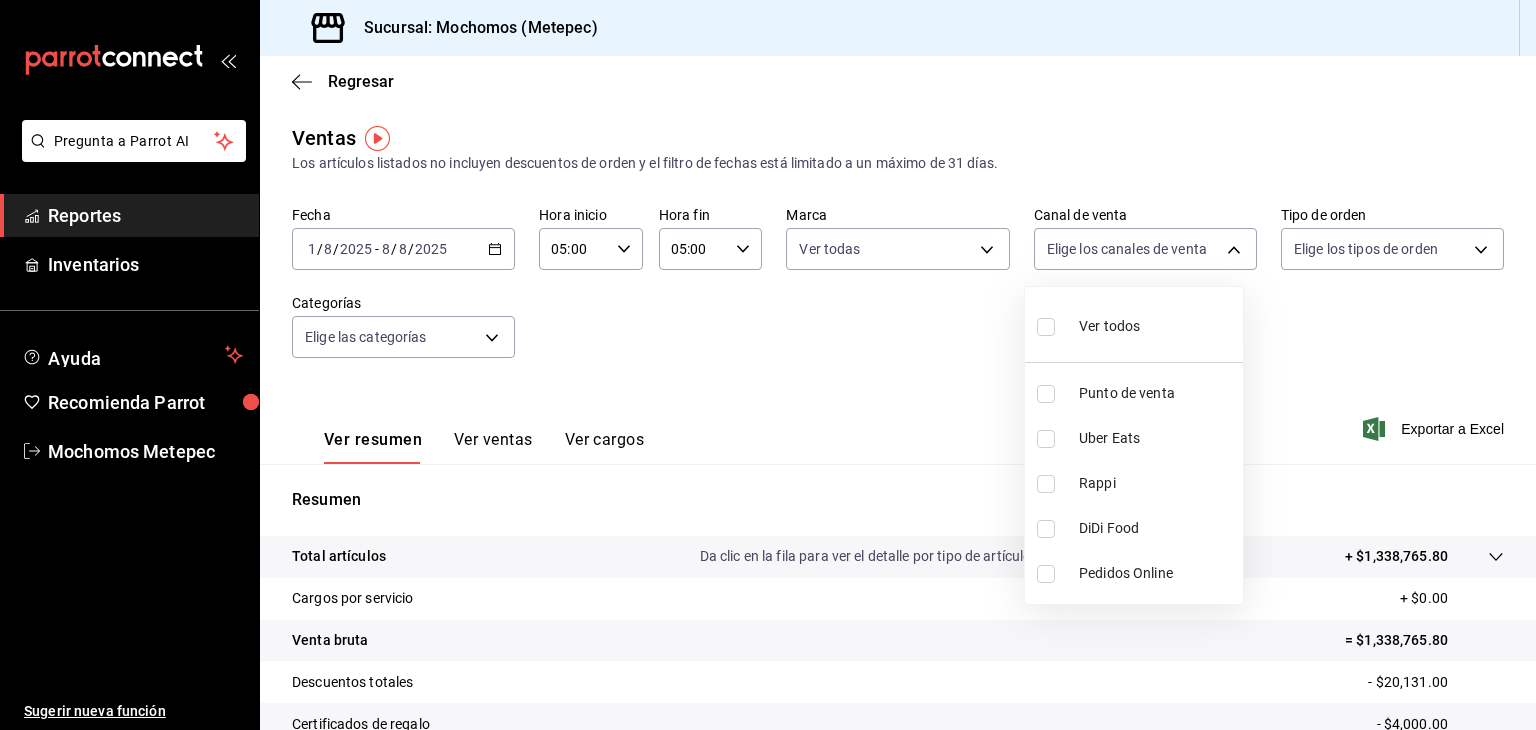 click on "Pregunta a Parrot AI Reportes   Inventarios   Ayuda Recomienda Parrot   Mochomos [CITY]   Sugerir nueva función   Sucursal: Mochomos ([CITY]) Regresar Ventas Los artículos listados no incluyen descuentos de orden y el filtro de fechas está limitado a un máximo de 31 días. Fecha [DATE]   [DATE] - [DATE] Hora inicio [TIME] Hora inicio Hora fin [TIME] Hora fin Marca Ver todas [UUID] Canal de venta Elige los canales de venta Tipo de orden Elige los tipos de orden Categorías Elige las categorías Ver resumen Ver ventas Ver cargos Exportar a Excel Resumen Total artículos Da clic en la fila para ver el detalle por tipo de artículo + $[PRICE] Cargos por servicio + $[PRICE] Venta bruta = $[PRICE] Descuentos totales - $[PRICE] Certificados de regalo - $[PRICE] Venta total = $[PRICE] Impuestos - $[PRICE] Venta neta = $[PRICE] Pregunta a Parrot AI Reportes   Inventarios   Ayuda Recomienda Parrot   Mochomos [CITY]     Ver video tutorial" at bounding box center [768, 365] 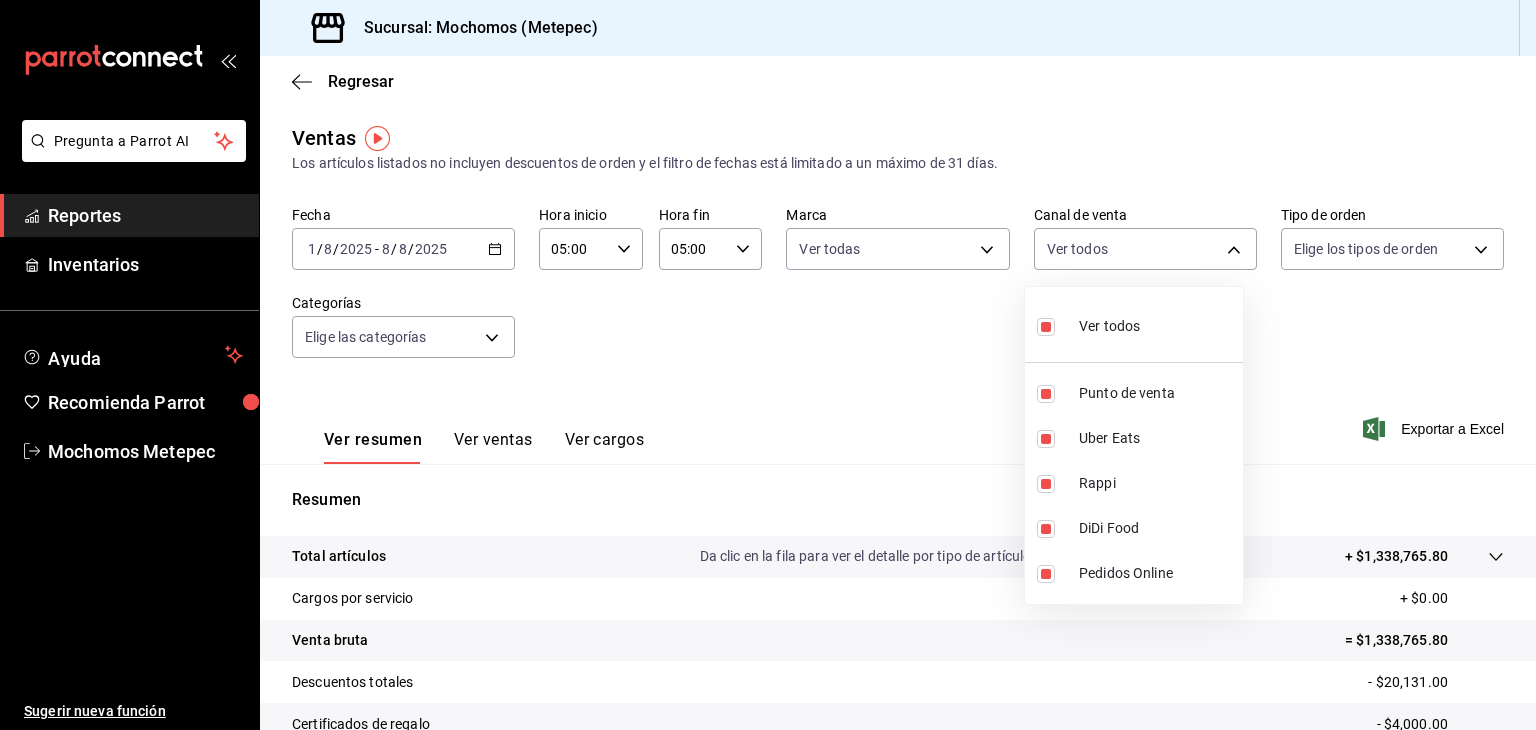 click at bounding box center [768, 365] 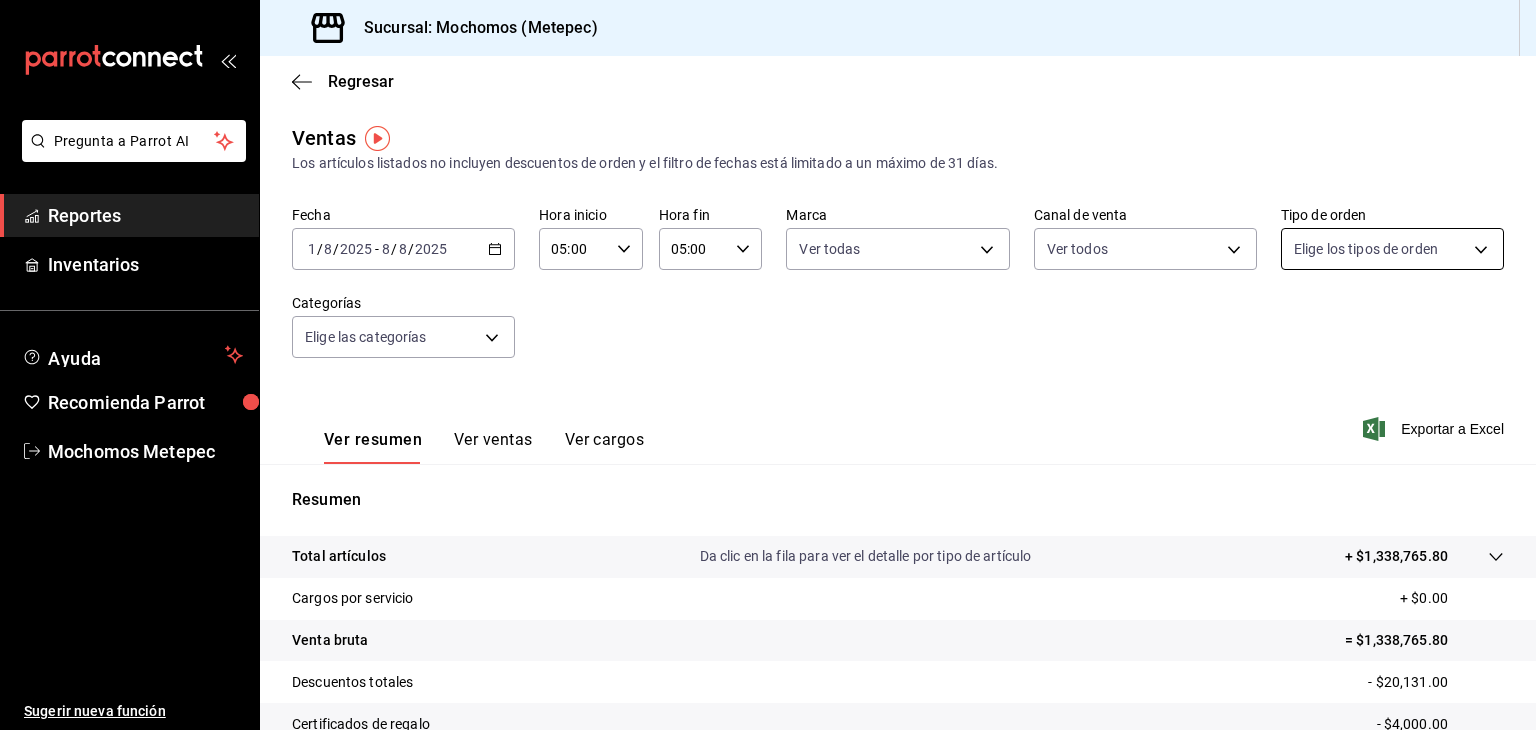 click on "Pregunta a Parrot AI Reportes   Inventarios   Ayuda Recomienda Parrot   Mochomos [CITY]   Sugerir nueva función   Sucursal: Mochomos ([CITY]) Regresar Ventas Los artículos listados no incluyen descuentos de orden y el filtro de fechas está limitado a un máximo de 31 días. Fecha [DATE]   [DATE] - [DATE] Hora inicio [TIME] Hora inicio Hora fin [TIME] Hora fin Marca Ver todas [UUID] Canal de venta Ver todos PARROT,UBER_EATS,RAPPI,DIDI_FOOD,ONLINE Tipo de orden Elige los tipos de orden Categorías Elige las categorías Ver resumen Ver ventas Ver cargos Exportar a Excel Resumen Total artículos Da clic en la fila para ver el detalle por tipo de artículo + $[PRICE] Cargos por servicio + $[PRICE] Venta bruta = $[PRICE] Descuentos totales - $[PRICE] Certificados de regalo - $[PRICE] Venta total = $[PRICE] Impuestos - $[PRICE] Venta neta = $[PRICE] Pregunta a Parrot AI Reportes   Inventarios   Ayuda Recomienda Parrot   Mochomos [CITY]" at bounding box center [768, 365] 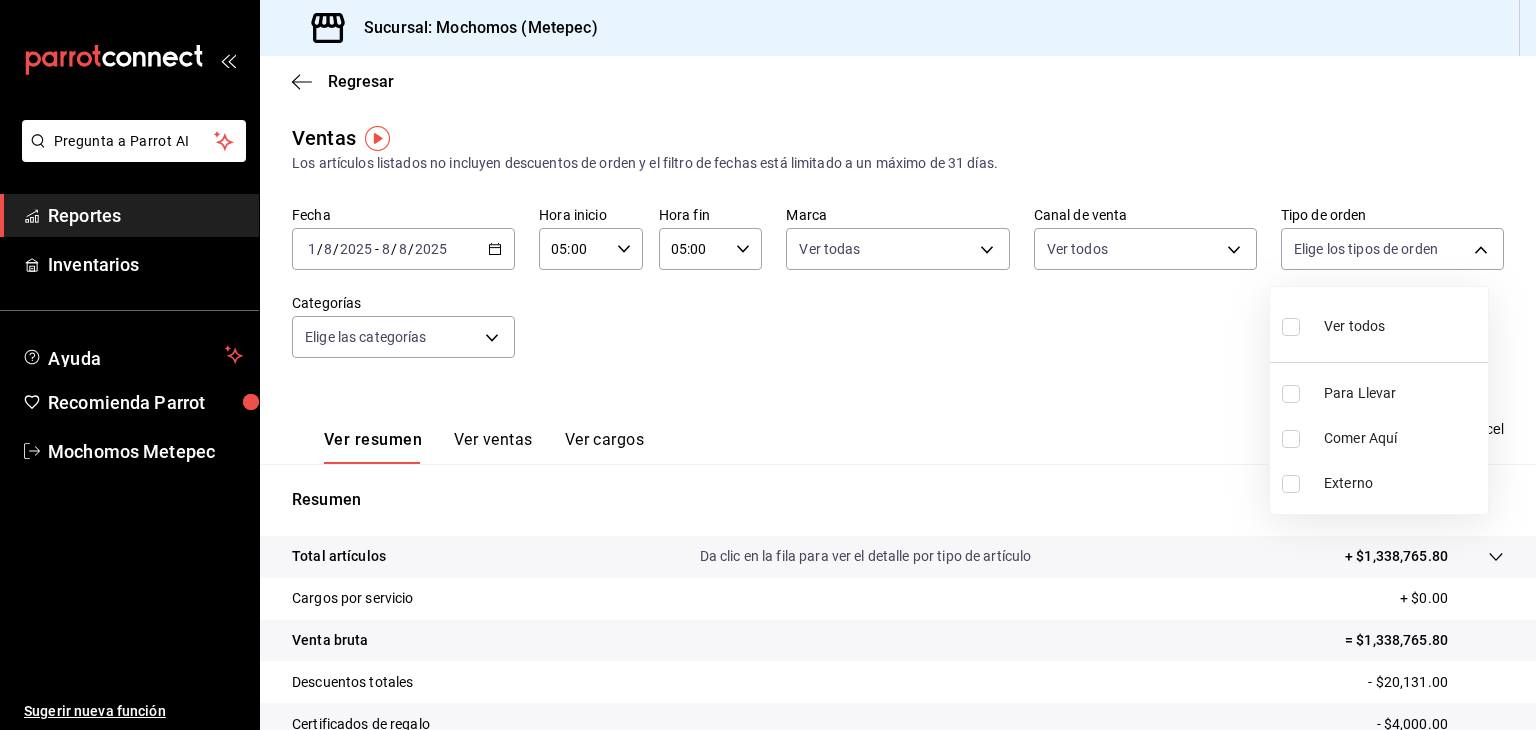 click at bounding box center [1291, 327] 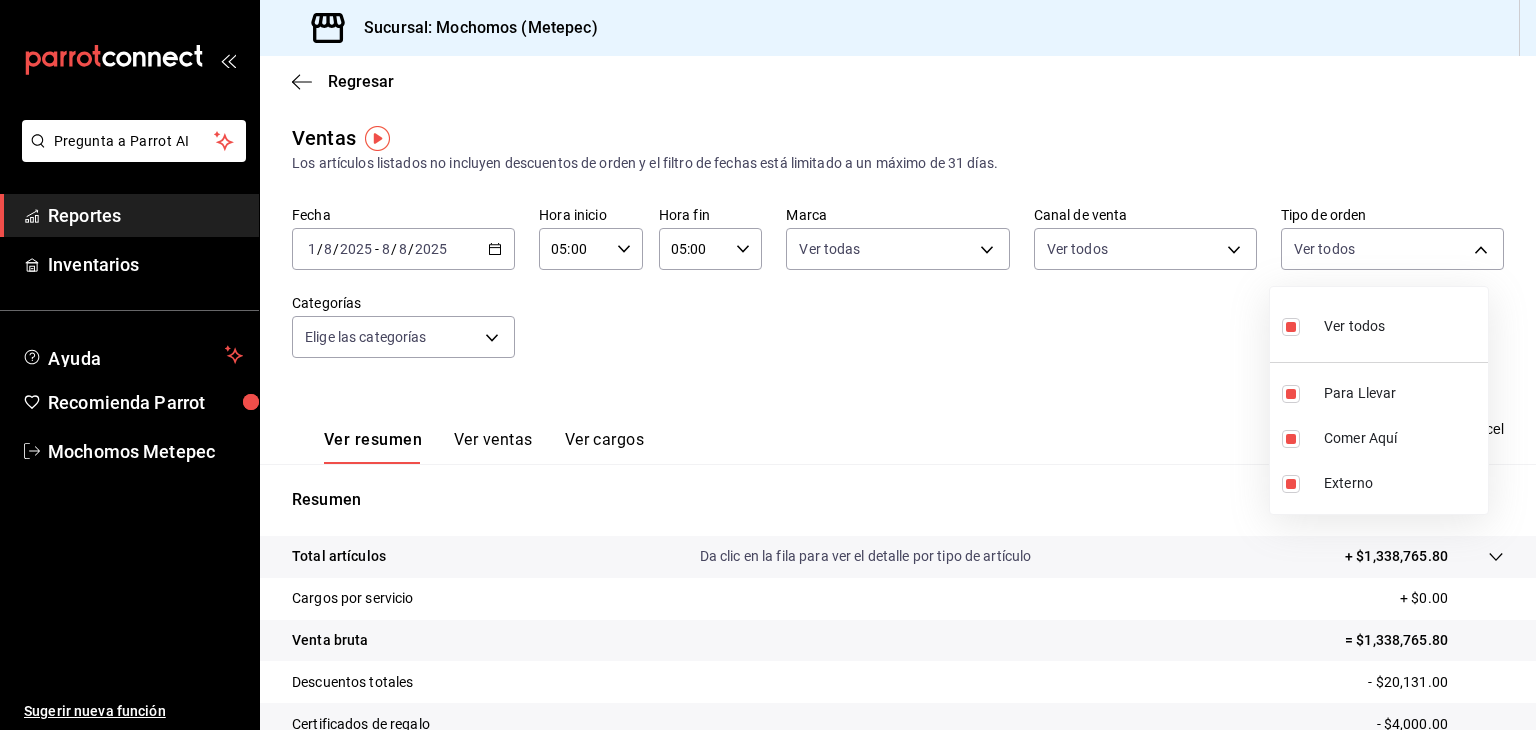 click at bounding box center (768, 365) 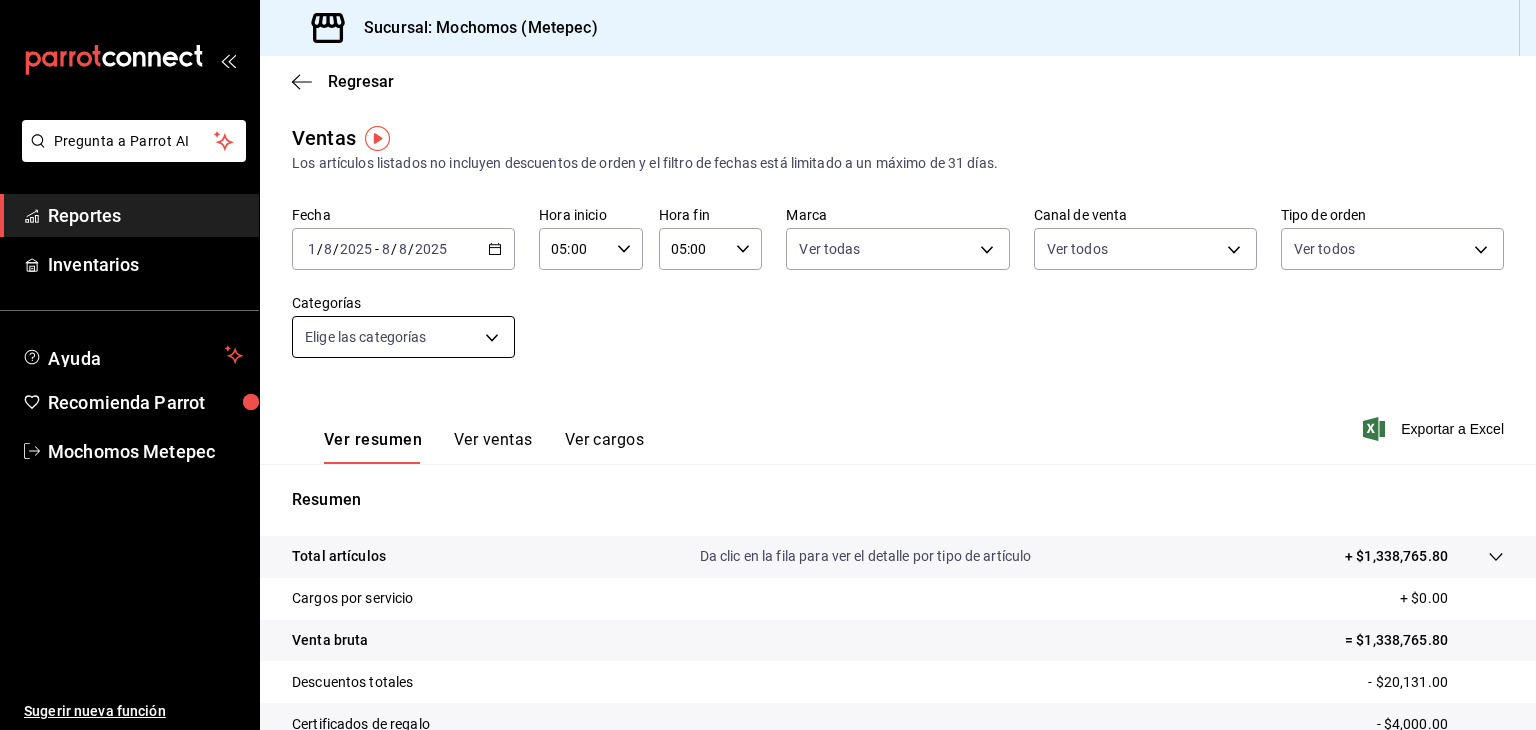 click on "Pregunta a Parrot AI Reportes   Inventarios   Ayuda Recomienda Parrot   Mochomos [CITY]   Sugerir nueva función   Sucursal: Mochomos ([CITY]) Regresar Ventas Los artículos listados no incluyen descuentos de orden y el filtro de fechas está limitado a un máximo de 31 días. Fecha [DATE]   [DATE] - [DATE] Hora inicio [TIME] Hora inicio Hora fin [TIME] Hora fin Marca Ver todas [UUID] Canal de venta Ver todos PARROT,UBER_EATS,RAPPI,DIDI_FOOD,ONLINE Tipo de orden Ver todos [UUID],[UUID],[EXTERNAL] Categorías Elige las categorías Ver resumen Ver ventas Ver cargos Exportar a Excel Resumen Total artículos Da clic en la fila para ver el detalle por tipo de artículo + $[PRICE] Cargos por servicio + $[PRICE] Venta bruta = $[PRICE] Descuentos totales - $[PRICE] Certificados de regalo - $[PRICE] Venta total = $[PRICE] Impuestos - $[PRICE] Venta neta = $[PRICE] Pregunta a Parrot AI" at bounding box center (768, 365) 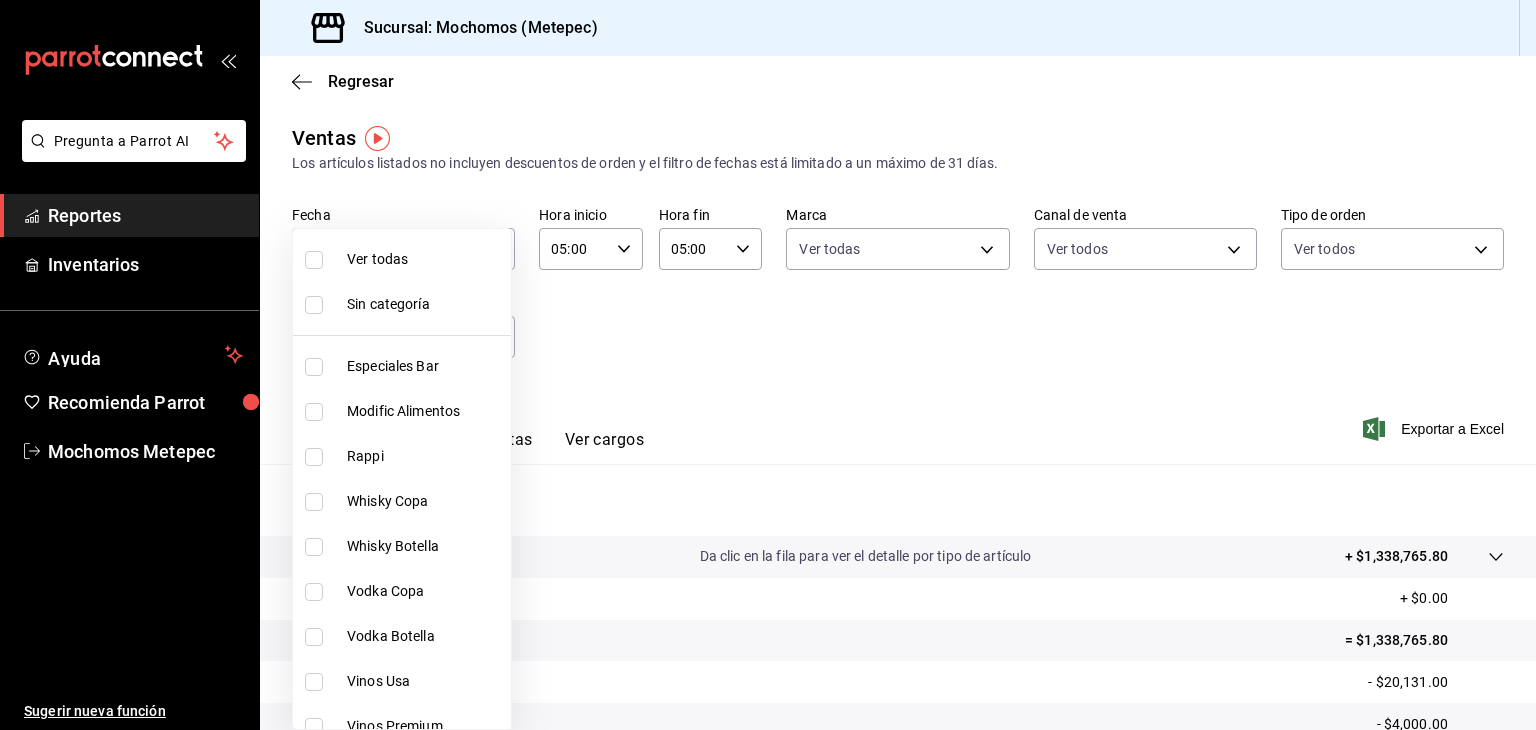 click at bounding box center (314, 260) 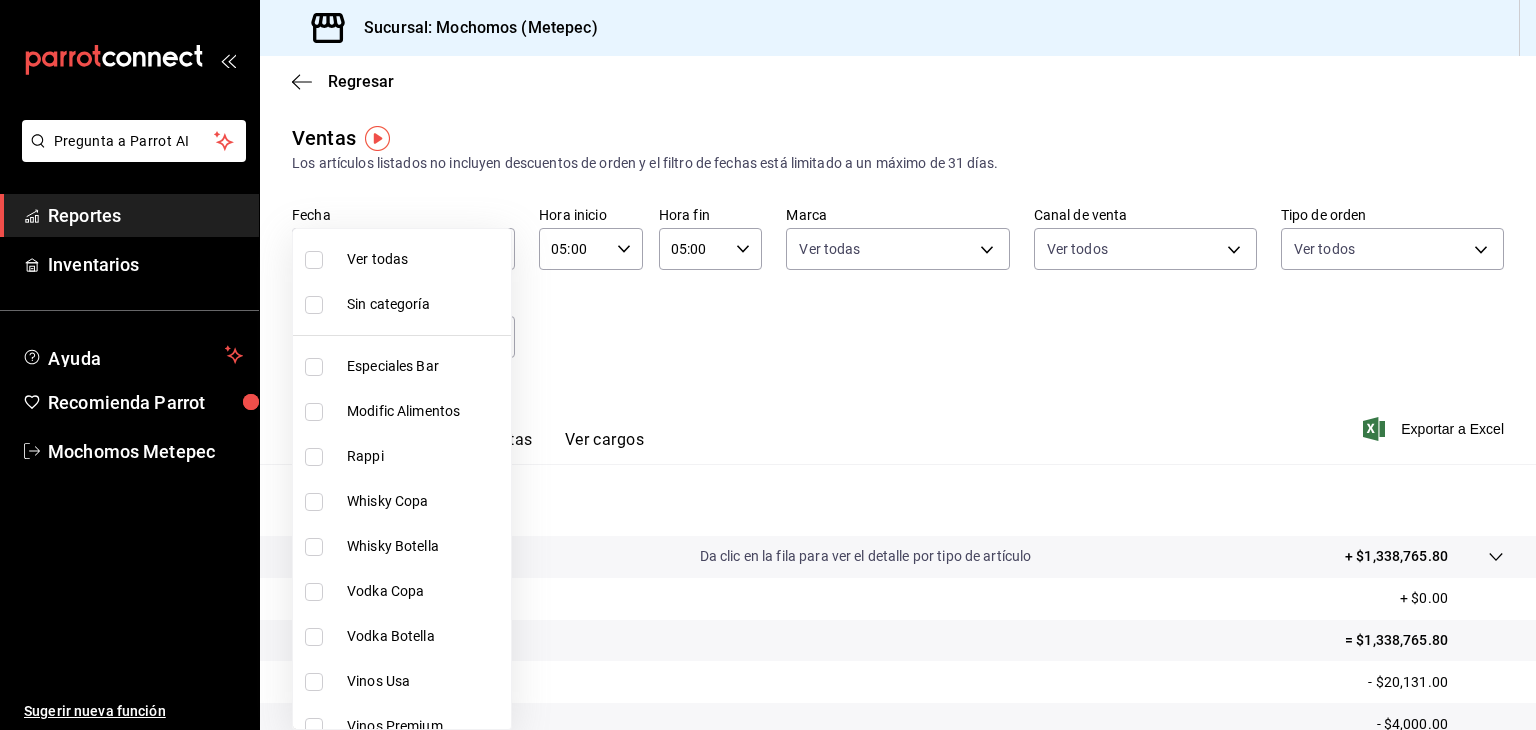 checkbox on "true" 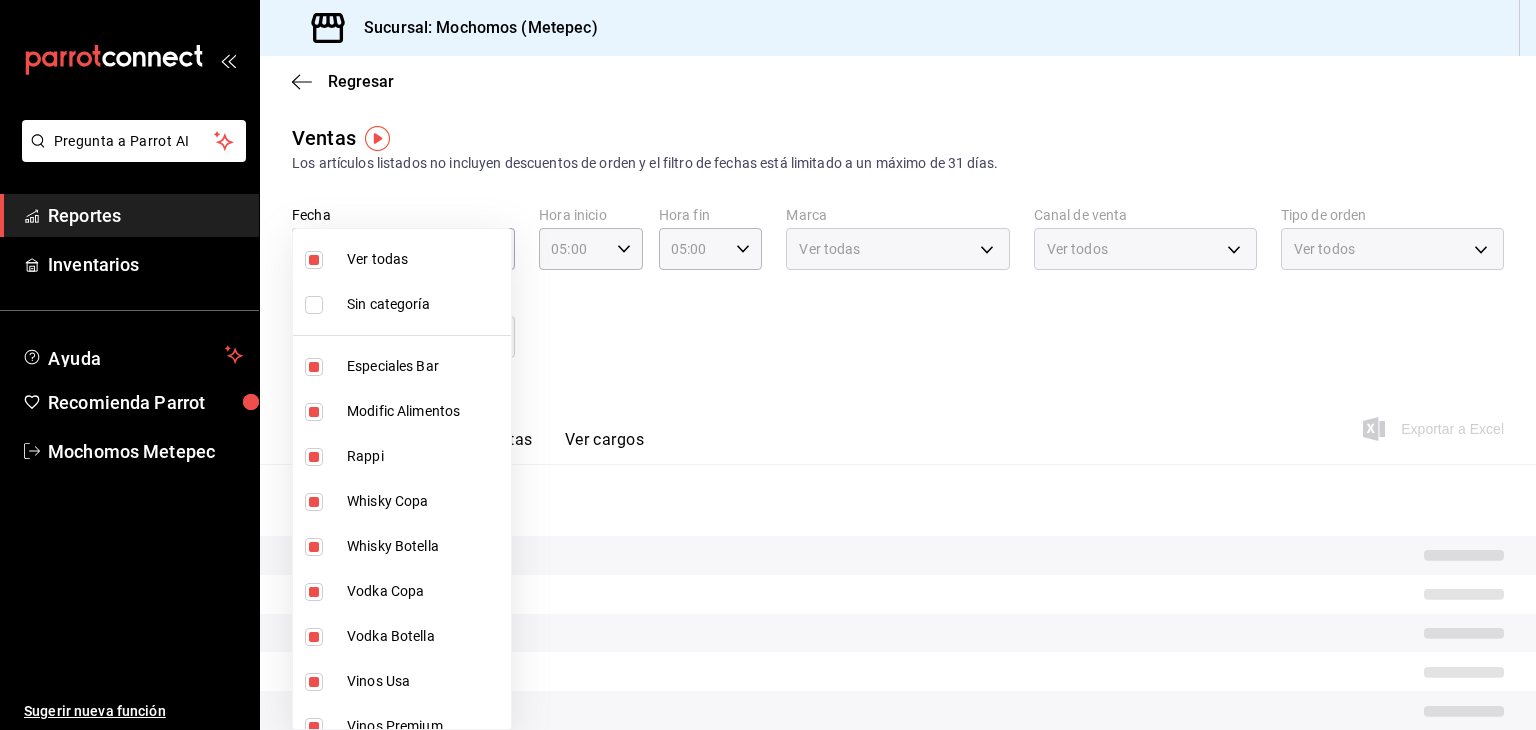 click at bounding box center (768, 365) 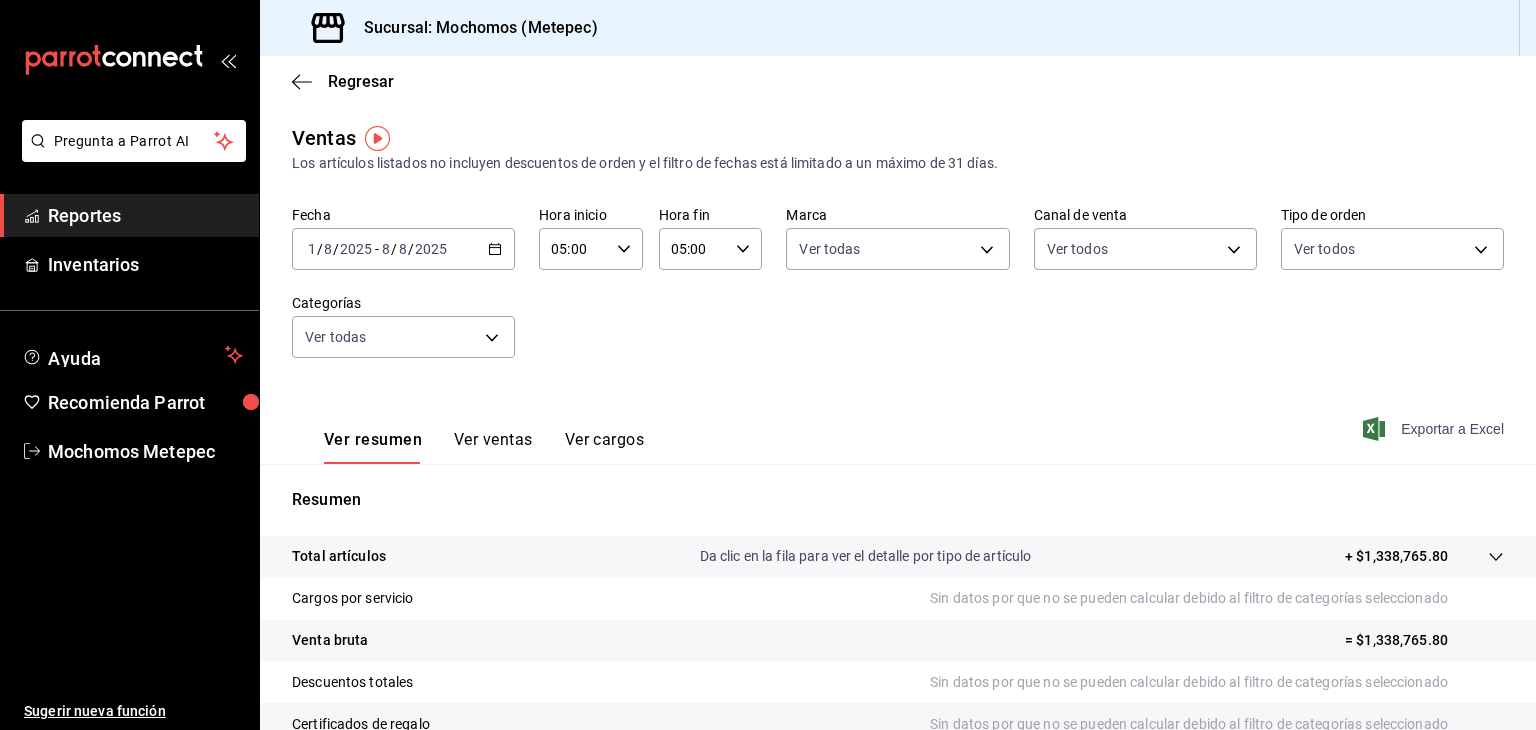 click on "Exportar a Excel" at bounding box center [1435, 429] 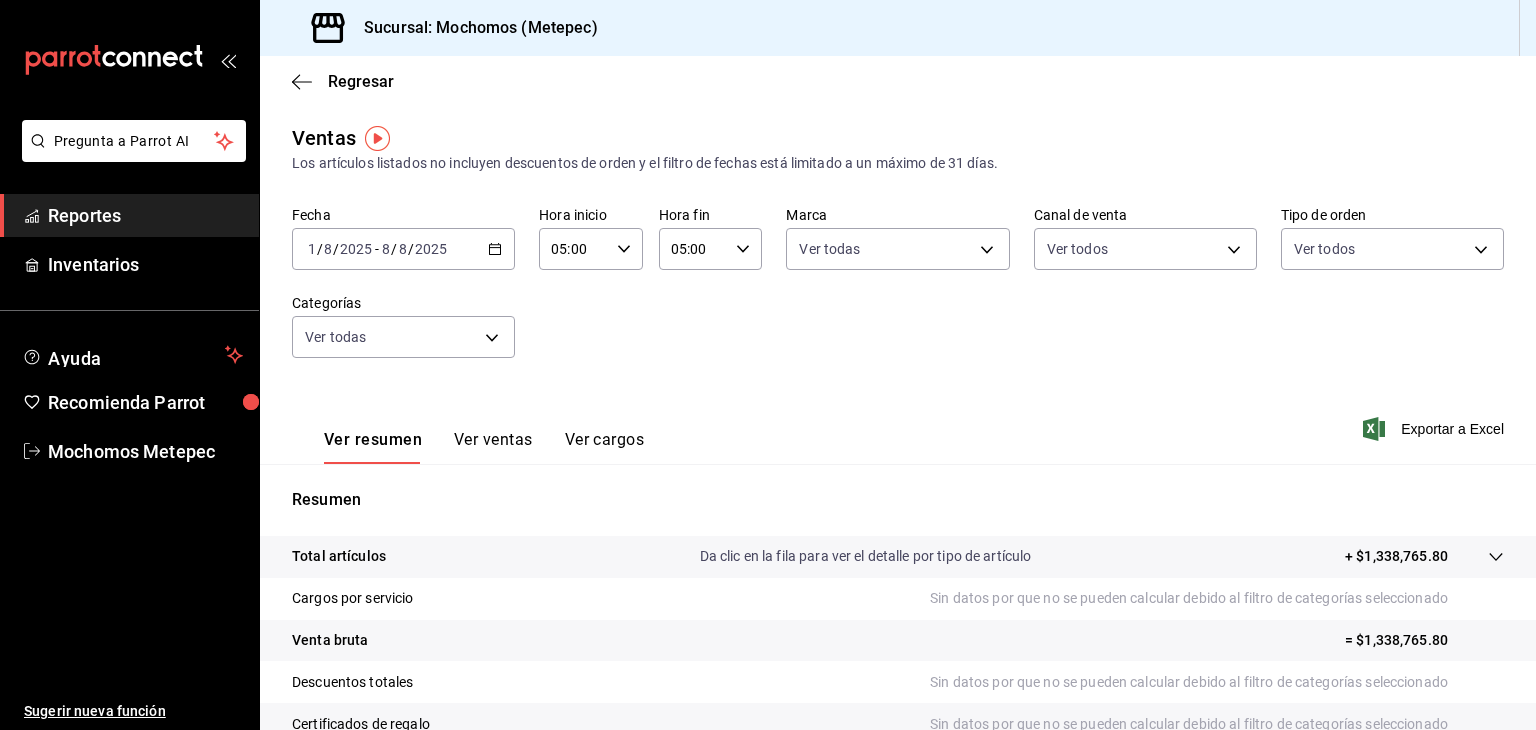 click 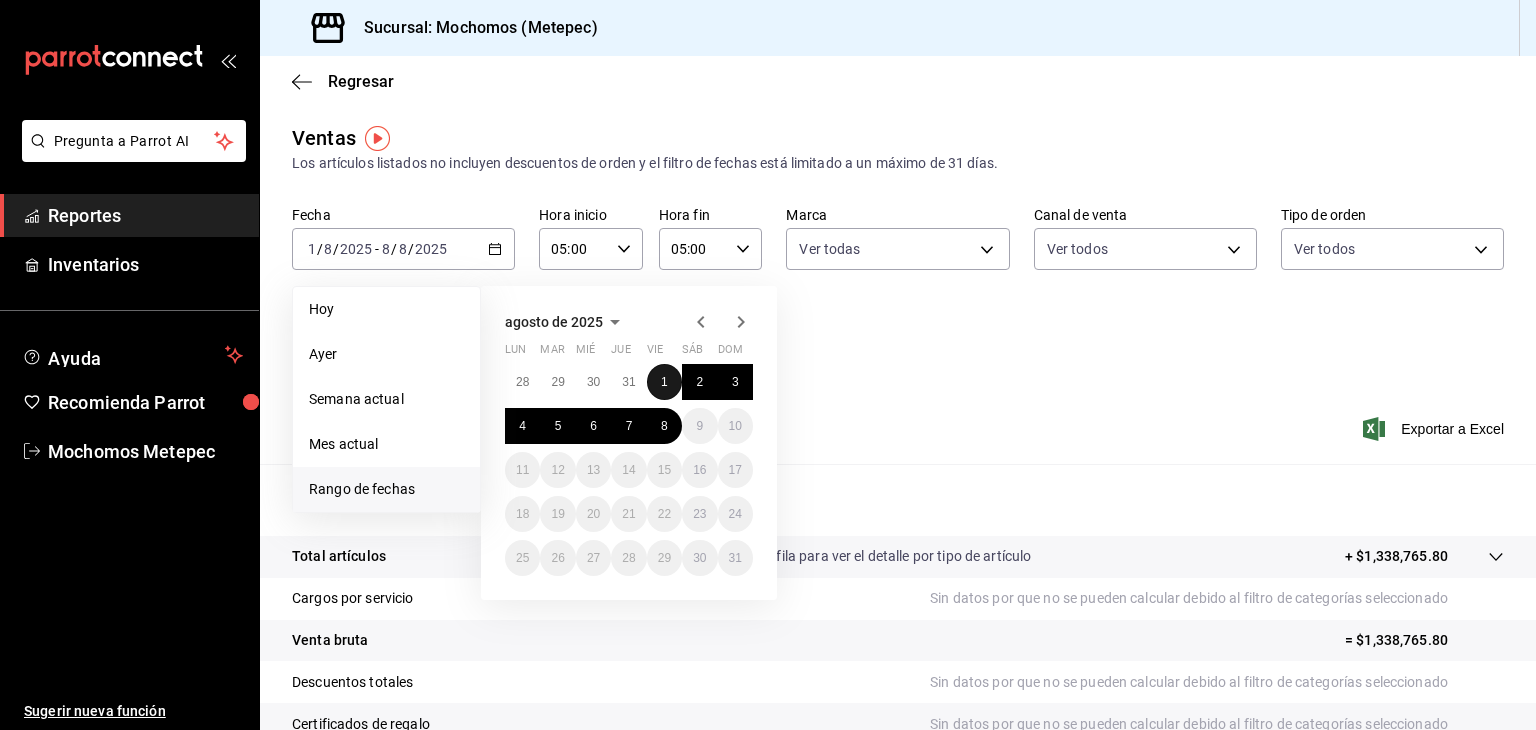 click on "1" at bounding box center [664, 382] 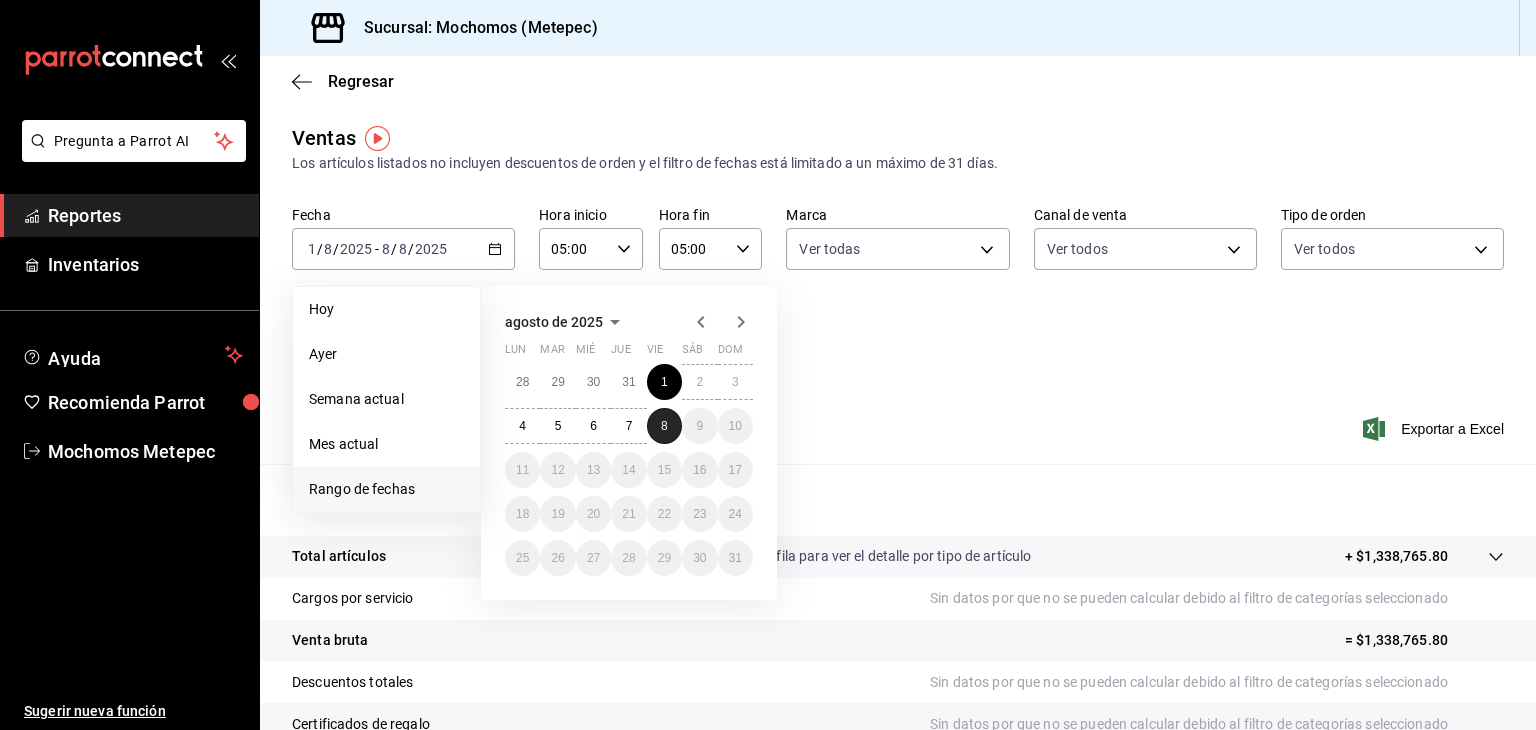 click on "8" at bounding box center [664, 426] 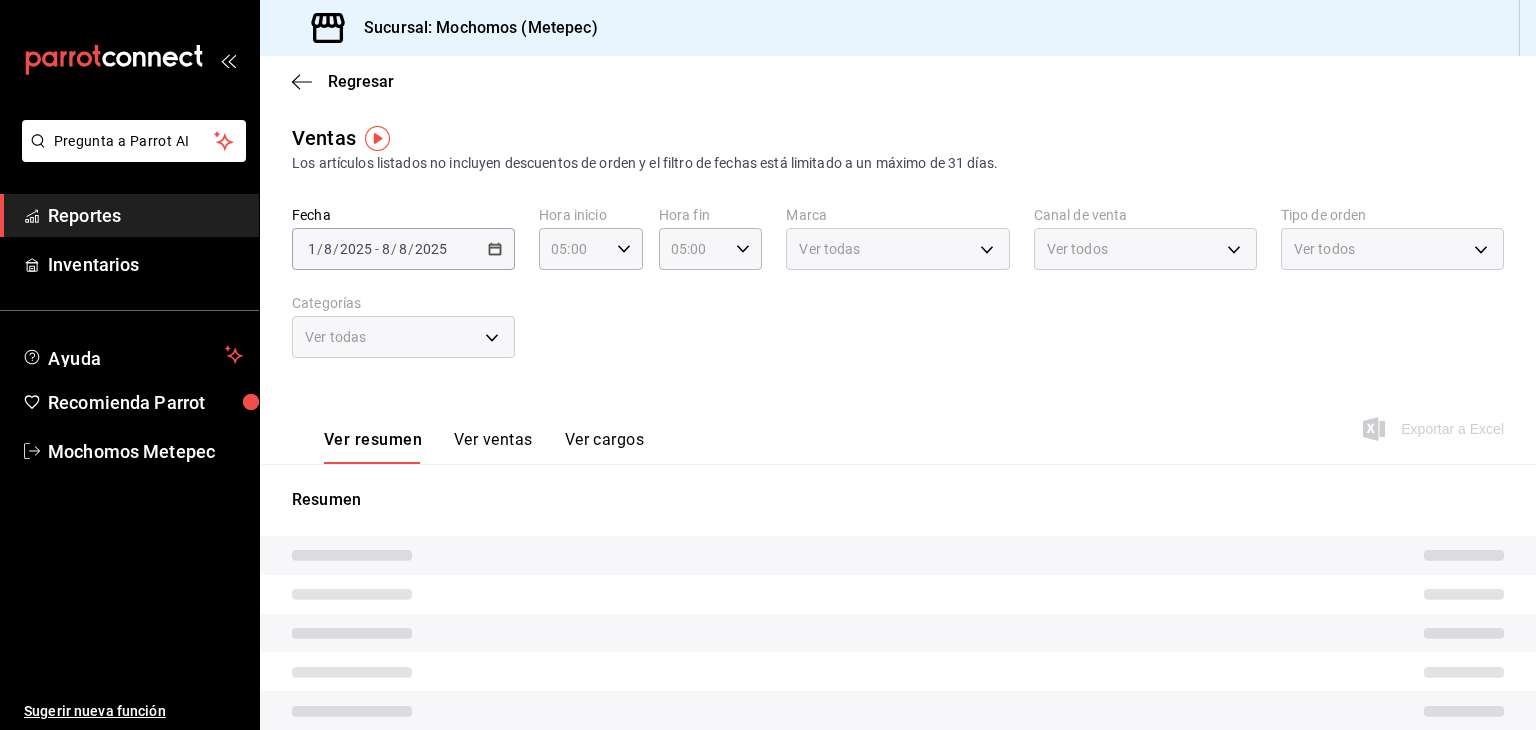 click on "Ver resumen Ver ventas Ver cargos Exportar a Excel" at bounding box center (898, 423) 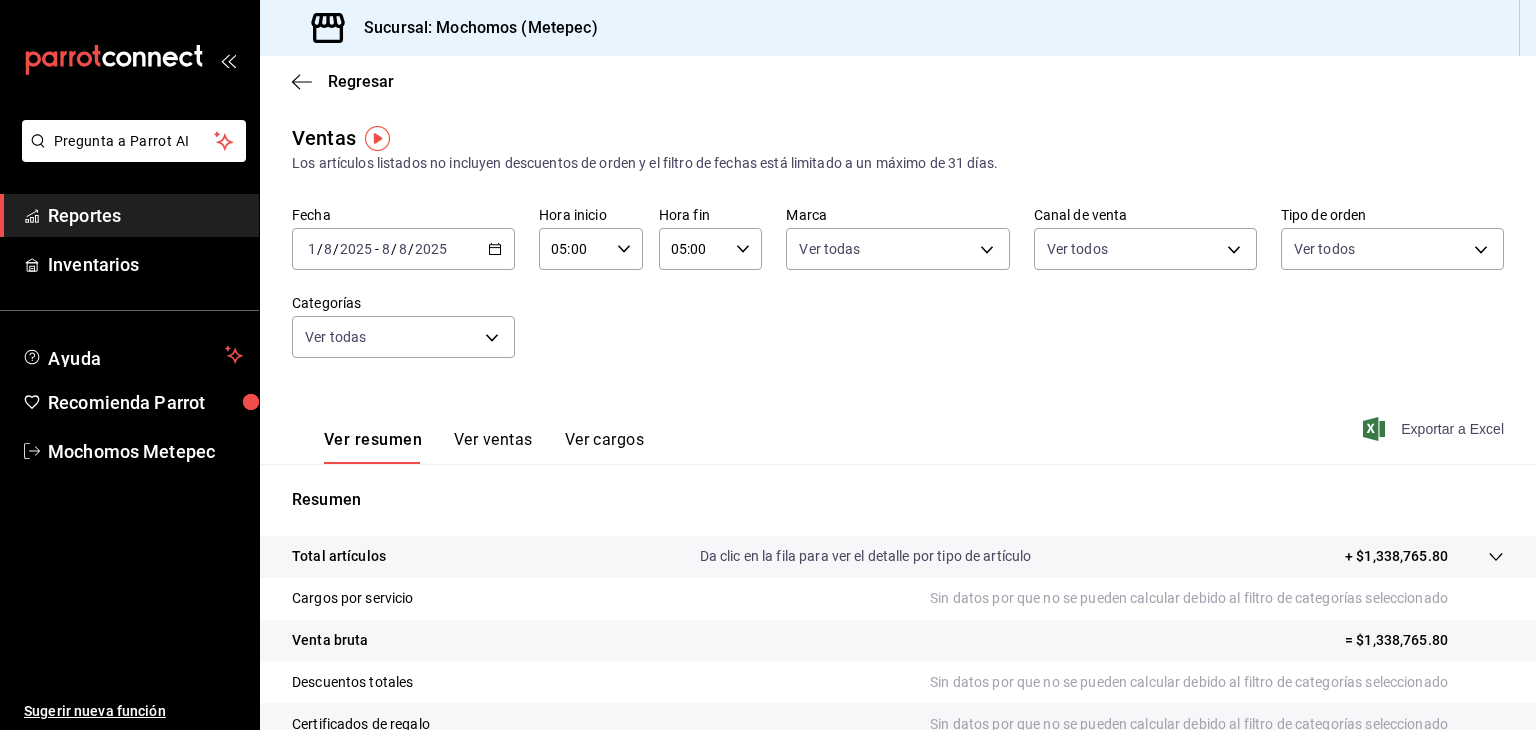 click on "Exportar a Excel" at bounding box center [1435, 429] 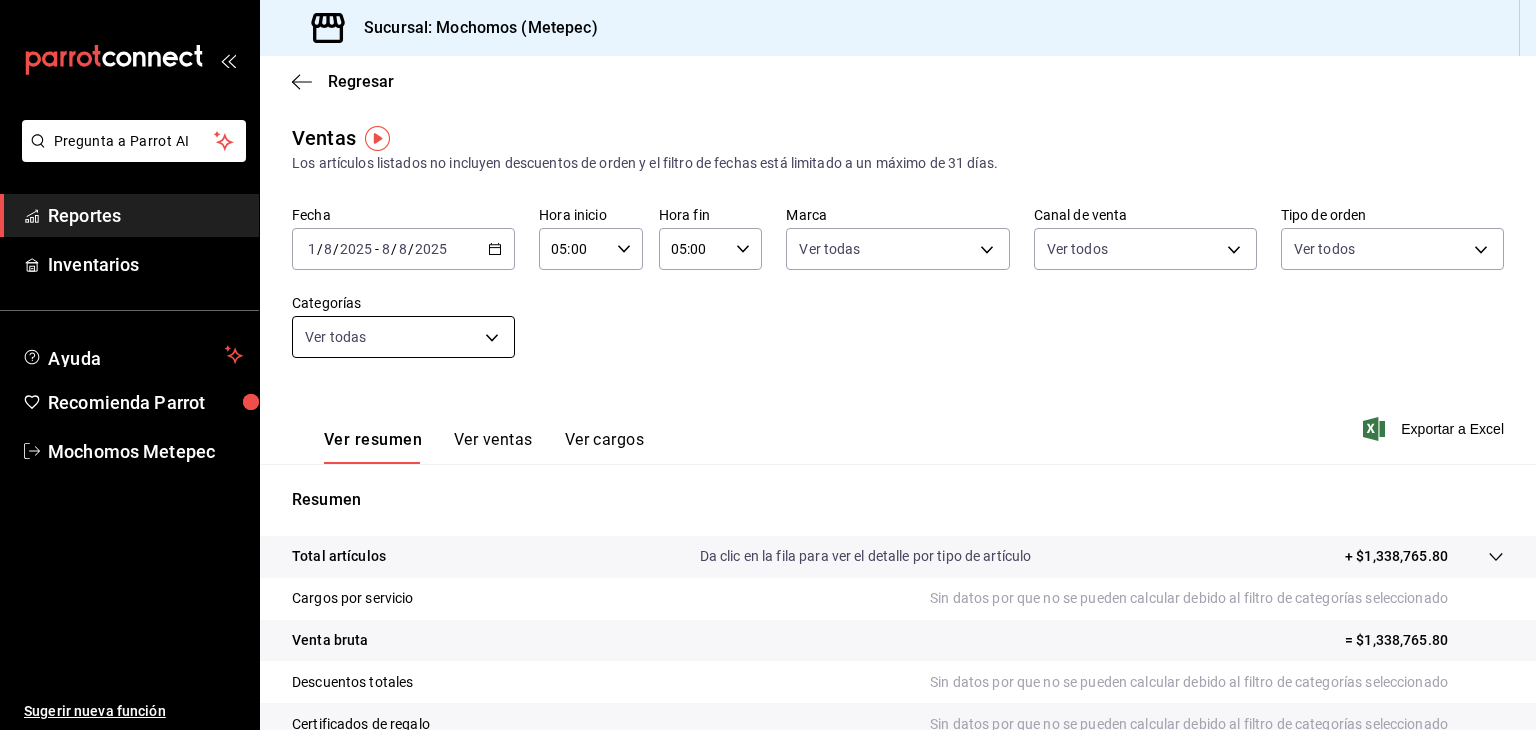 click on "Pregunta a Parrot AI Reportes   Inventarios   Ayuda Recomienda Parrot   Mochomos [CITY]   Sugerir nueva función   Sucursal: Mochomos ([CITY]) Regresar Ventas Los artículos listados no incluyen descuentos de orden y el filtro de fechas está limitado a un máximo de 31 días. Fecha [DATE]   [DATE] - [DATE] Hora inicio [TIME] Hora inicio Hora fin [TIME] Hora fin Marca Ver todas [UUID] Canal de venta Ver todos PARROT,UBER_EATS,RAPPI,DIDI_FOOD,ONLINE Tipo de orden Ver todos [UUID],[UUID],[EXTERNAL] Categorías Ver todas Ver resumen Ver ventas Ver cargos Exportar a Excel Resumen Total artículos Da clic en la fila para ver el detalle por tipo de artículo + $[PRICE] Cargos por servicio  Sin datos por que no se pueden calcular debido al filtro de categorías seleccionado Venta bruta = $[PRICE] Descuentos totales Certificados de regalo Venta total = $[PRICE] Impuestos - $[PRICE]" at bounding box center (768, 365) 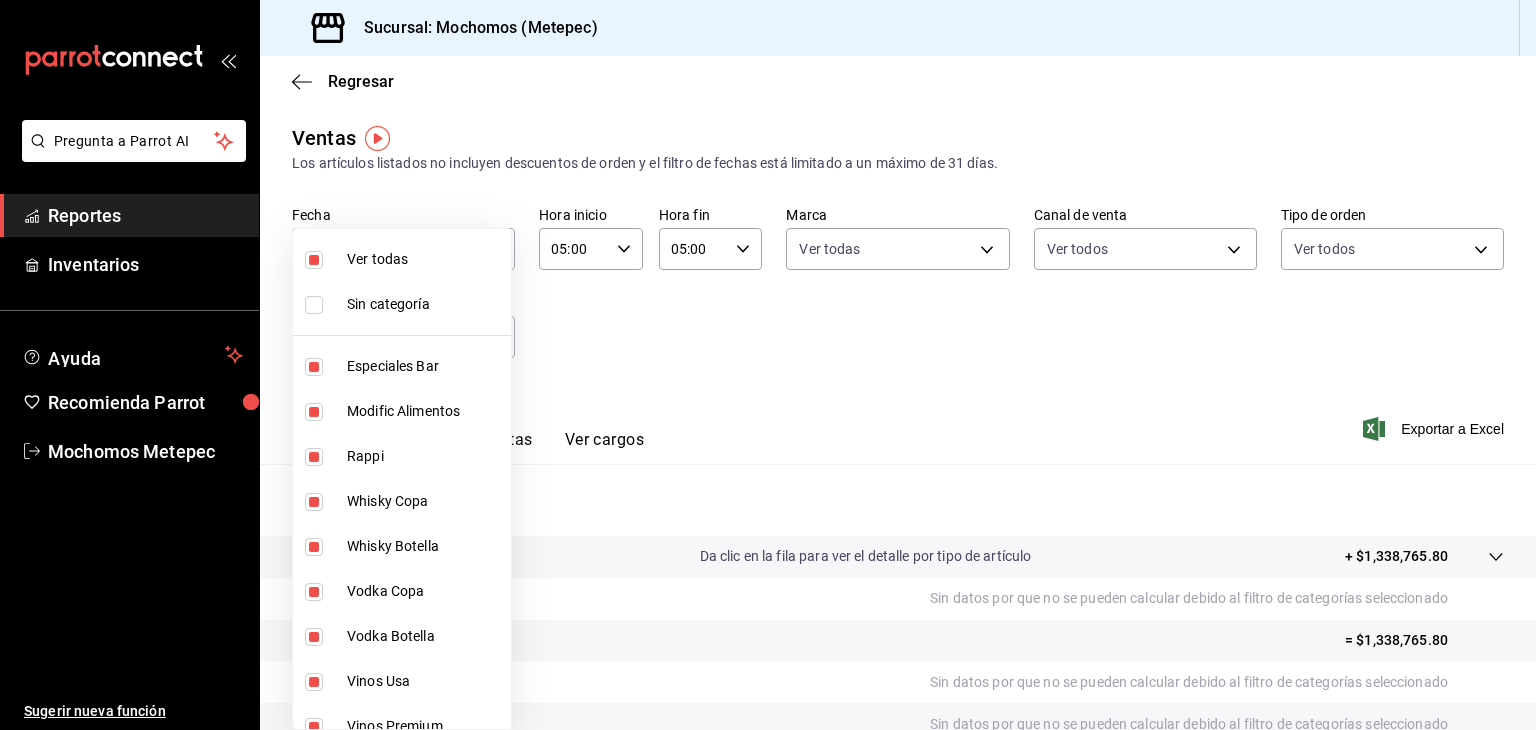 click on "Ver todas" at bounding box center (402, 259) 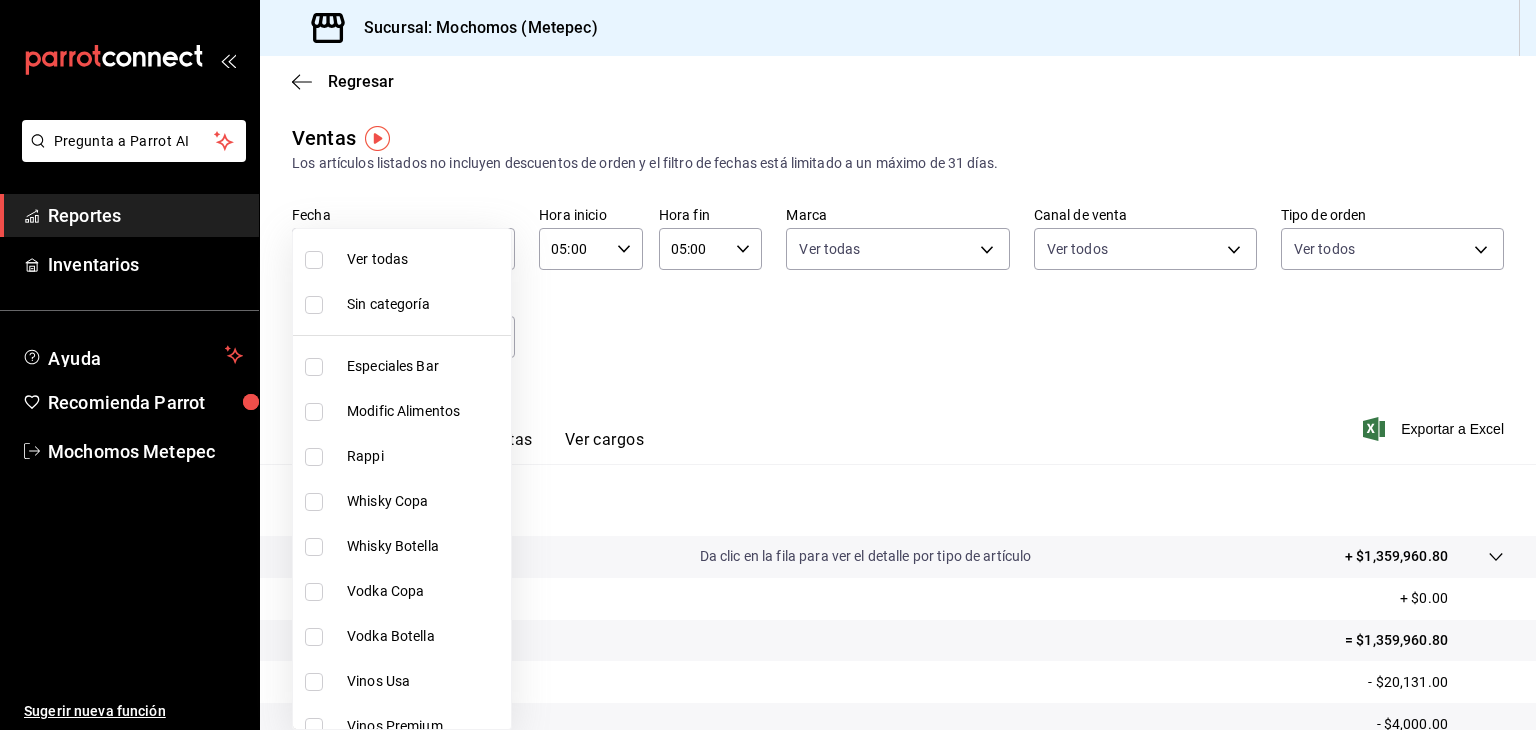 click at bounding box center (314, 260) 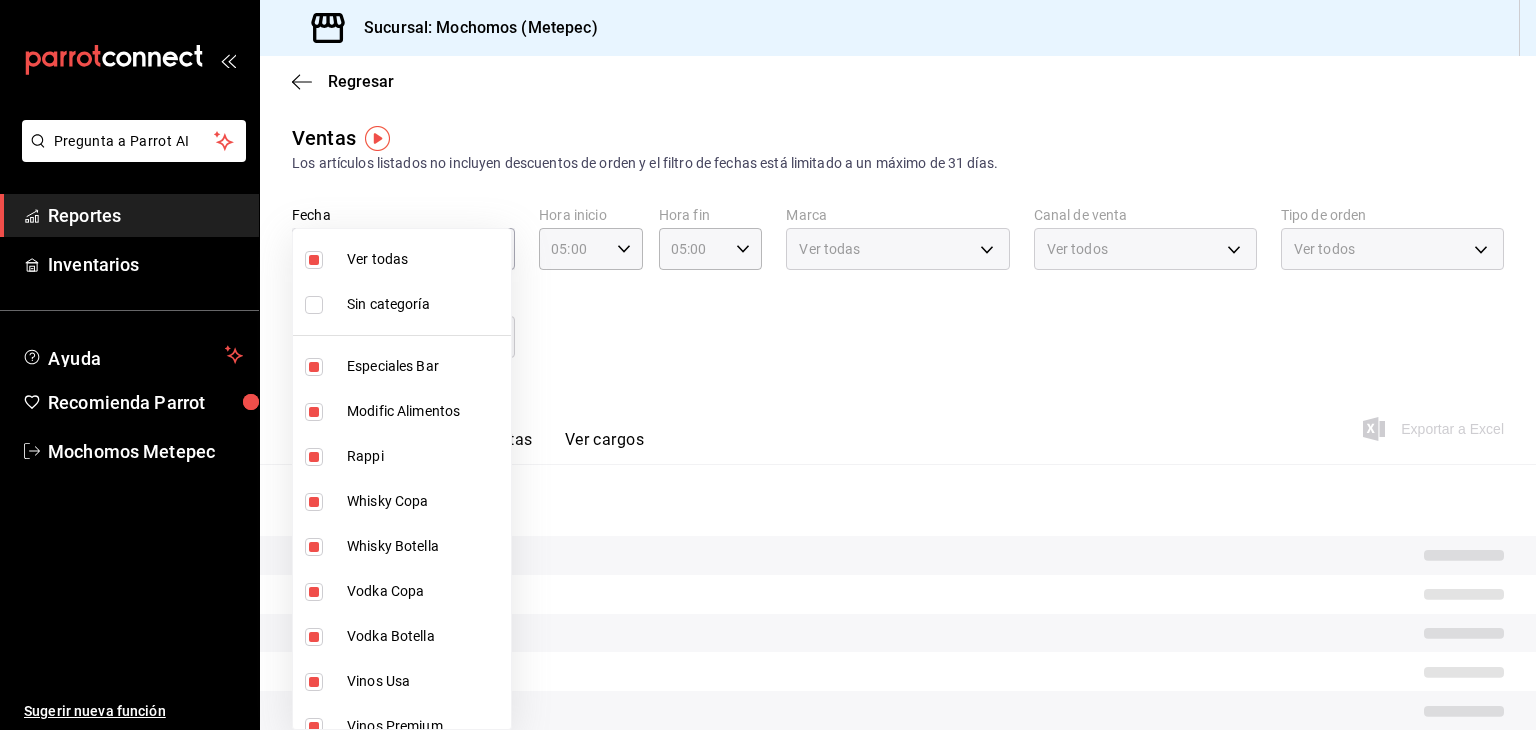 click at bounding box center (768, 365) 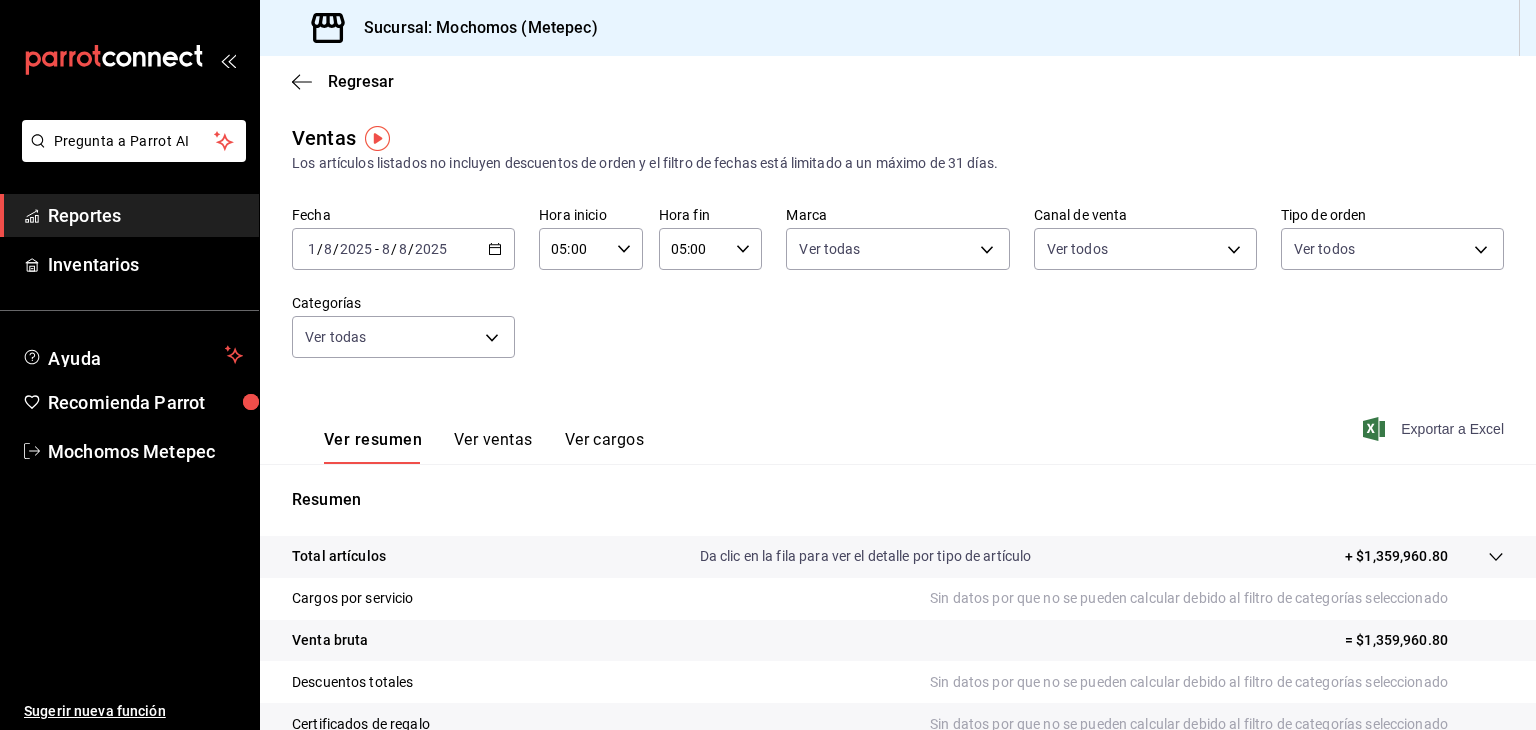 click on "Exportar a Excel" at bounding box center (1435, 429) 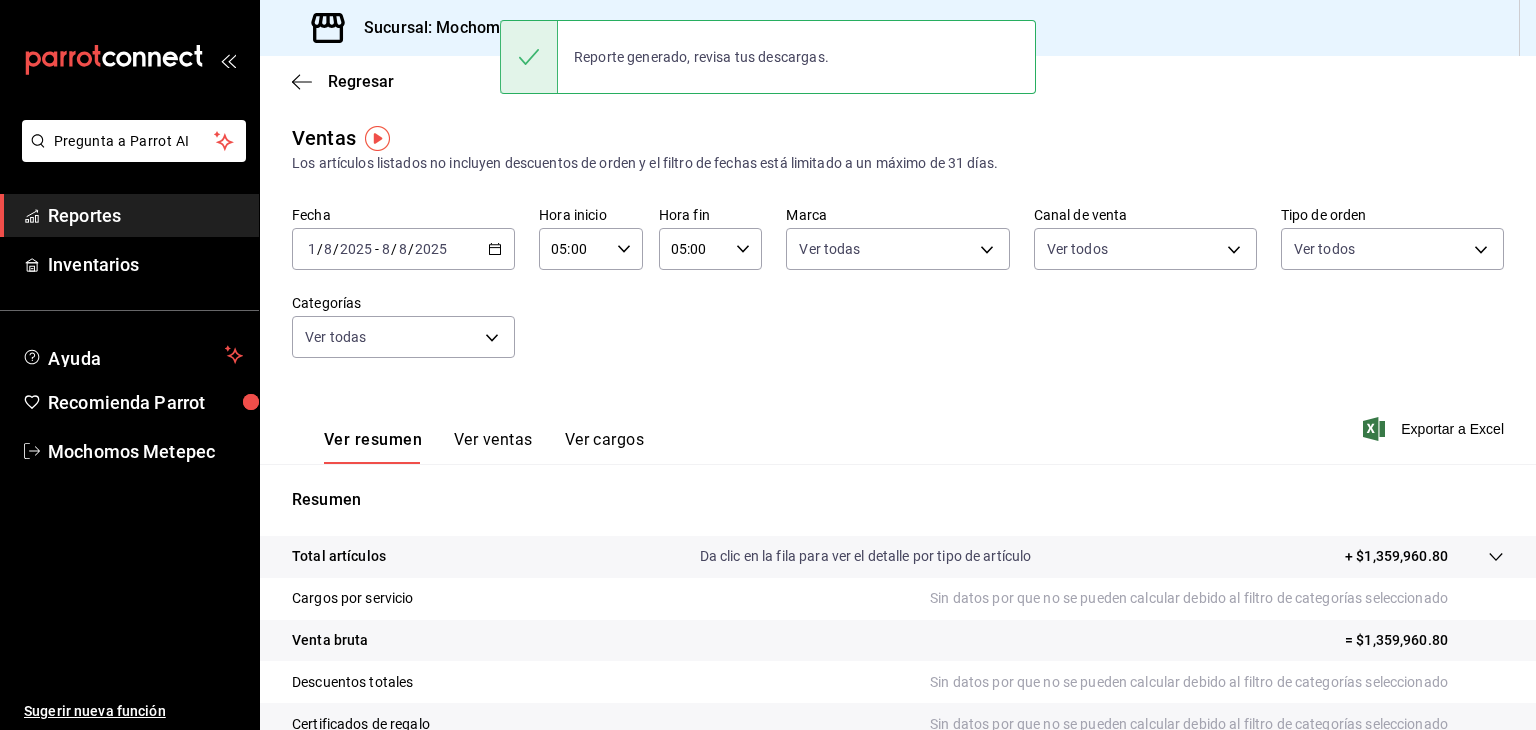 click on "Sucursal: Mochomos (Metepec)" at bounding box center [898, 28] 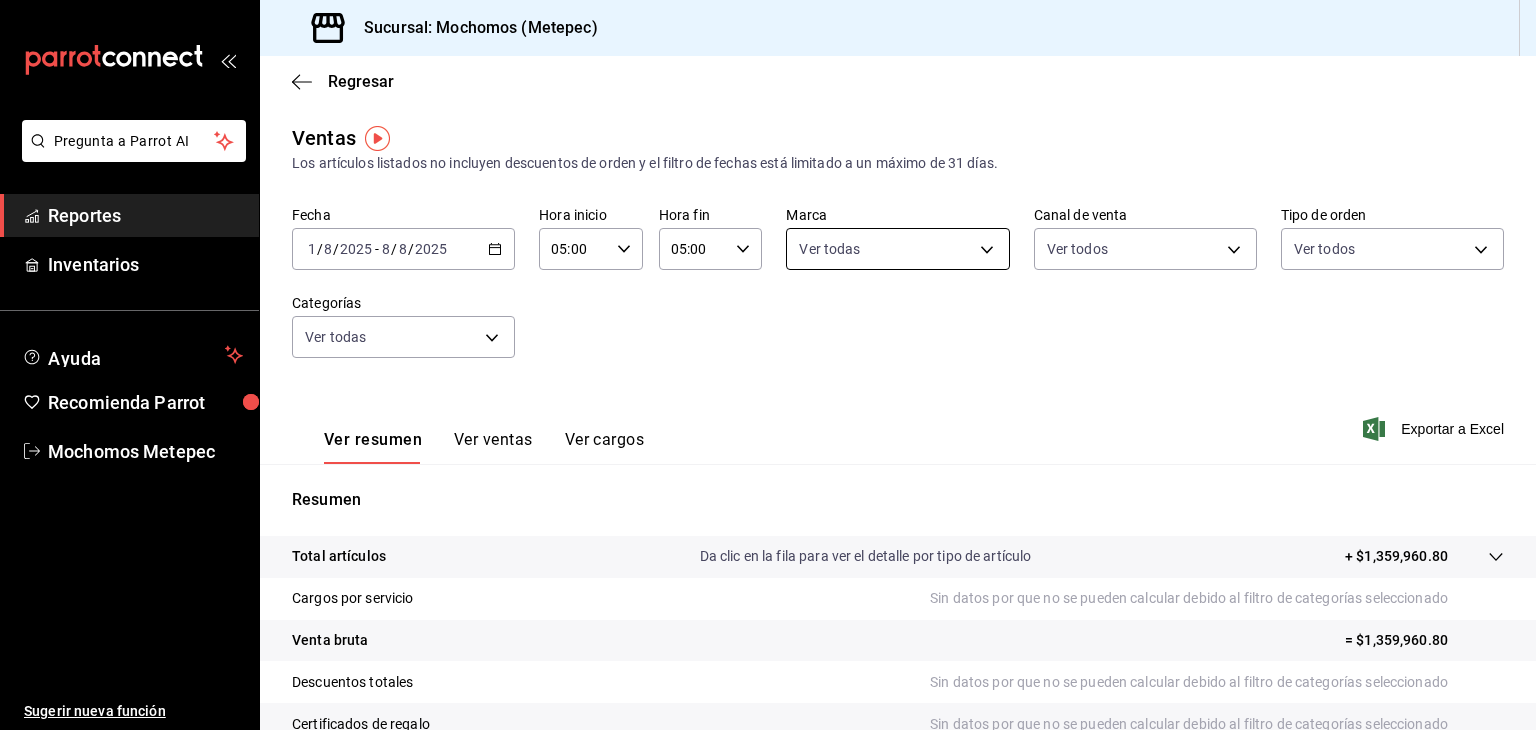 click on "Pregunta a Parrot AI Reportes   Inventarios   Ayuda Recomienda Parrot   Mochomos [CITY]   Sugerir nueva función   Sucursal: Mochomos ([CITY]) Regresar Ventas Los artículos listados no incluyen descuentos de orden y el filtro de fechas está limitado a un máximo de 31 días. Fecha [DATE]   [DATE] - [DATE] Hora inicio [TIME] Hora inicio Hora fin [TIME] Hora fin Marca Ver todas [UUID] Canal de venta Ver todos PARROT,UBER_EATS,RAPPI,DIDI_FOOD,ONLINE Tipo de orden Ver todos [UUID],[UUID],[EXTERNAL] Categorías Ver todas Ver resumen Ver ventas Ver cargos Exportar a Excel Resumen Total artículos Da clic en la fila para ver el detalle por tipo de artículo + $[PRICE] Cargos por servicio  Sin datos por que no se pueden calcular debido al filtro de categorías seleccionado Venta bruta = $[PRICE] Descuentos totales  Sin datos por que no se pueden calcular debido al filtro de categorías seleccionado Certificados de regalo" at bounding box center (768, 365) 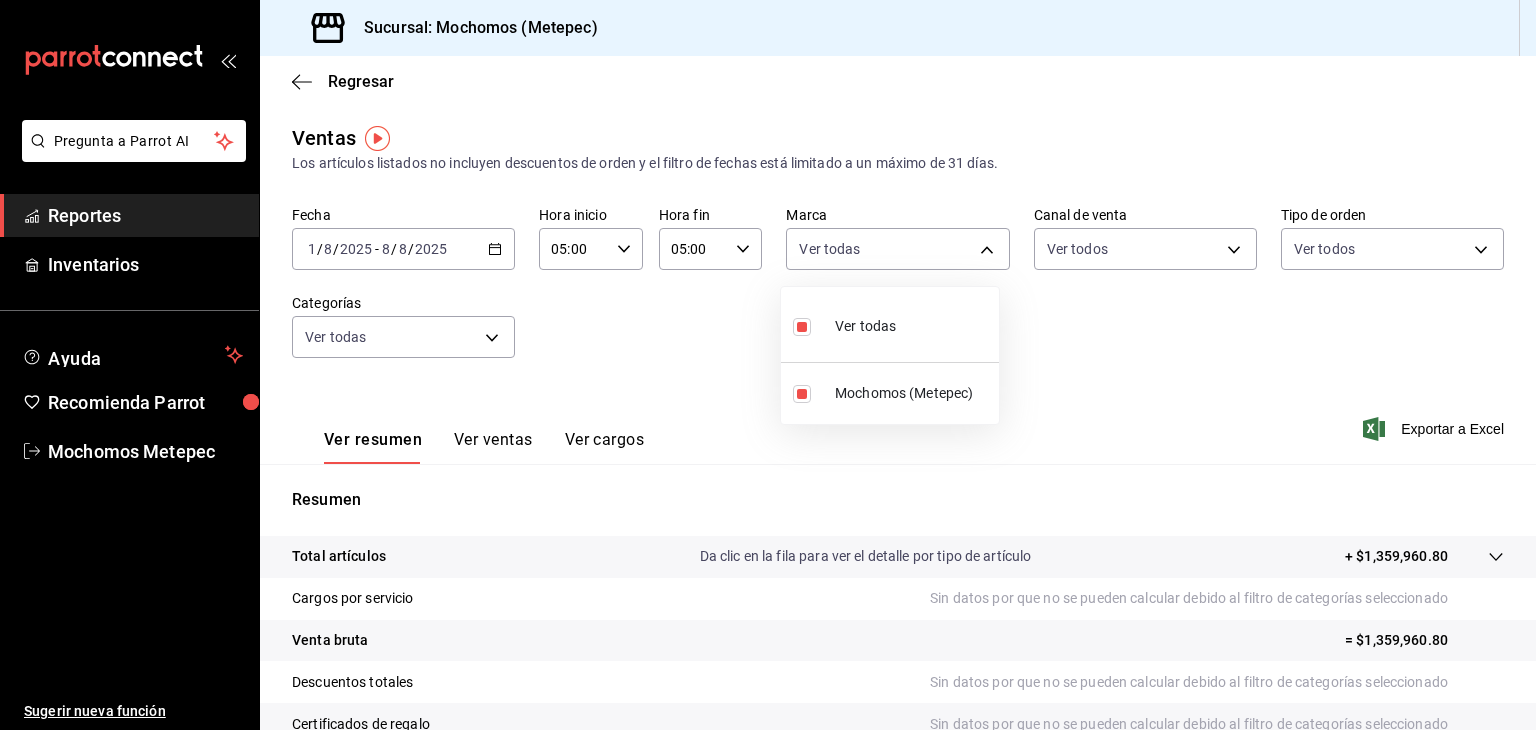 click at bounding box center [802, 327] 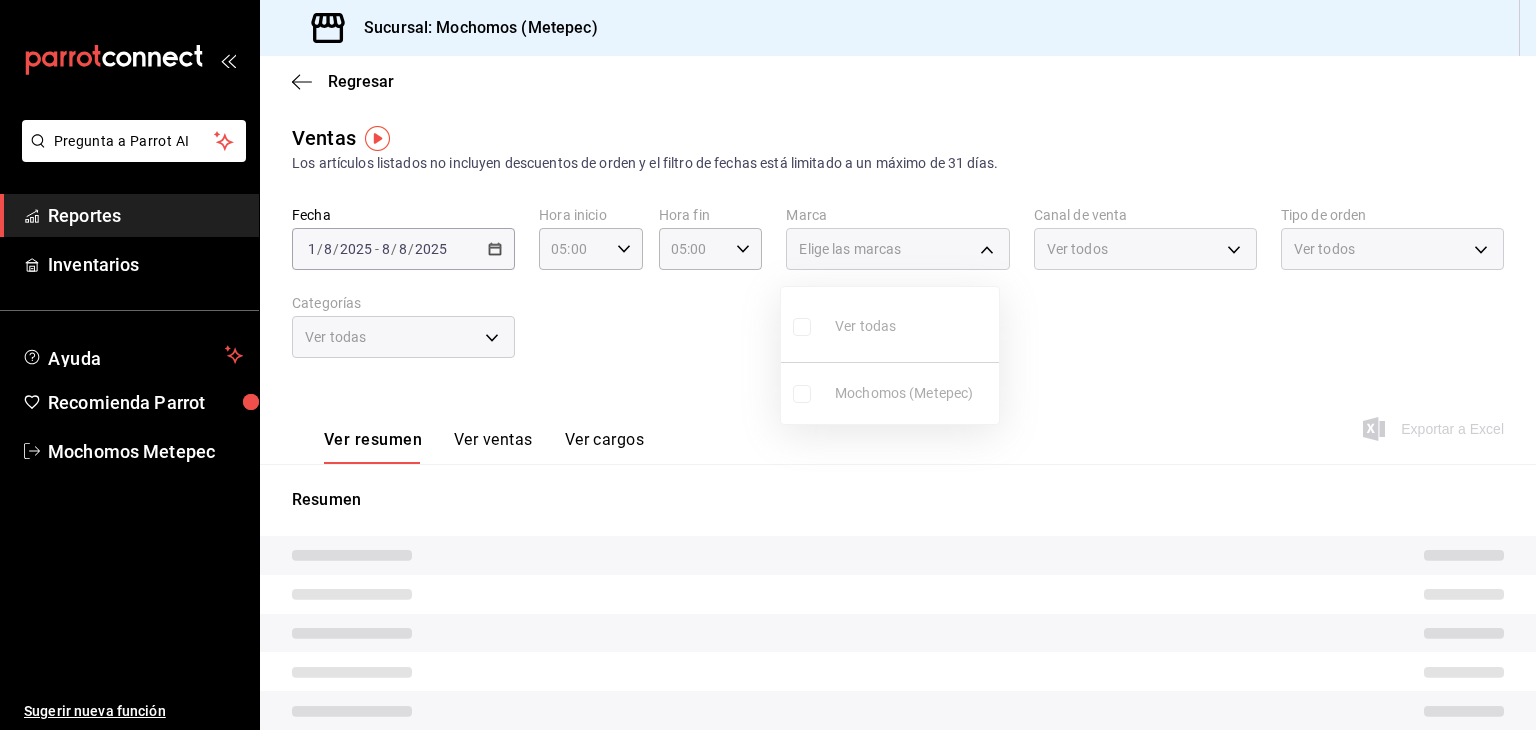 click at bounding box center [768, 365] 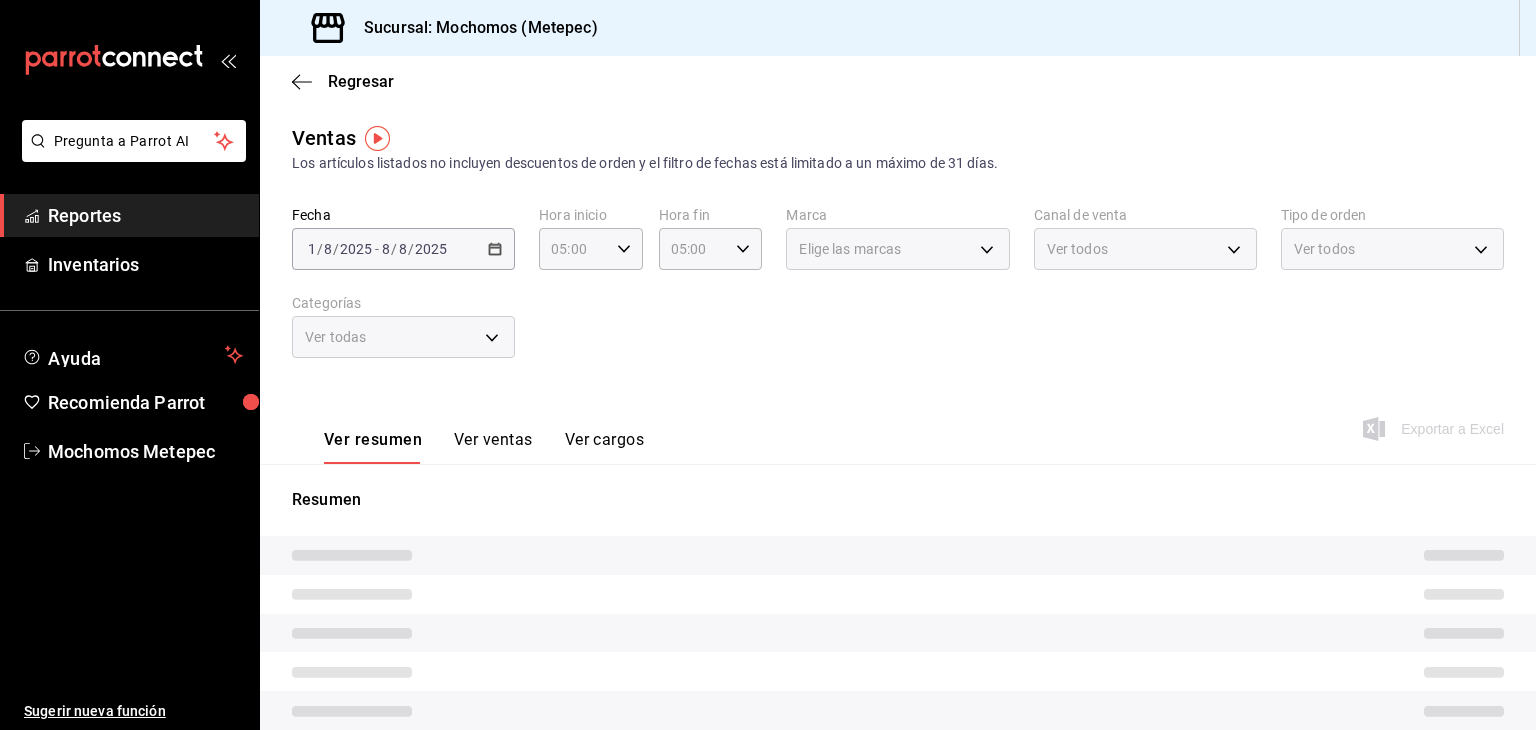 click on "Elige las marcas" at bounding box center (850, 249) 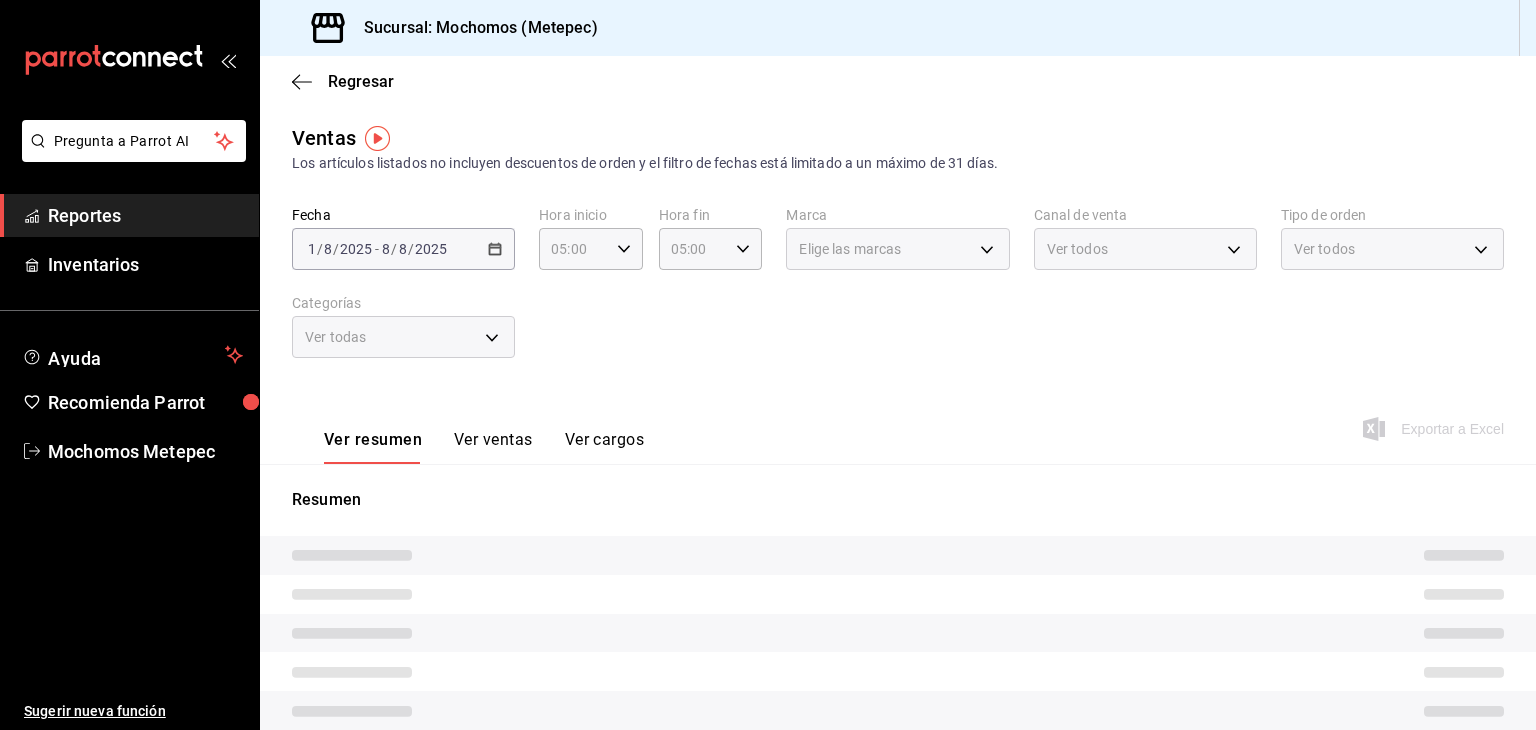 click on "Elige las marcas" at bounding box center [897, 249] 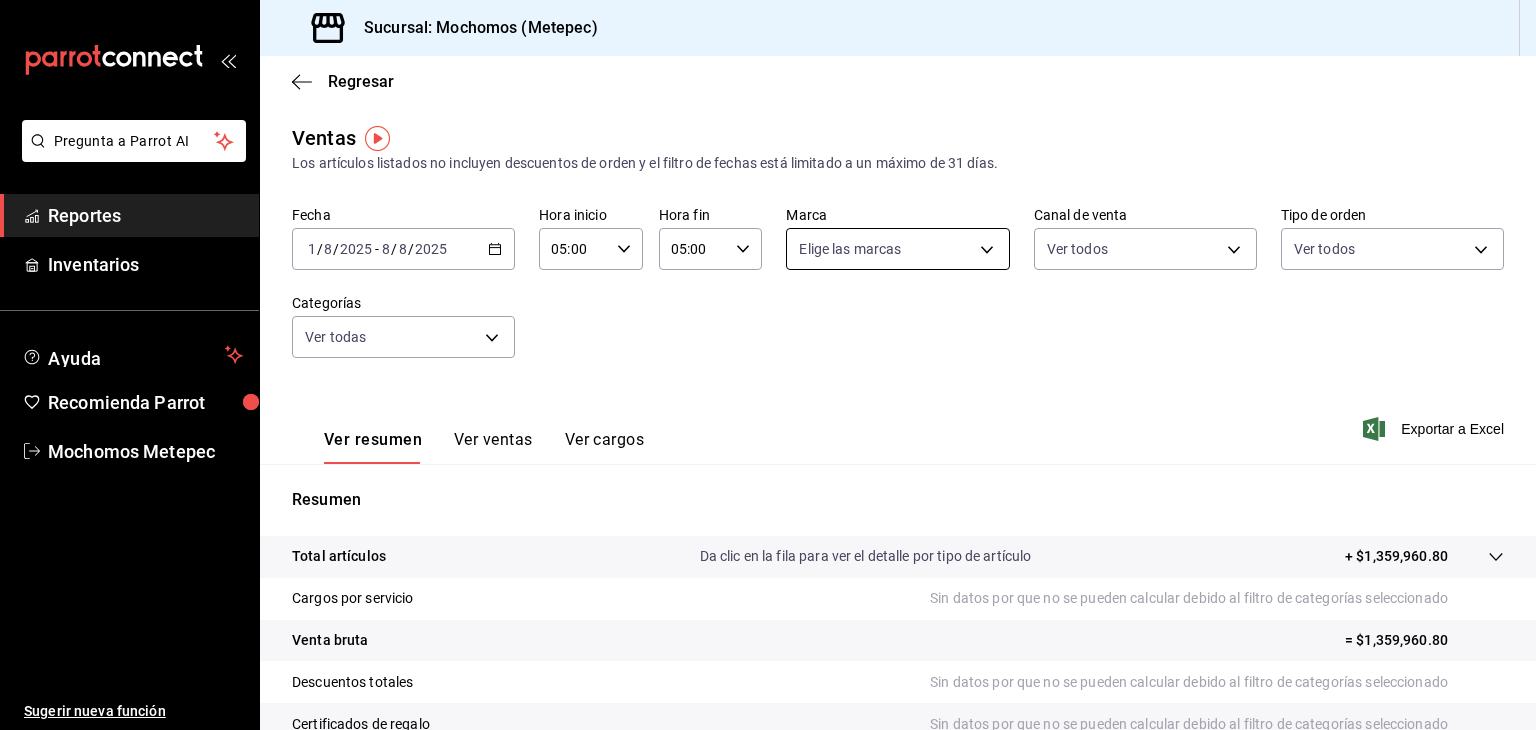 click on "Pregunta a Parrot AI Reportes   Inventarios   Ayuda Recomienda Parrot   Mochomos [CITY]   Sugerir nueva función   Sucursal: Mochomos ([CITY]) Regresar Ventas Los artículos listados no incluyen descuentos de orden y el filtro de fechas está limitado a un máximo de 31 días. Fecha [DATE]   [DATE] - [DATE] Hora inicio [TIME] Hora inicio Hora fin [TIME] Hora fin Marca Elige las marcas Canal de venta Ver todos PARROT,UBER_EATS,RAPPI,DIDI_FOOD,ONLINE Tipo de orden Ver todos [UUID],[UUID],[EXTERNAL] Categorías Ver todas Ver resumen Ver ventas Ver cargos Exportar a Excel Resumen Total artículos Da clic en la fila para ver el detalle por tipo de artículo + $[PRICE] Cargos por servicio  Sin datos por que no se pueden calcular debido al filtro de categorías seleccionado Venta bruta = $[PRICE] Descuentos totales  Sin datos por que no se pueden calcular debido al filtro de categorías seleccionado Certificados de regalo" at bounding box center [768, 365] 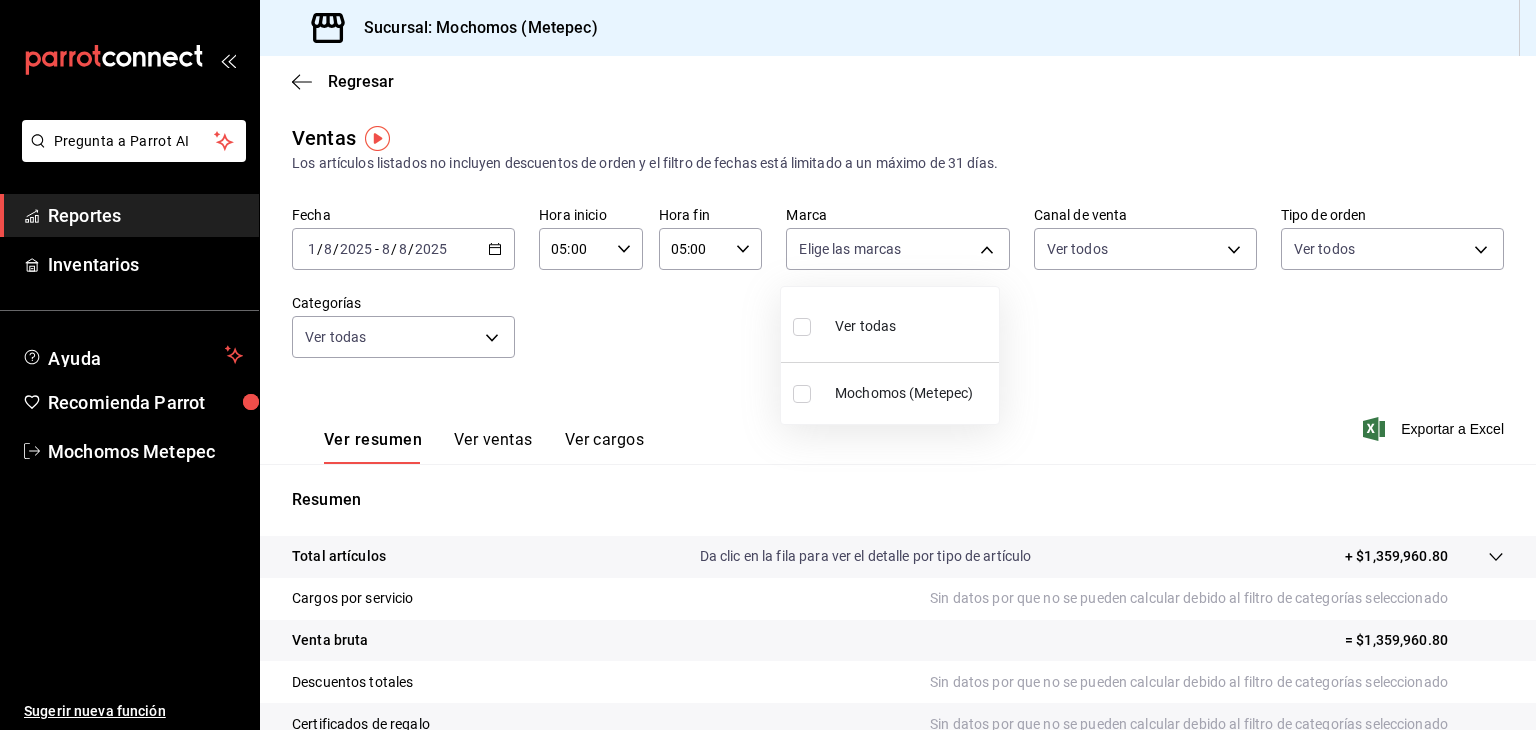 click at bounding box center [802, 327] 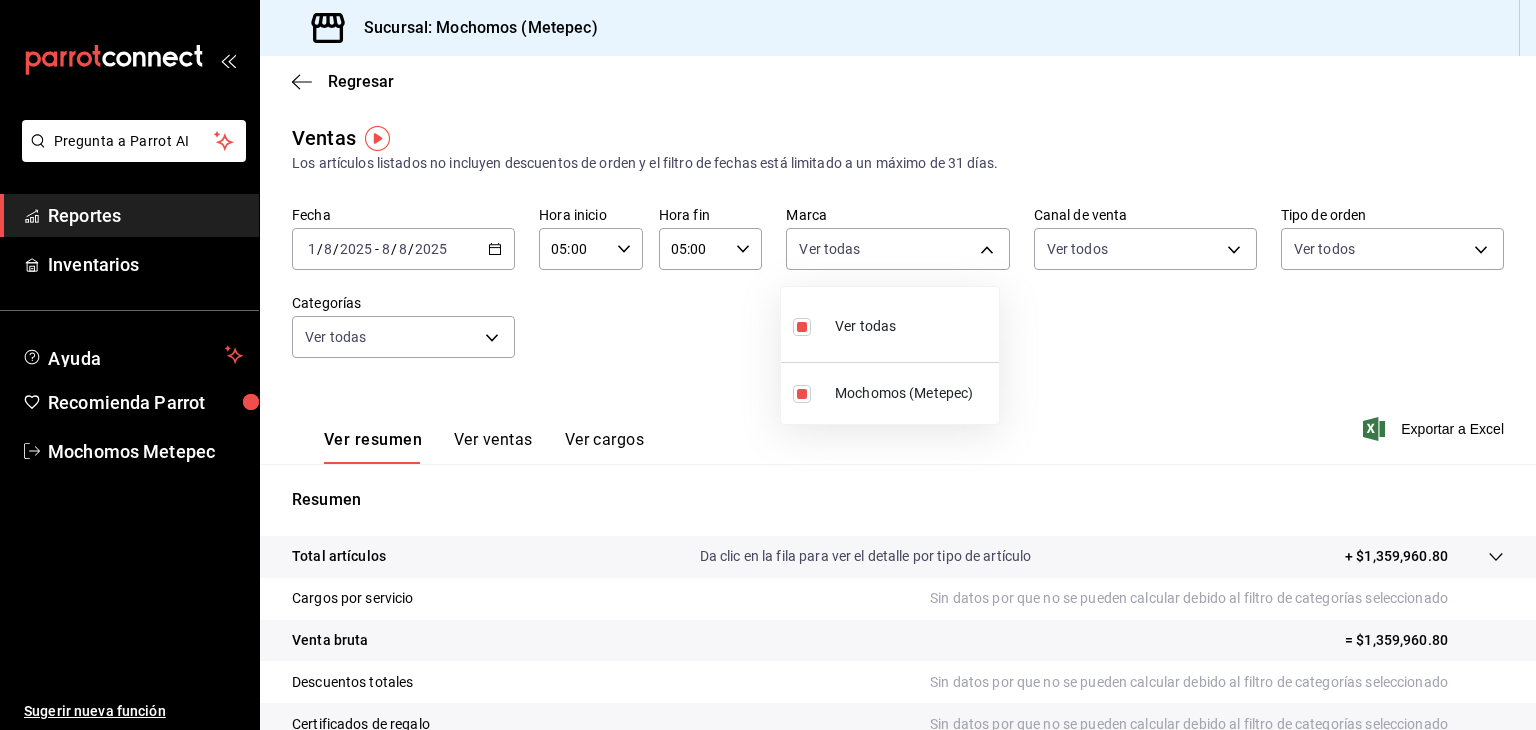 click at bounding box center (768, 365) 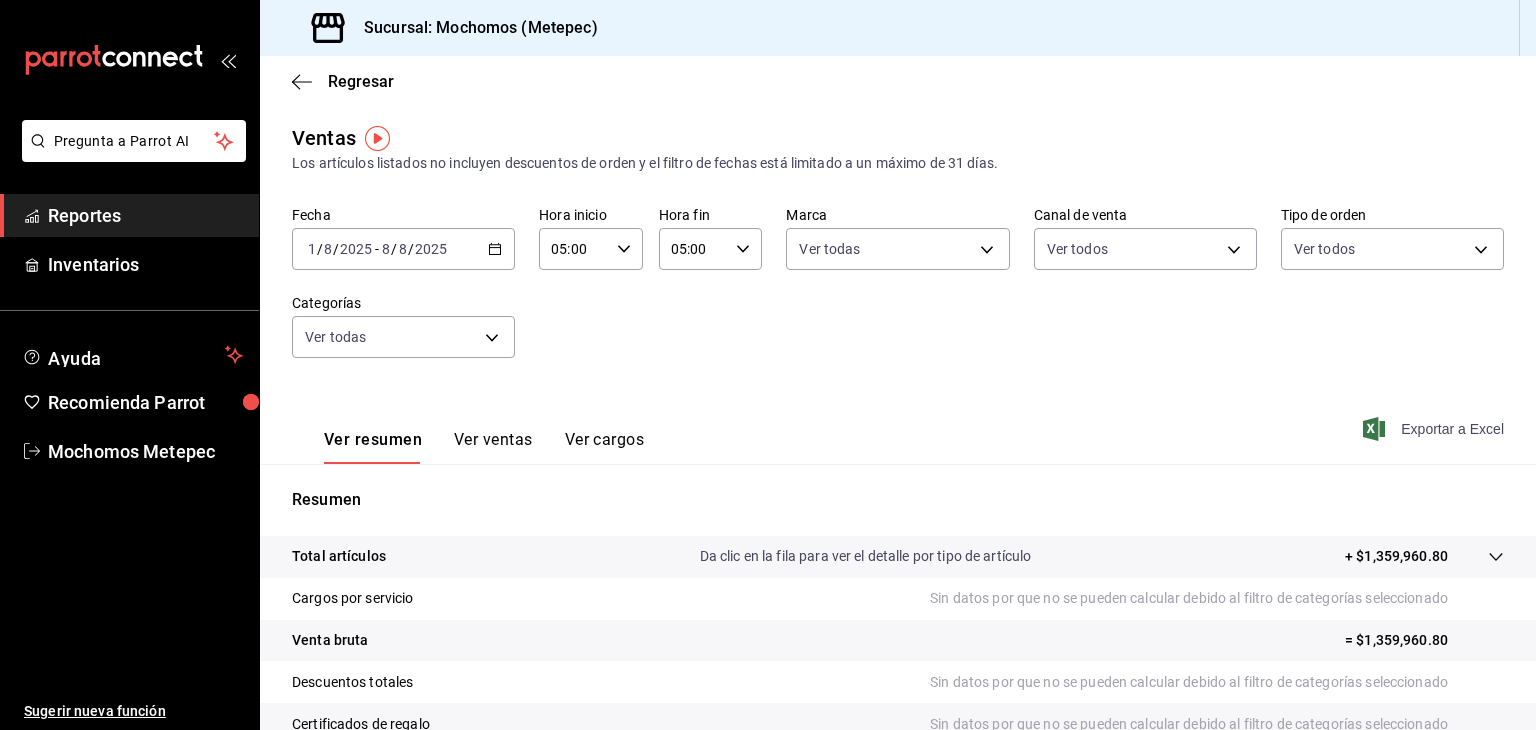 click on "Exportar a Excel" at bounding box center (1435, 429) 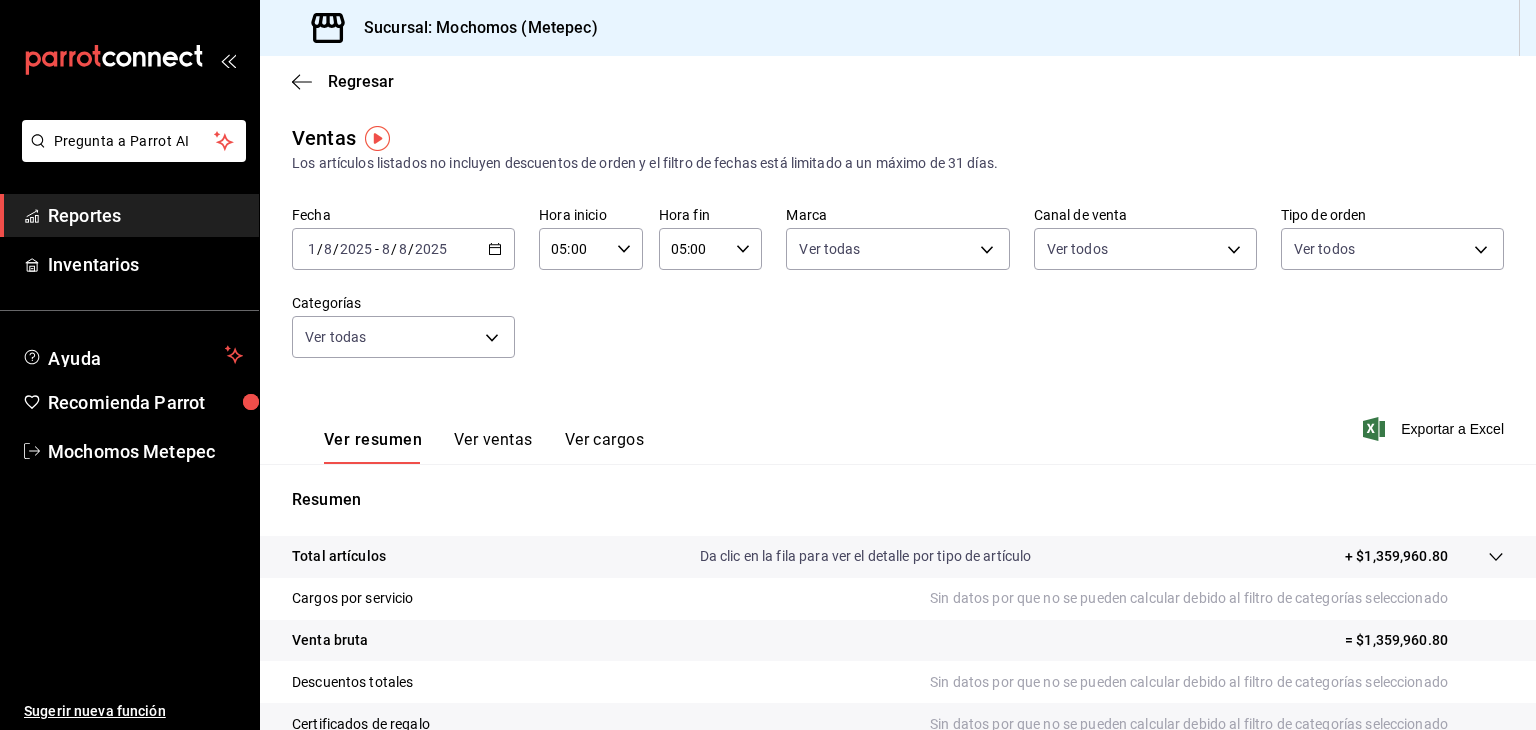 click 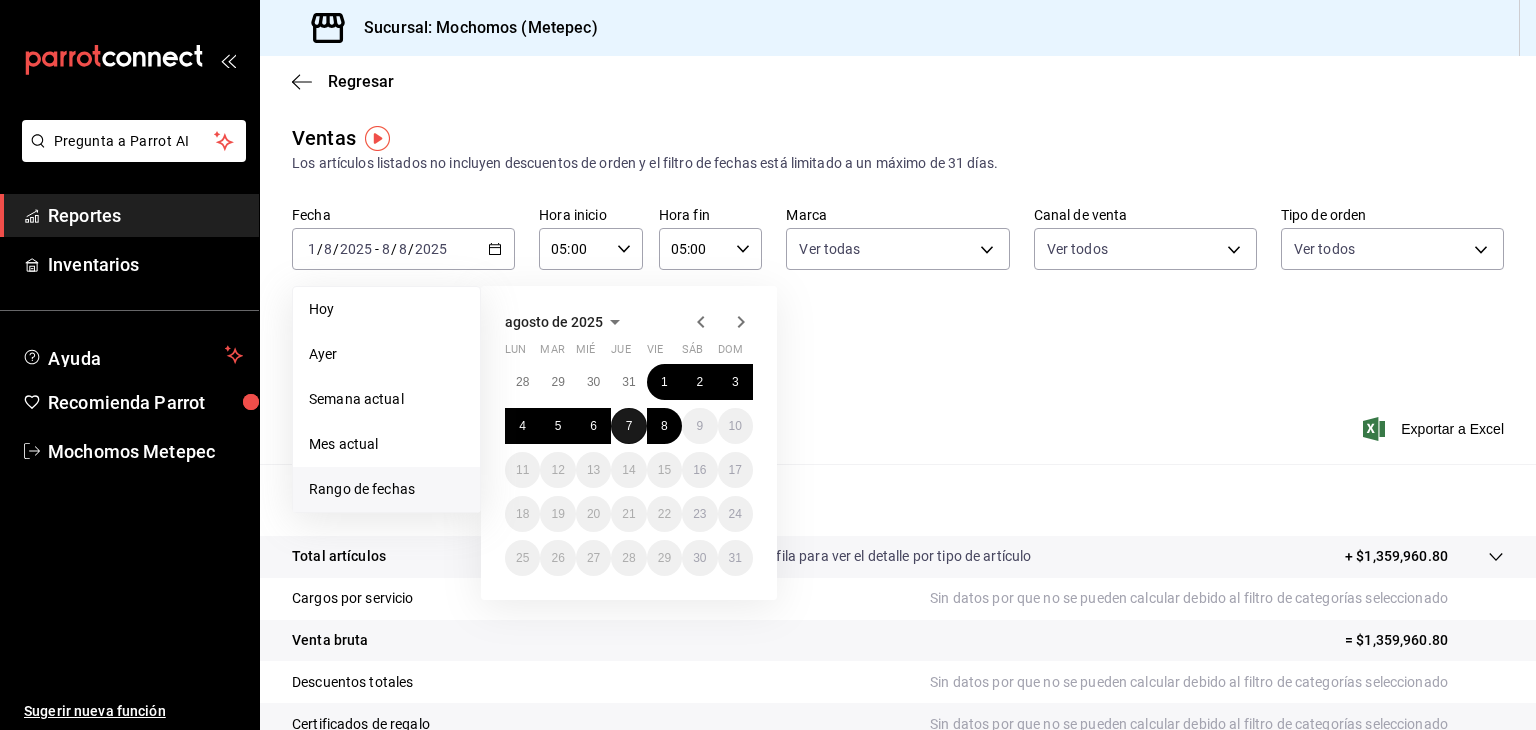 click on "7" at bounding box center [628, 426] 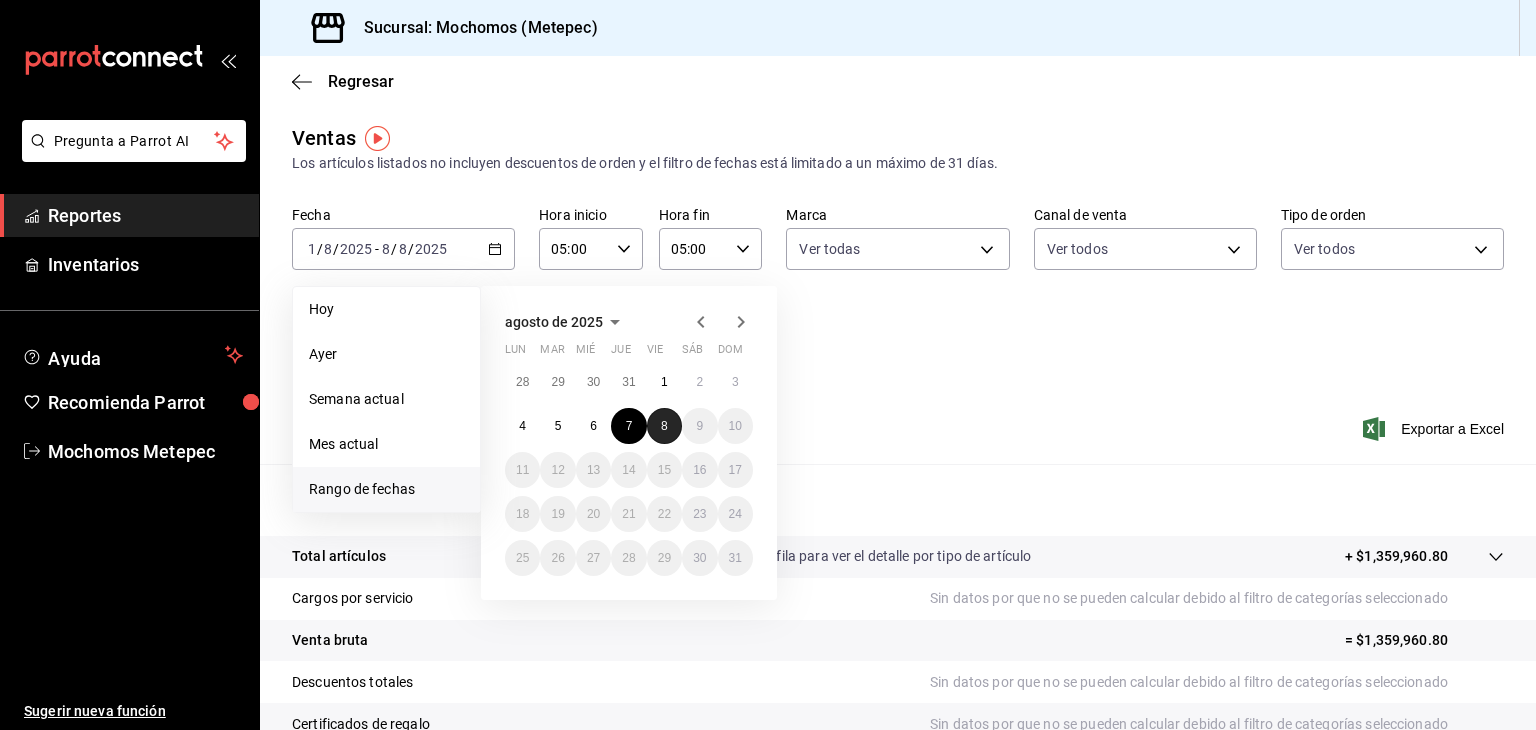 click on "8" at bounding box center (664, 426) 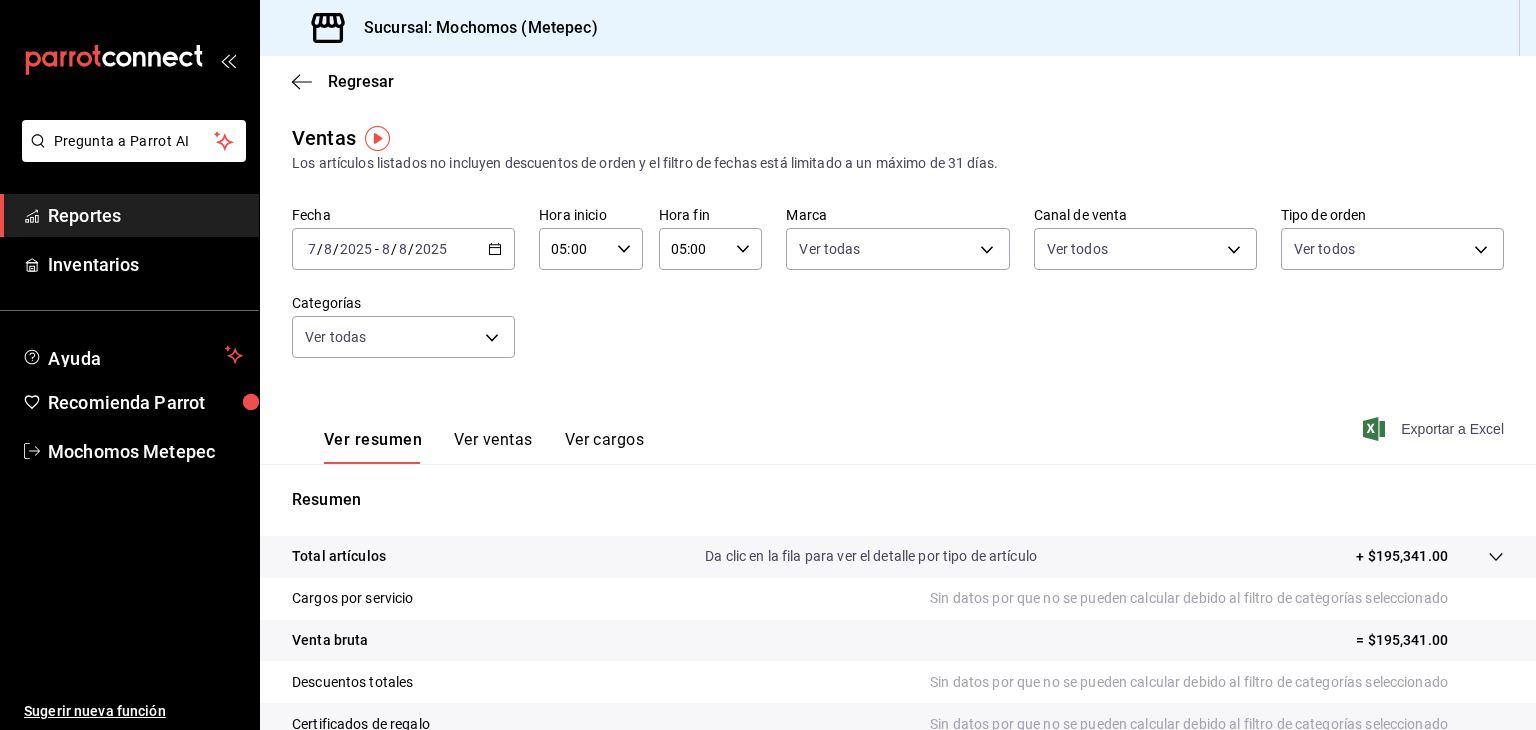 click on "Exportar a Excel" at bounding box center (1435, 429) 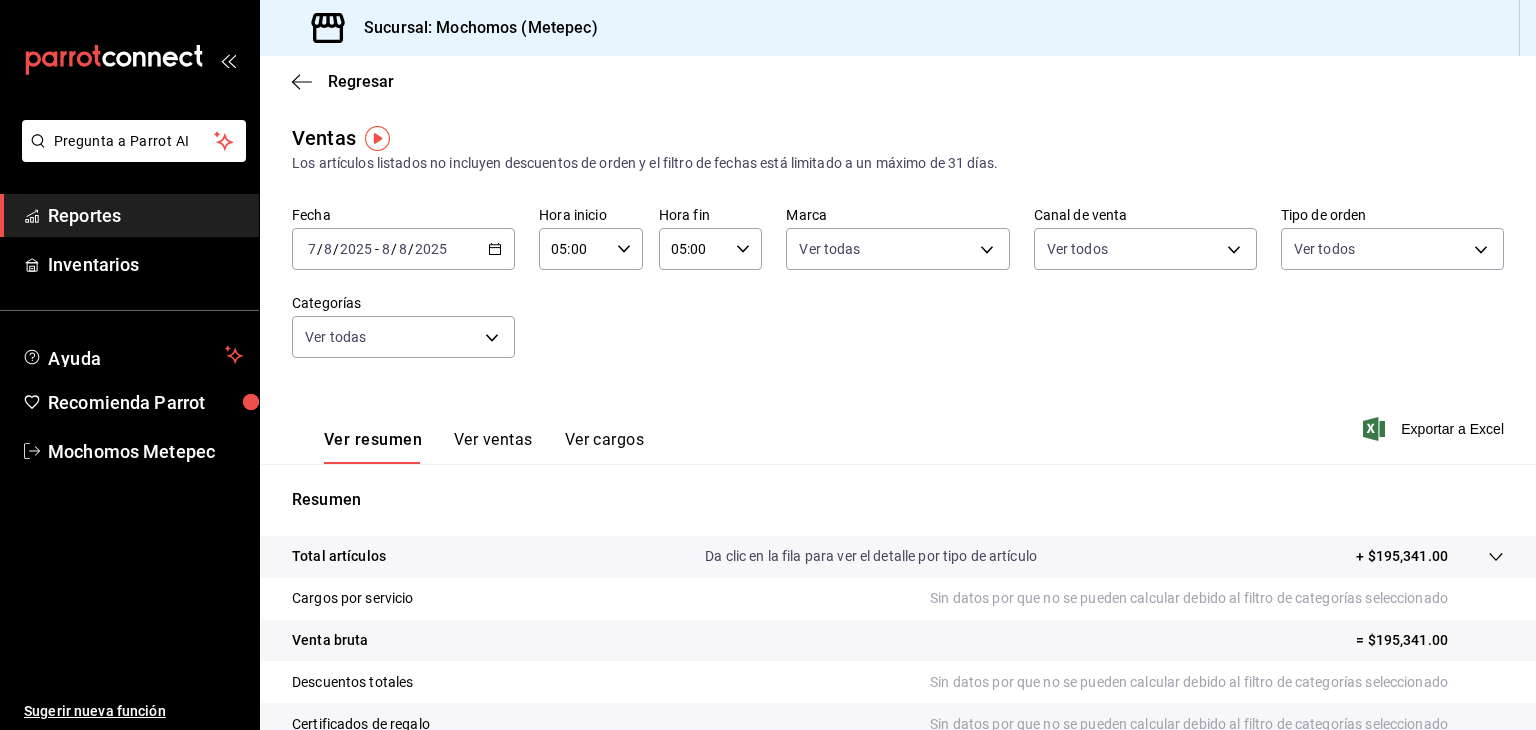 click on "Reportes" at bounding box center (145, 215) 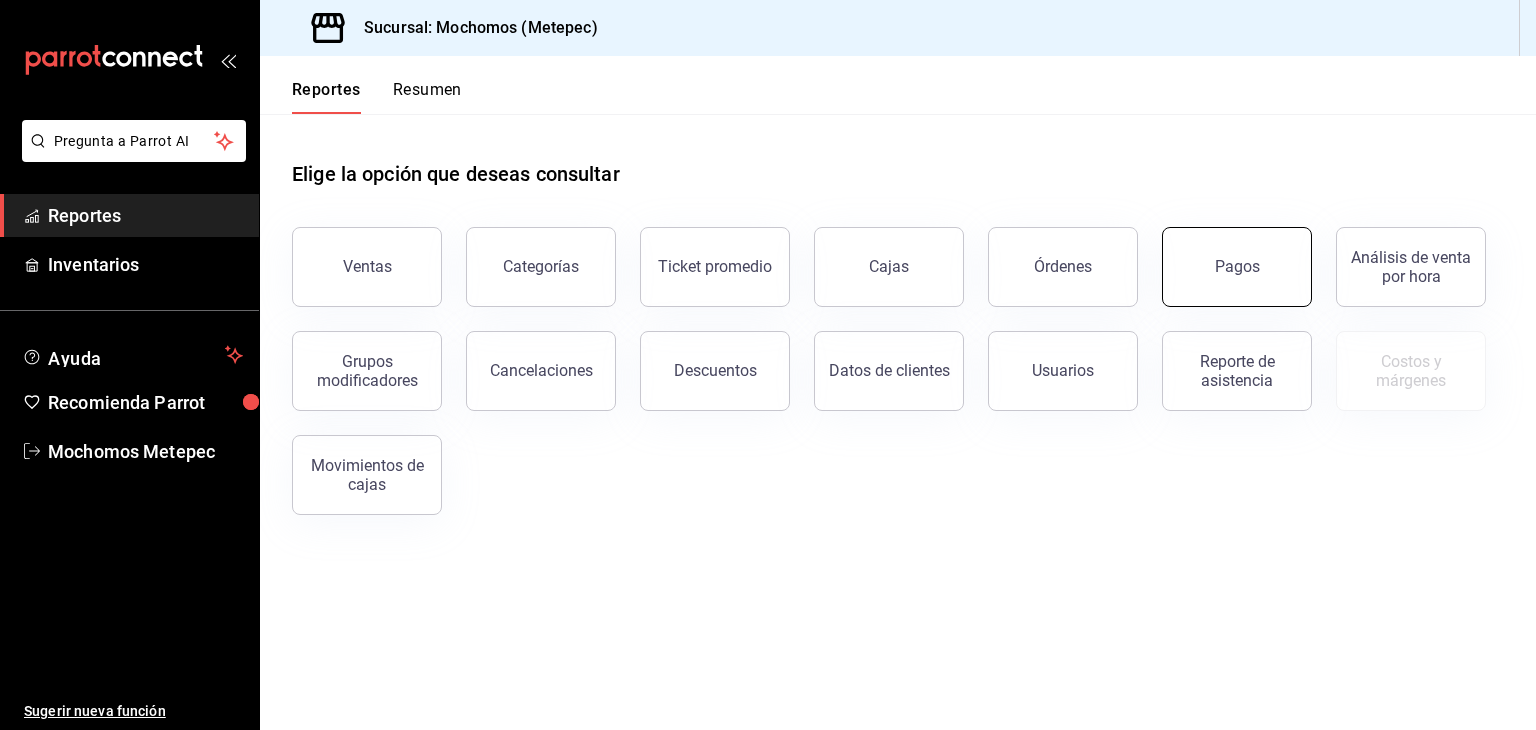 click on "Pagos" at bounding box center [1237, 266] 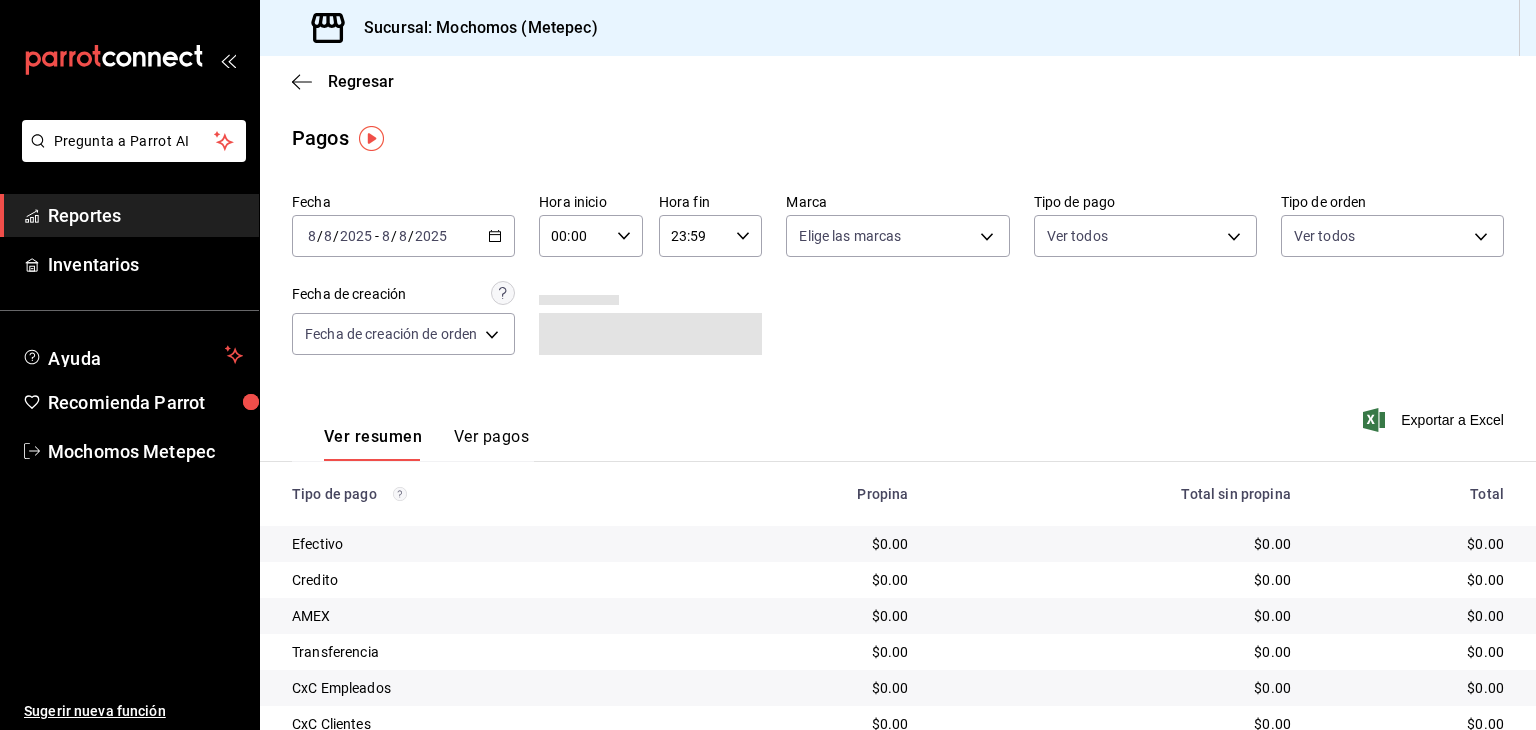 click 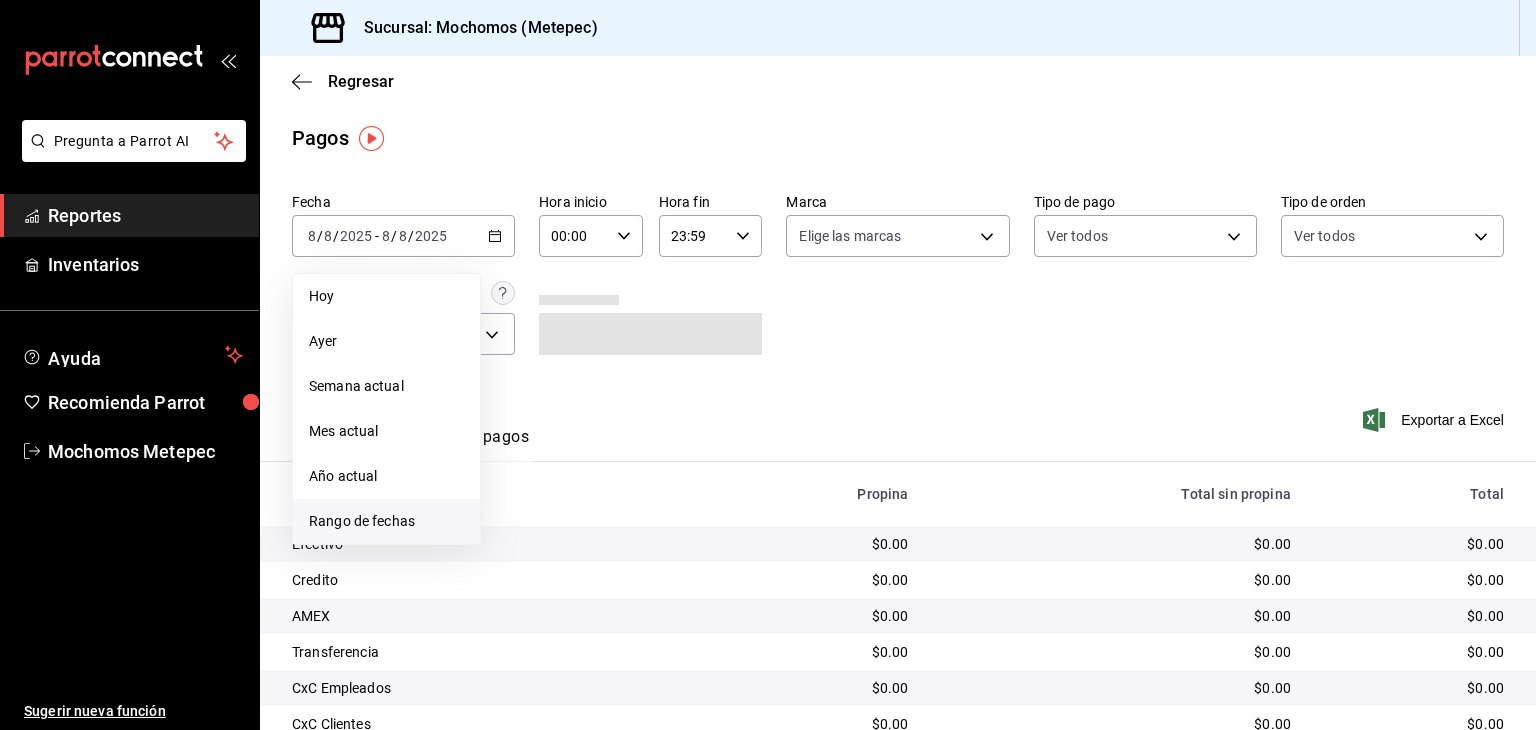 click on "Rango de fechas" at bounding box center (386, 521) 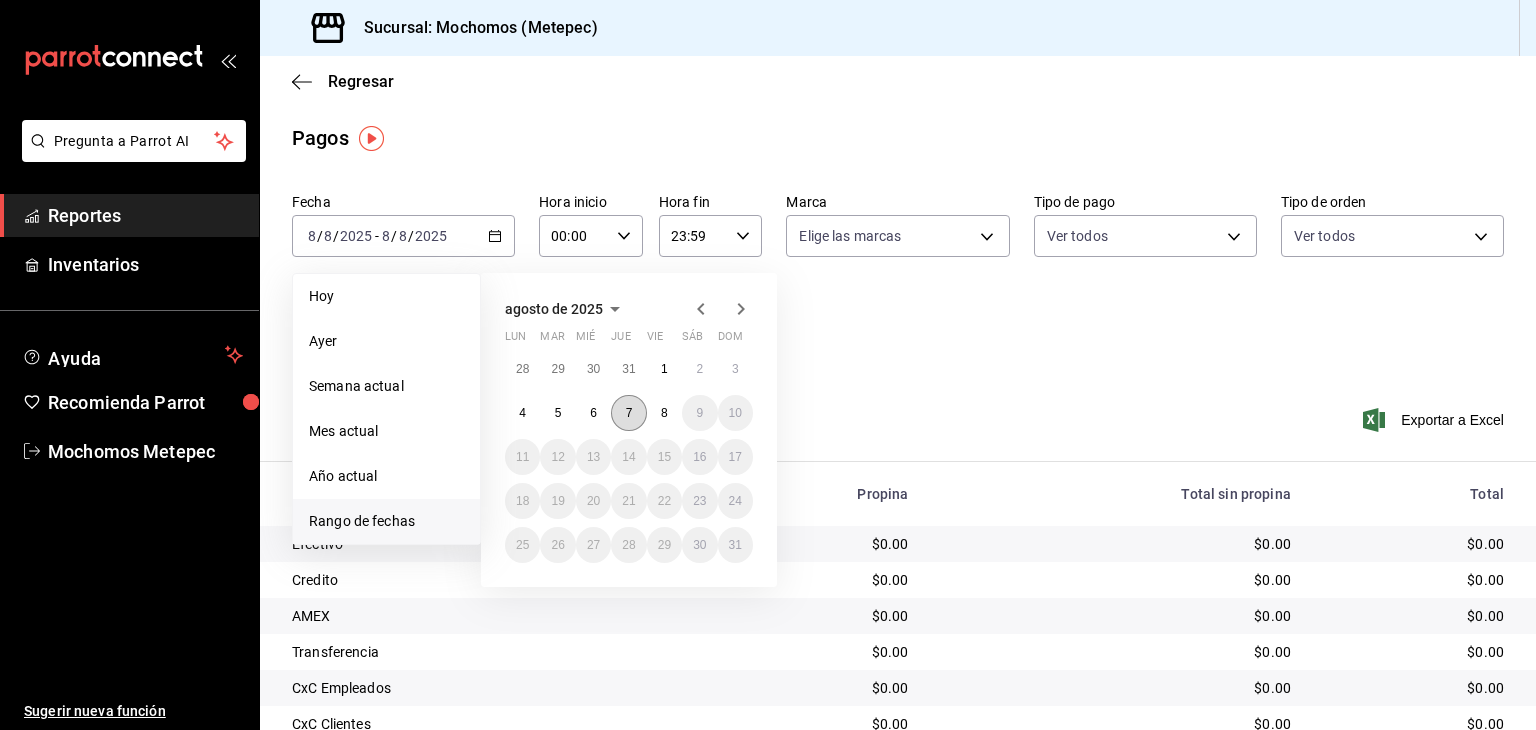 click on "7" at bounding box center [628, 413] 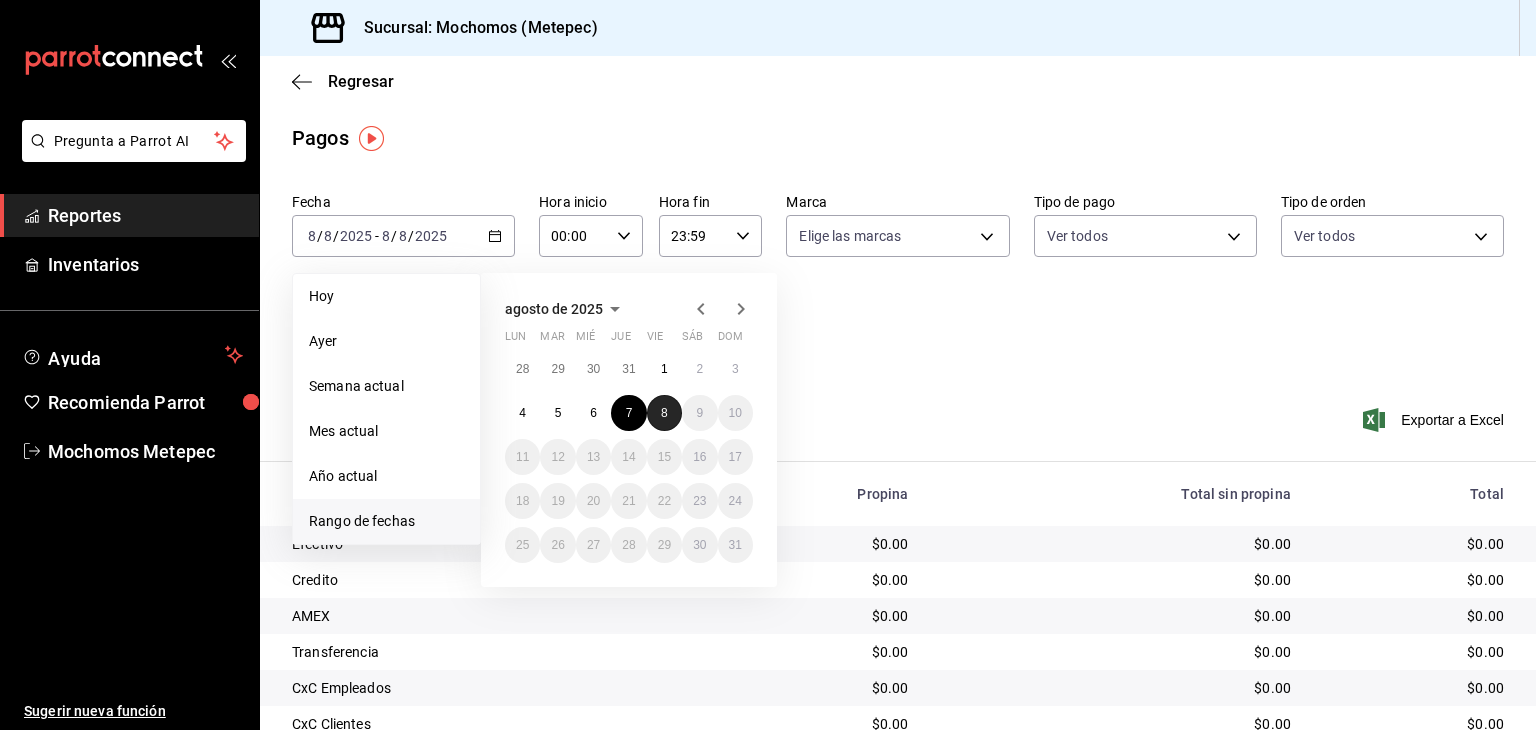 click on "8" at bounding box center [664, 413] 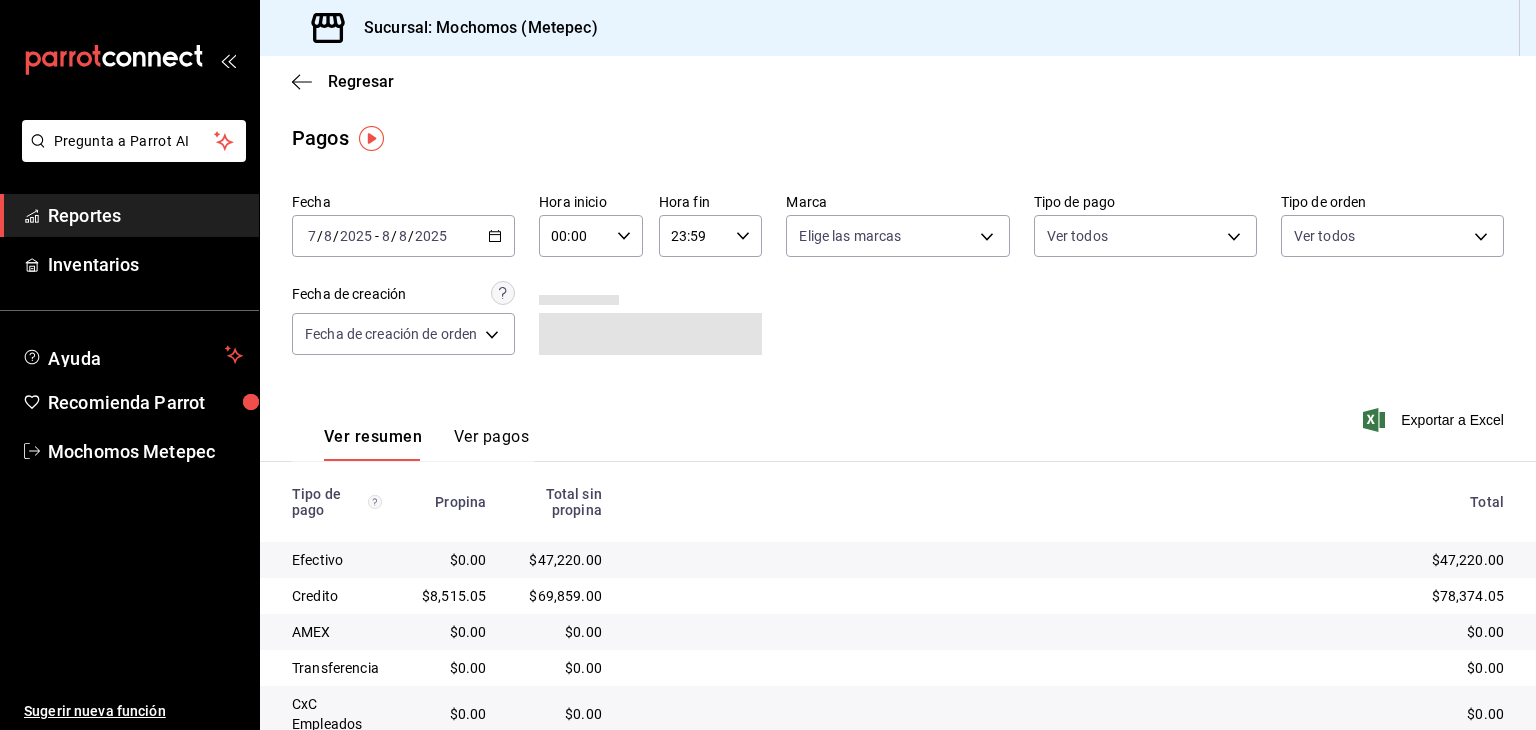 click on "00:00 Hora inicio" at bounding box center (591, 236) 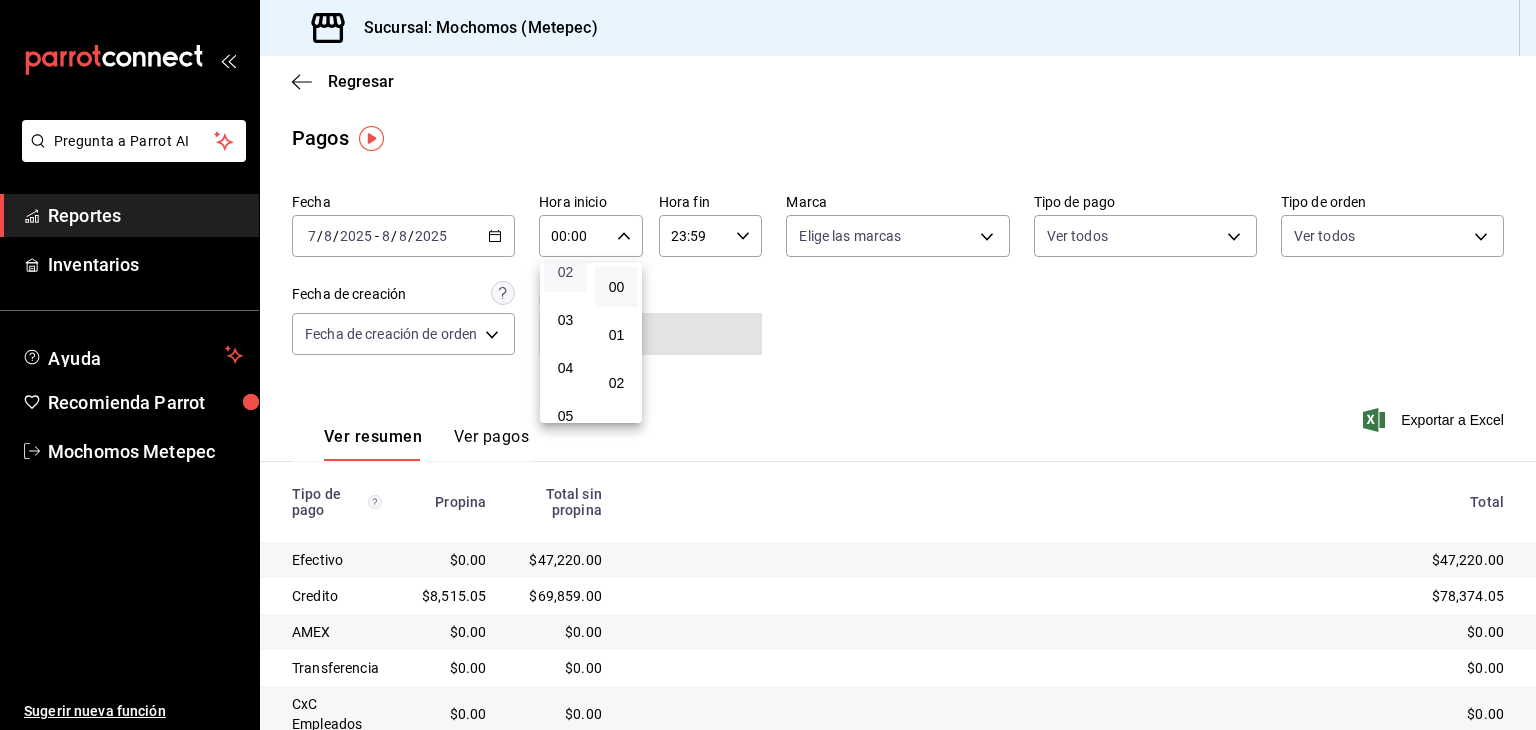 scroll, scrollTop: 112, scrollLeft: 0, axis: vertical 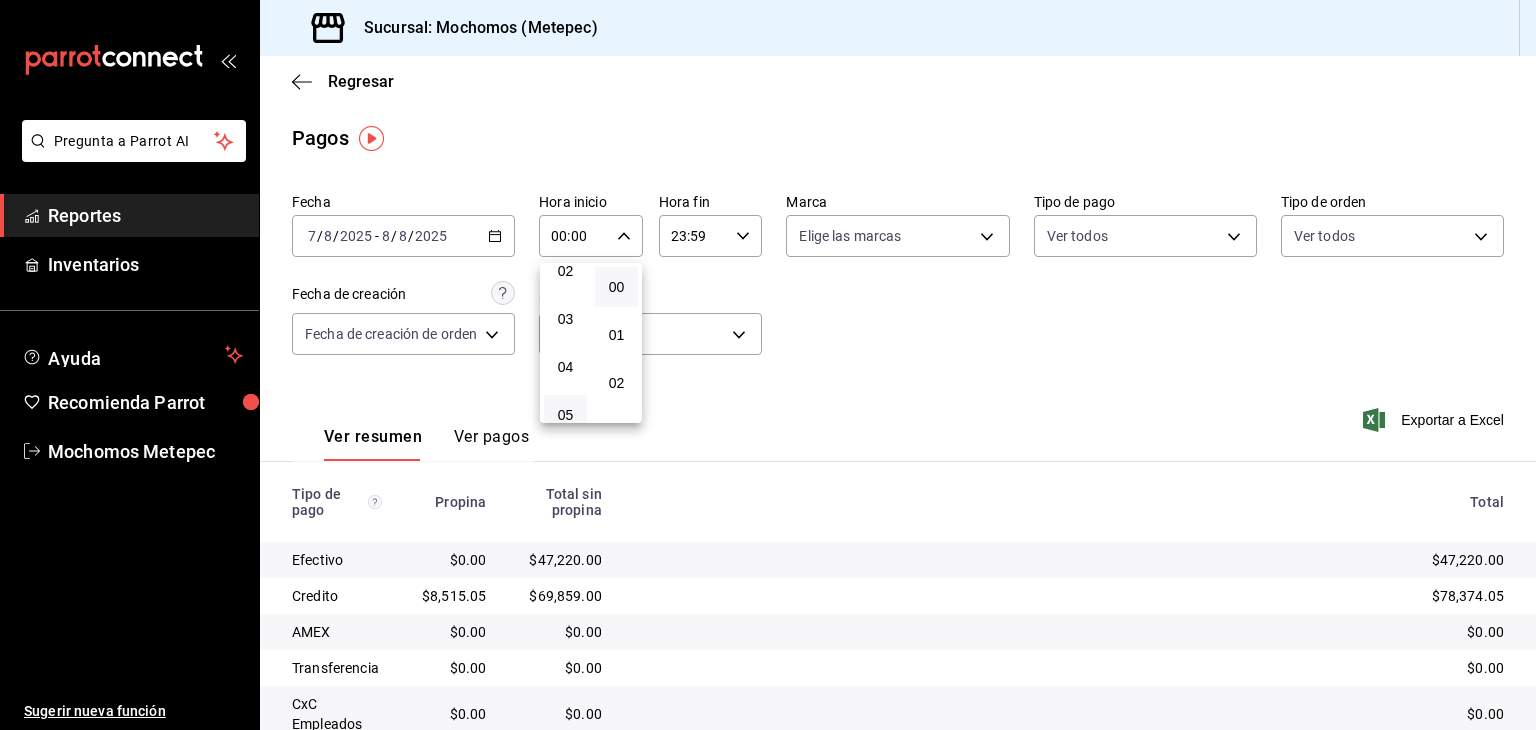 click on "05" at bounding box center (565, 415) 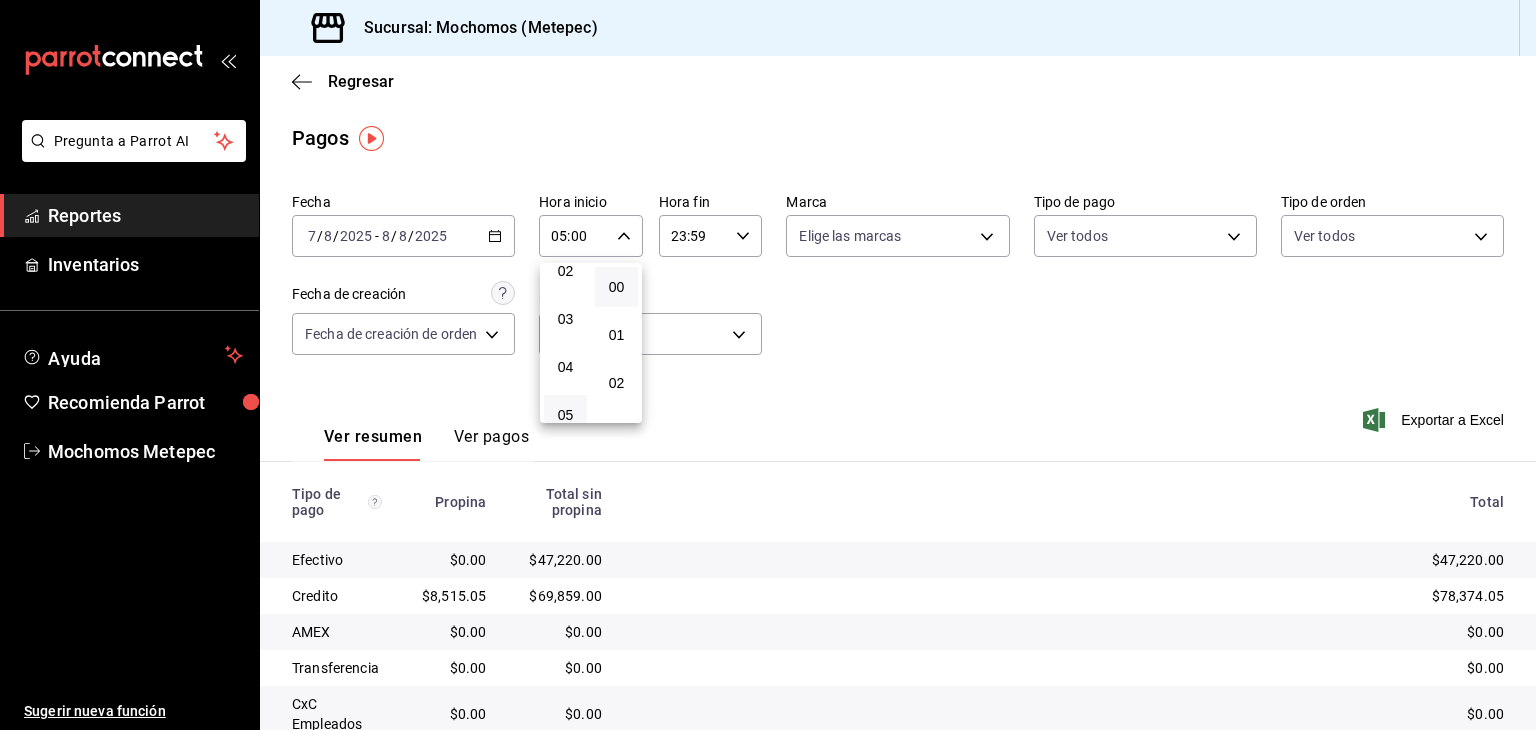 click at bounding box center [768, 365] 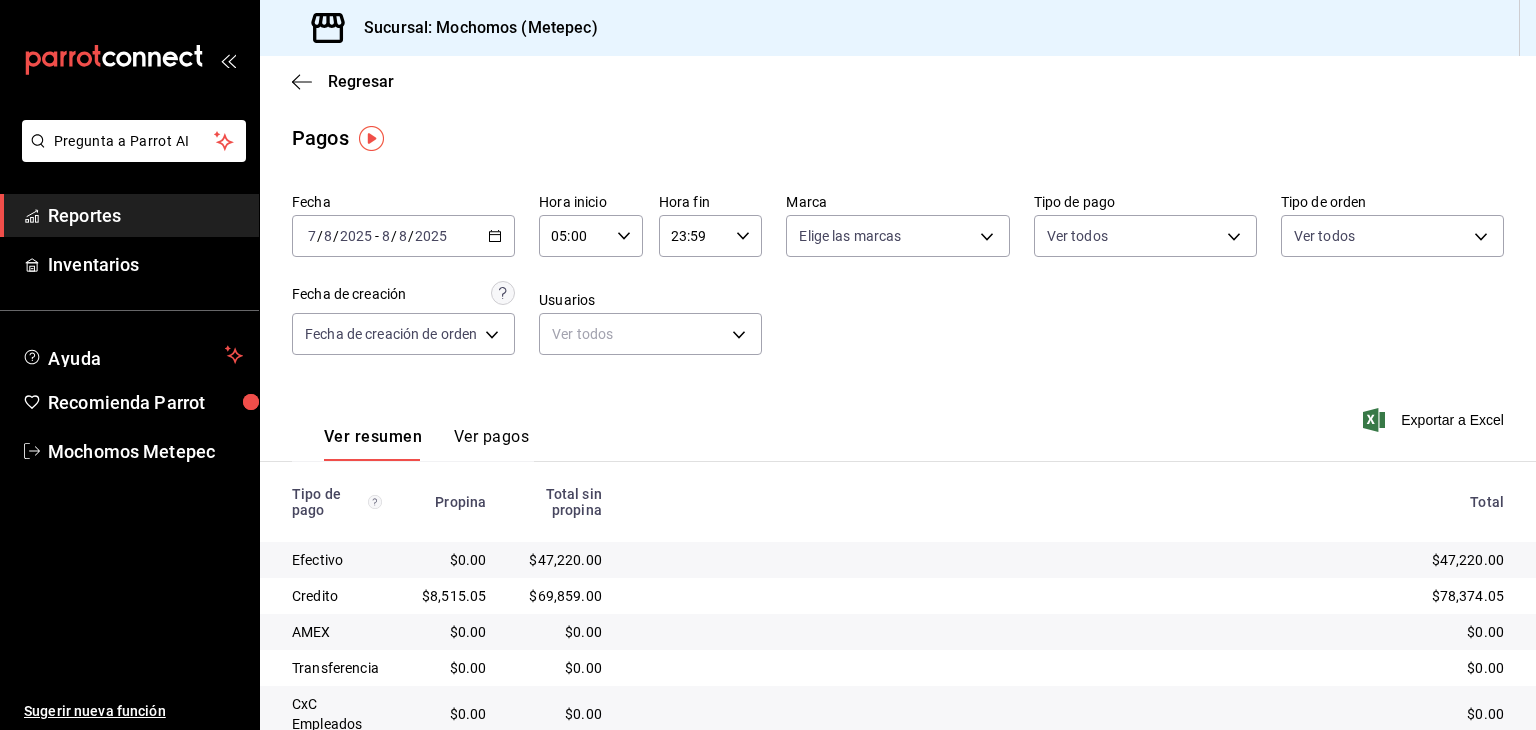 click on "23:59 Hora fin" at bounding box center [711, 236] 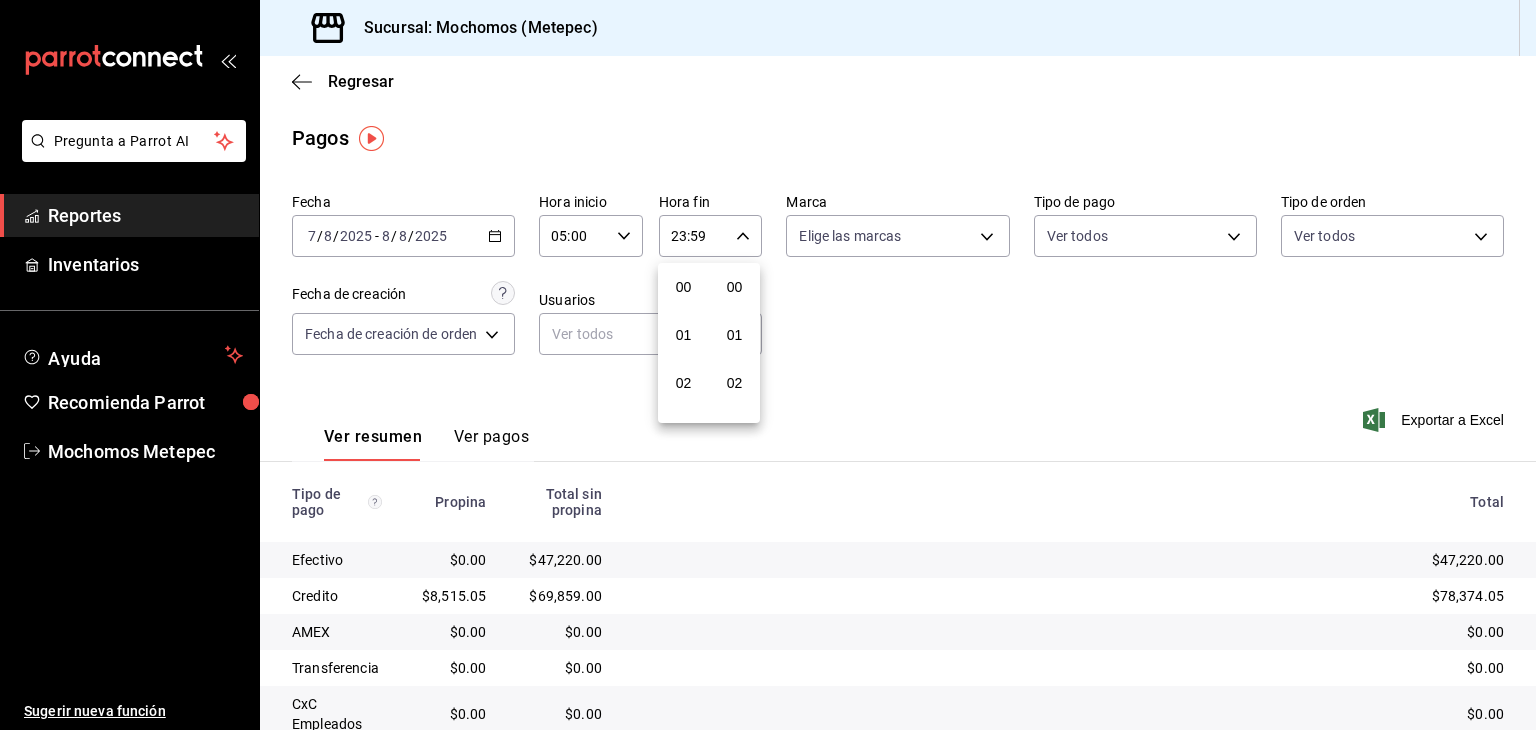 scroll, scrollTop: 1011, scrollLeft: 0, axis: vertical 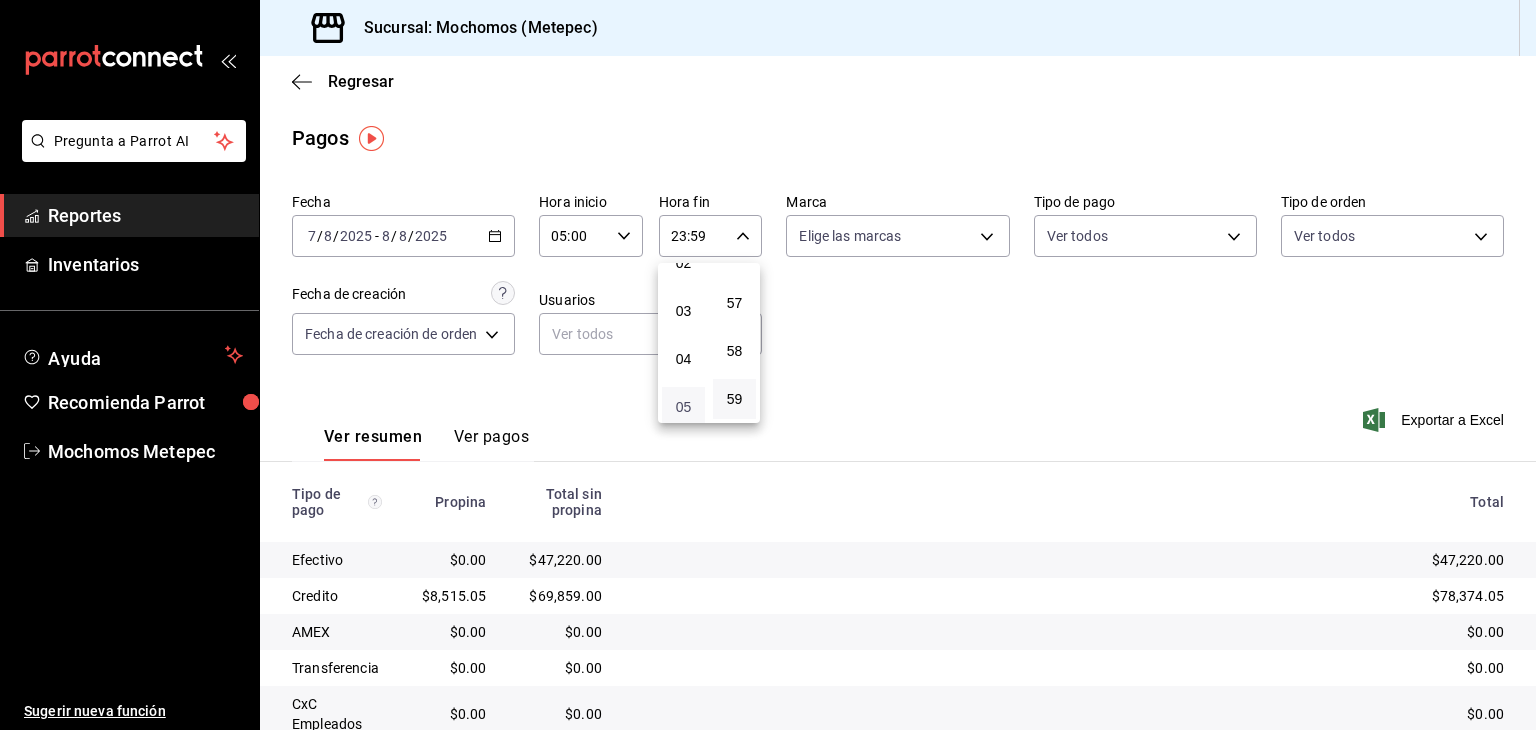 click on "05" at bounding box center (683, 407) 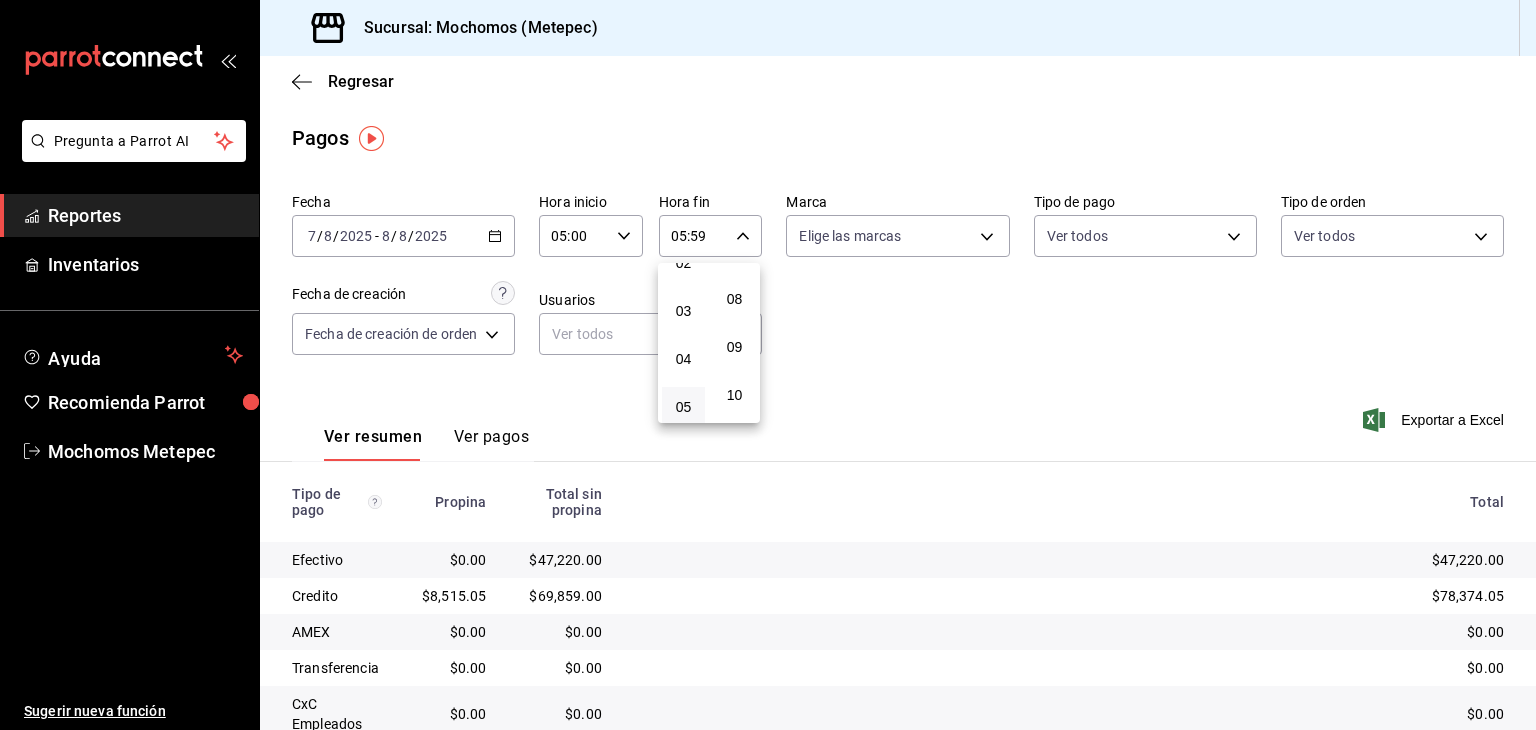 scroll, scrollTop: 0, scrollLeft: 0, axis: both 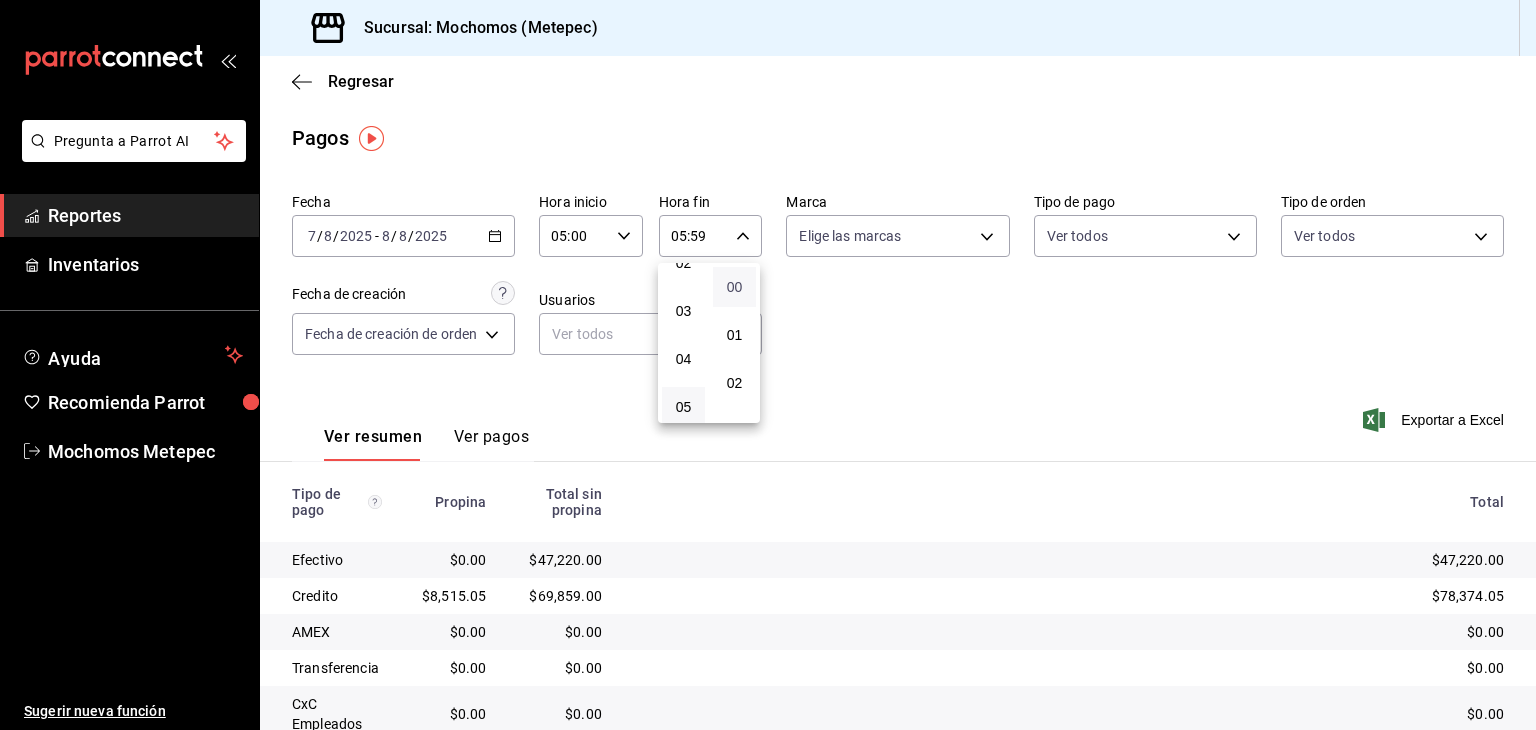 click on "00" at bounding box center (734, 287) 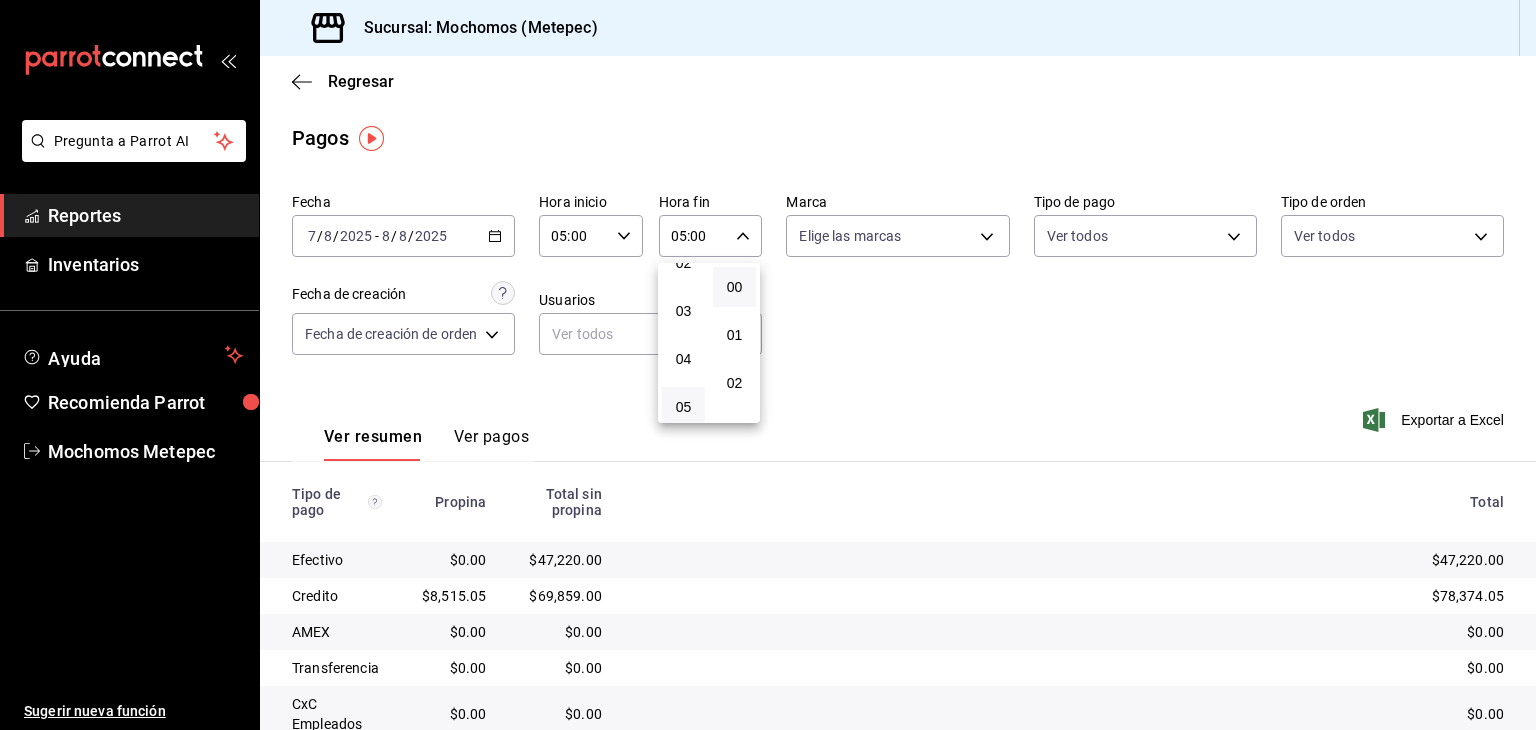 click at bounding box center (768, 365) 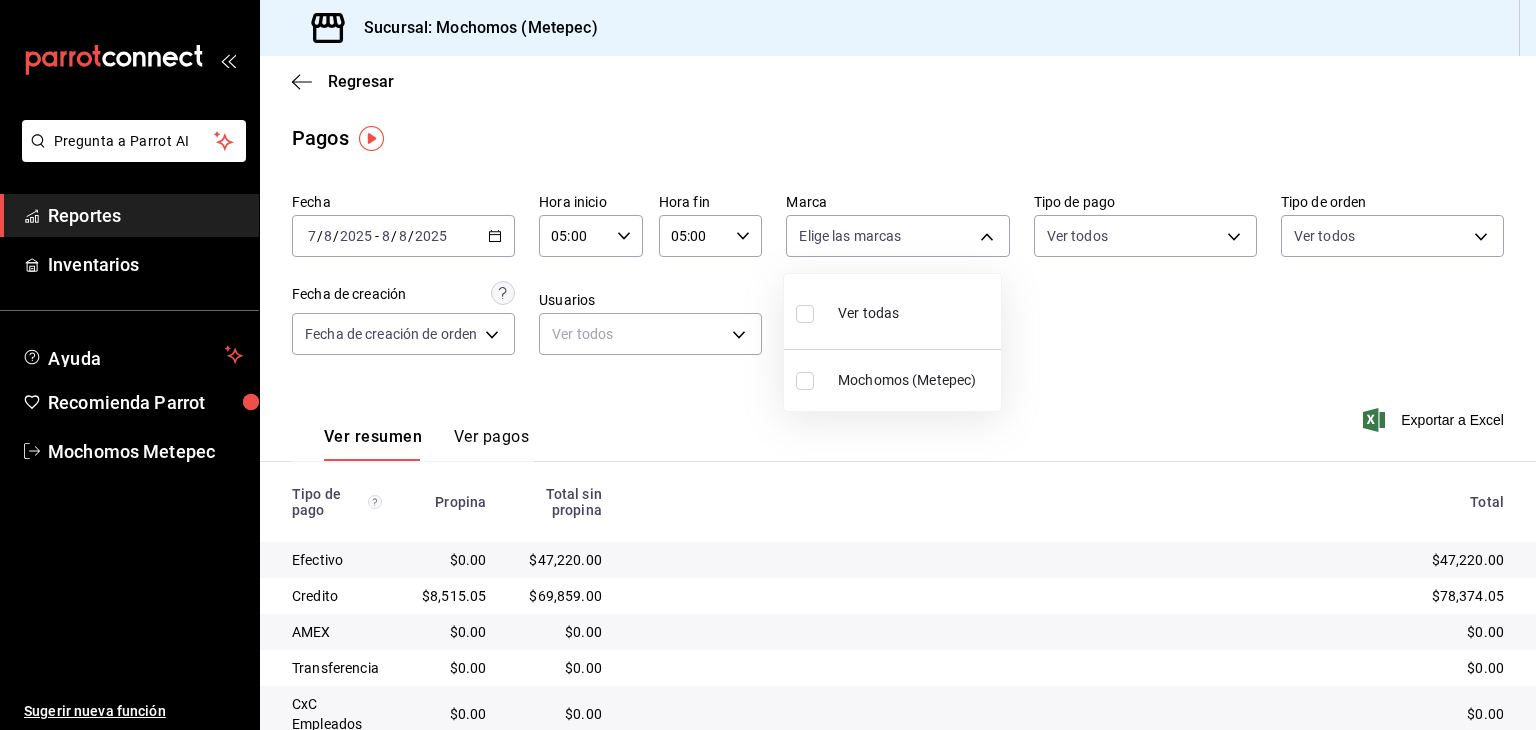 click on "Pregunta a Parrot AI Reportes   Inventarios   Ayuda Recomienda Parrot   Mochomos [CITY]   Sugerir nueva función   Sucursal: Mochomos ([CITY]) Regresar Pagos Fecha [DATE] [DATE] - [DATE] Hora inicio [TIME] Hora inicio Hora fin [TIME] Hora fin Marca Elige las marcas Tipo de pago Ver todos [UUID],[UUID],[UUID],[UUID],[UUID],[UUID],[UUID],[UUID],[UUID] Tipo de orden Ver todos [UUID] Fecha de creación   Fecha de creación de orden ORDER Usuarios Ver todos null Ver resumen Ver pagos Exportar a Excel Tipo de pago   Propina Total sin propina Total Efectivo $[PRICE] $[PRICE] $[PRICE] Credito $[PRICE] $[PRICE] $[PRICE] AMEX $[PRICE] $[PRICE] $[PRICE] Transferencia $[PRICE] $[PRICE] $[PRICE] CxC Empleados $[PRICE] $[PRICE] $[PRICE] CxC Clientes $[PRICE] $[PRICE] $[PRICE] Debito $[PRICE] $[PRICE] $[PRICE] USD $[PRICE] $[PRICE] $[PRICE] Rappi $[PRICE] $[PRICE] $[PRICE] Total $[PRICE] $[PRICE] $[PRICE] Pregunta a Parrot AI Reportes   Inventarios   Ayuda Recomienda Parrot   Mochomos [CITY]   Sugerir nueva función   GANA 1 MES GRATIS EN TU SUSCRIPCIÓN AQUÍ Ver video tutorial Ir a video" at bounding box center (768, 365) 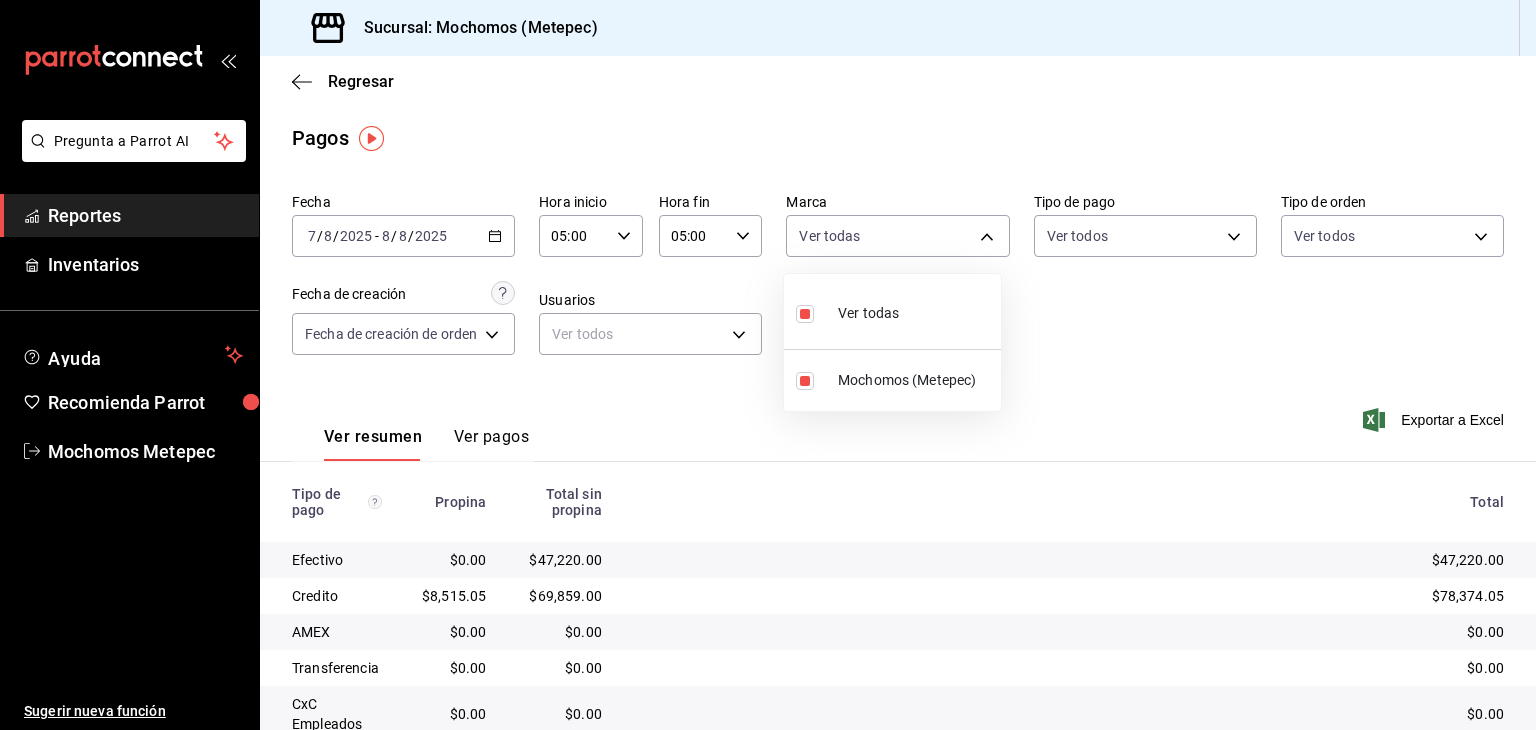 click at bounding box center [768, 365] 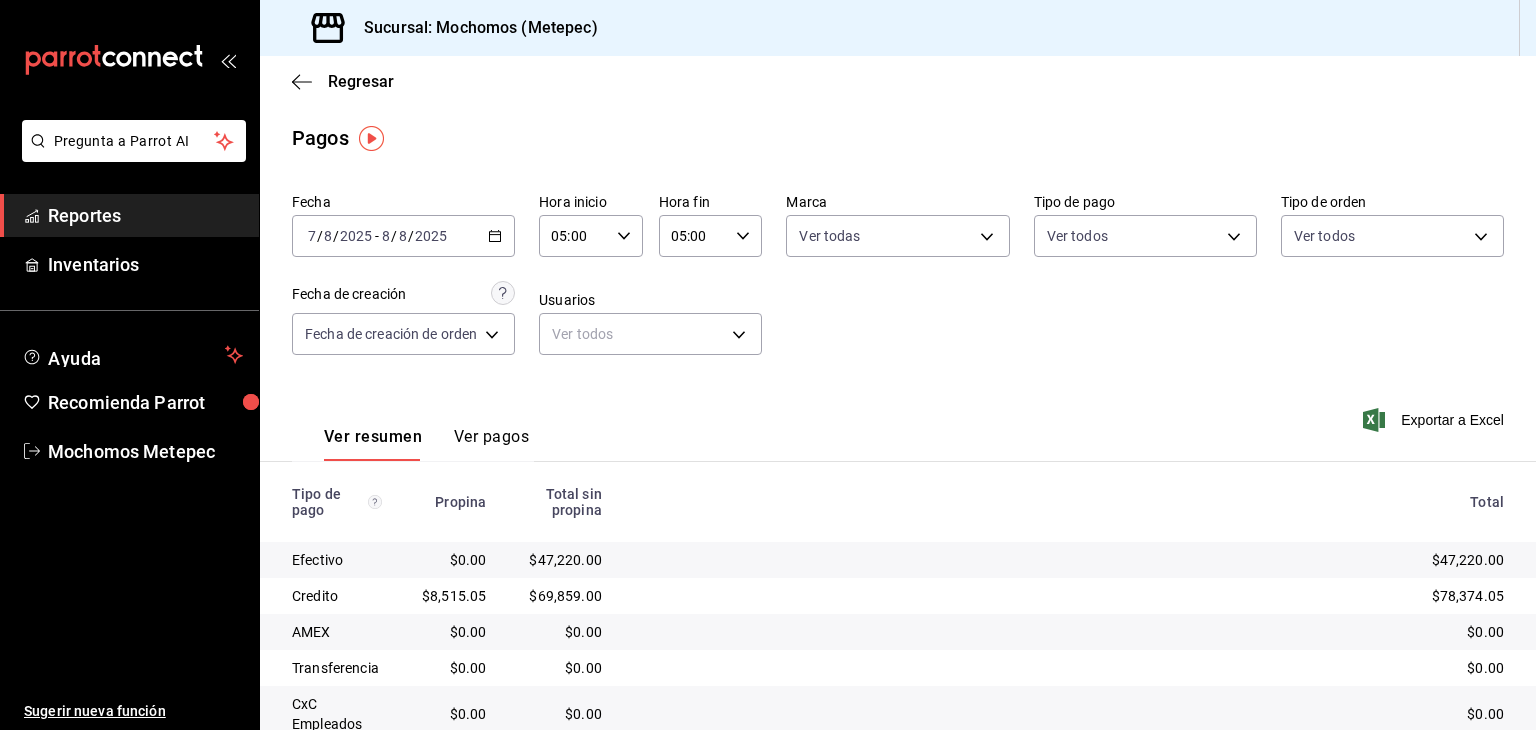 click on "Pregunta a Parrot AI Reportes   Inventarios   Ayuda Recomienda Parrot   Mochomos [CITY]   Sugerir nueva función   Sucursal: Mochomos ([CITY]) Regresar Pagos Fecha [DATE] [DATE] - [DATE] Hora inicio [TIME] Hora inicio Hora fin [TIME] Hora fin Marca Ver todas [UUID] Tipo de pago Ver todos [UUID],[UUID],[UUID],[UUID],[UUID],[UUID],[UUID],[UUID],[UUID] Tipo de orden Ver todos [UUID],[UUID],[EXTERNAL] Fecha de creación   Fecha de creación de orden ORDER Usuarios Ver todos null Ver resumen Ver pagos Exportar a Excel Tipo de pago   Propina Total sin propina Total Efectivo $[PRICE] $[PRICE] $[PRICE] Credito $[PRICE] $[PRICE] $[PRICE] AMEX $[PRICE] $[PRICE] $[PRICE] Transferencia $[PRICE] $[PRICE] $[PRICE] CxC Empleados $[PRICE] $[PRICE] $[PRICE] CxC Clientes $[PRICE] $[PRICE] $[PRICE] Debito $[PRICE] $[PRICE] $[PRICE] USD $[PRICE] $[PRICE] $[PRICE] Rappi $[PRICE] $[PRICE] $[PRICE] Total $[PRICE] $[PRICE] $[PRICE] Pregunta a Parrot AI Reportes   Inventarios   Ayuda Recomienda Parrot   Mochomos [CITY]   Sugerir nueva función   GANA 1 MES GRATIS EN TU SUSCRIPCIÓN AQUÍ" at bounding box center (768, 365) 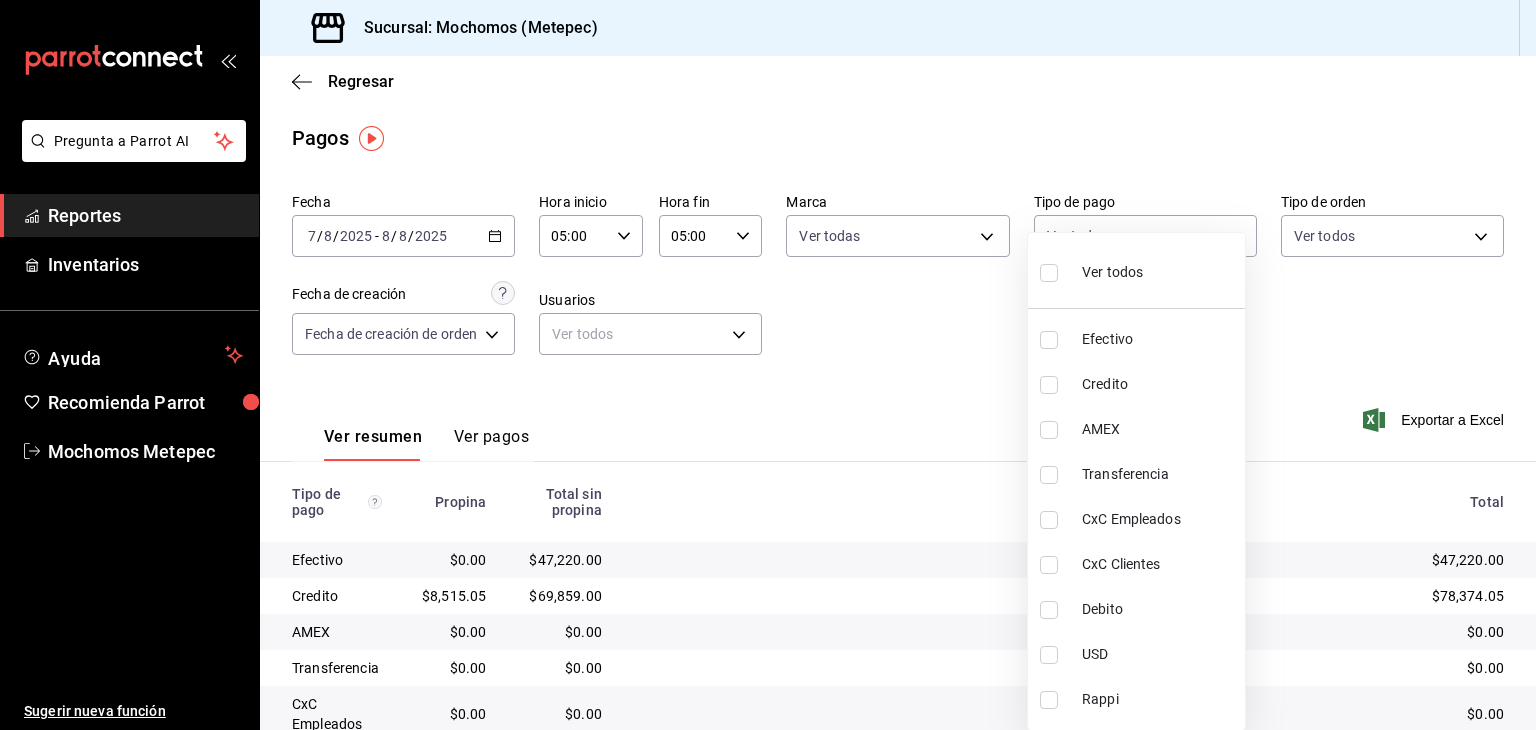 click at bounding box center [1049, 273] 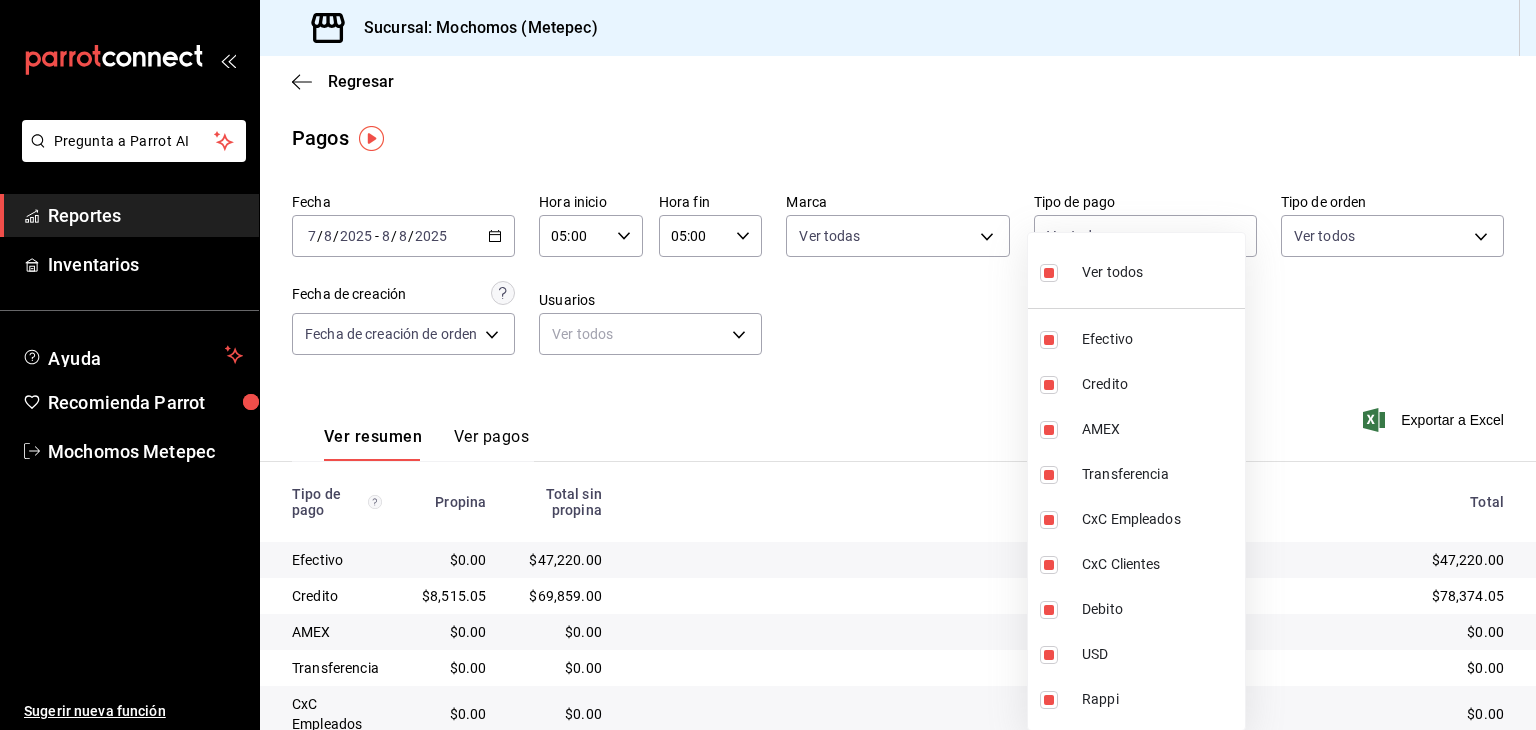 click at bounding box center [768, 365] 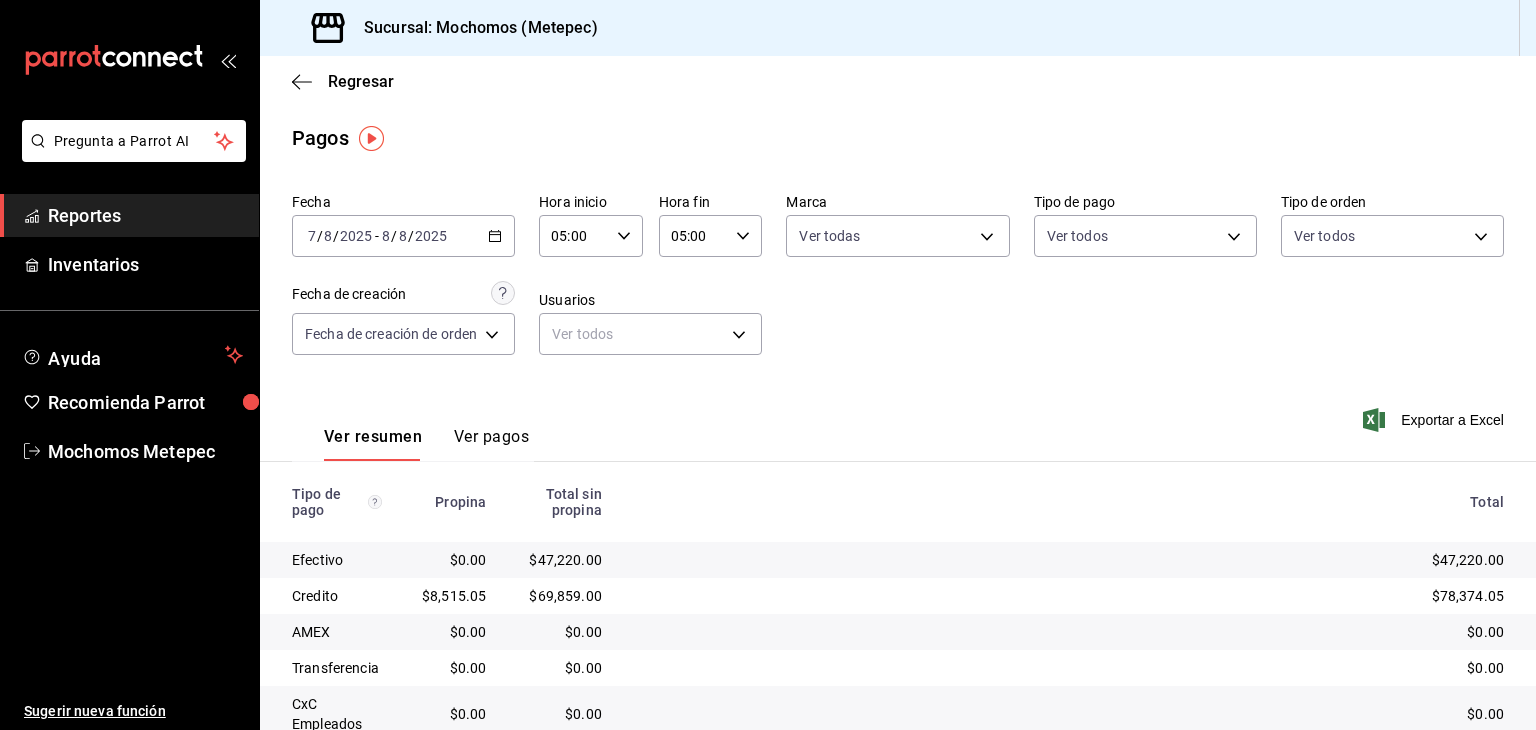 click on "Pregunta a Parrot AI Reportes   Inventarios   Ayuda Recomienda Parrot   Mochomos [CITY]   Sugerir nueva función   Sucursal: Mochomos ([CITY]) Regresar Pagos Fecha [DATE] [DATE] - [DATE] Hora inicio [TIME] Hora inicio Hora fin [TIME] Hora fin Marca Ver todas [UUID] Tipo de pago Ver todos [UUID],[UUID],[UUID],[UUID],[UUID],[UUID],[UUID],[UUID],[UUID] Tipo de orden Ver todos [UUID] Fecha de creación   Fecha de creación de orden ORDER Usuarios Ver todos null Ver resumen Ver pagos Exportar a Excel Tipo de pago   Propina Total sin propina Total Efectivo $[PRICE] $[PRICE] $[PRICE] Credito $[PRICE] $[PRICE] $[PRICE] AMEX $[PRICE] $[PRICE] $[PRICE] Transferencia $[PRICE] $[PRICE] $[PRICE] CxC Empleados $[PRICE] $[PRICE] $[PRICE] CxC Clientes $[PRICE] $[PRICE] $[PRICE] Debito $[PRICE] $[PRICE] $[PRICE] USD $[PRICE]" at bounding box center (768, 365) 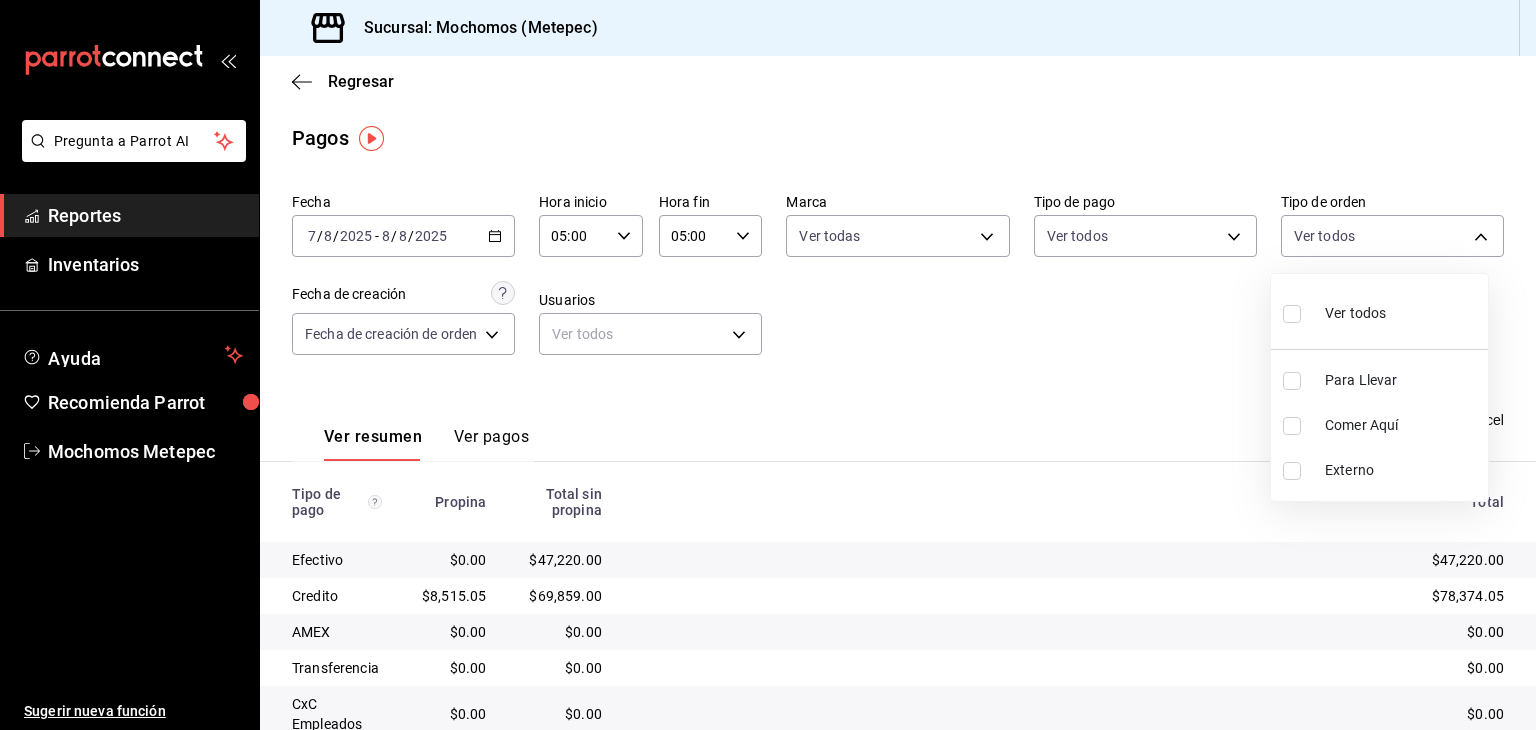 click at bounding box center (1292, 314) 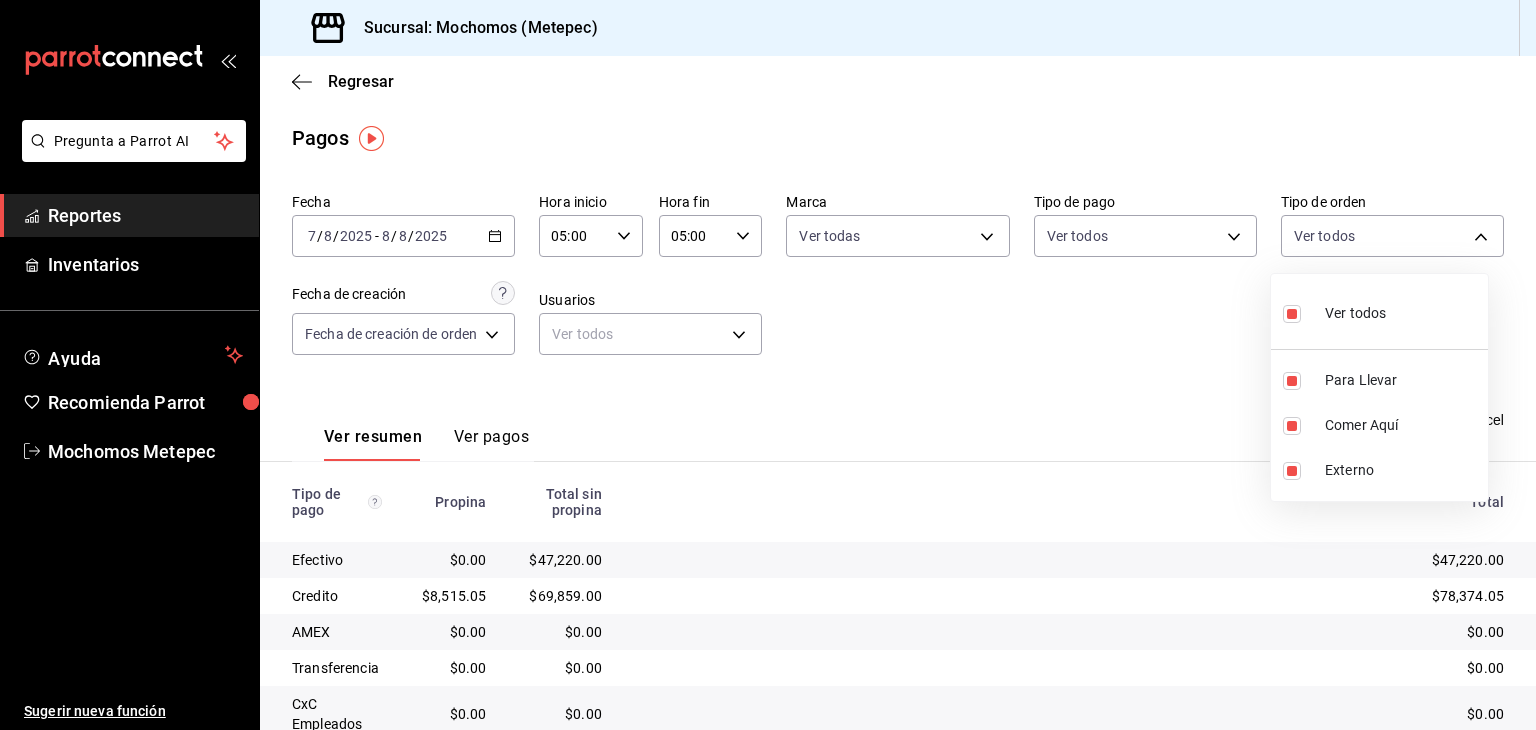 click at bounding box center (768, 365) 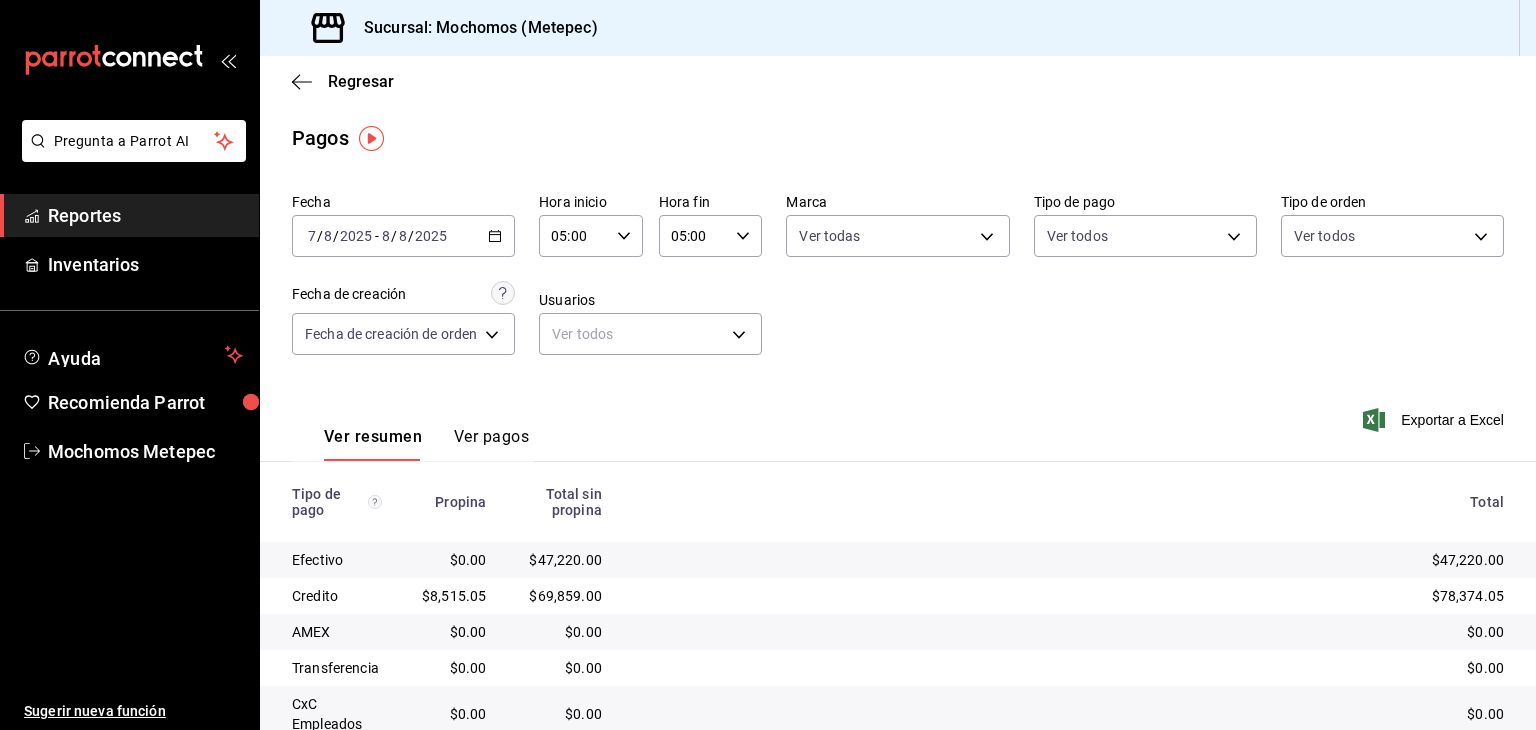 click on "Pregunta a Parrot AI Reportes   Inventarios   Ayuda Recomienda Parrot   Mochomos [CITY]   Sugerir nueva función   Sucursal: Mochomos ([CITY]) Regresar Pagos Fecha [DATE] [DATE] - [DATE] Hora inicio [TIME] Hora inicio Hora fin [TIME] Hora fin Marca Ver todas [UUID] Tipo de pago Ver todos [UUID],[UUID],[UUID],[UUID],[UUID],[UUID],[UUID],[UUID],[UUID] Tipo de orden Ver todos [UUID],[UUID],[EXTERNAL] Fecha de creación   Fecha de creación de orden ORDER Usuarios Ver todos null Ver resumen Ver pagos Exportar a Excel Tipo de pago   Propina Total sin propina Total Efectivo $[PRICE] $[PRICE] $[PRICE] Credito $[PRICE] $[PRICE] AMEX" at bounding box center (768, 365) 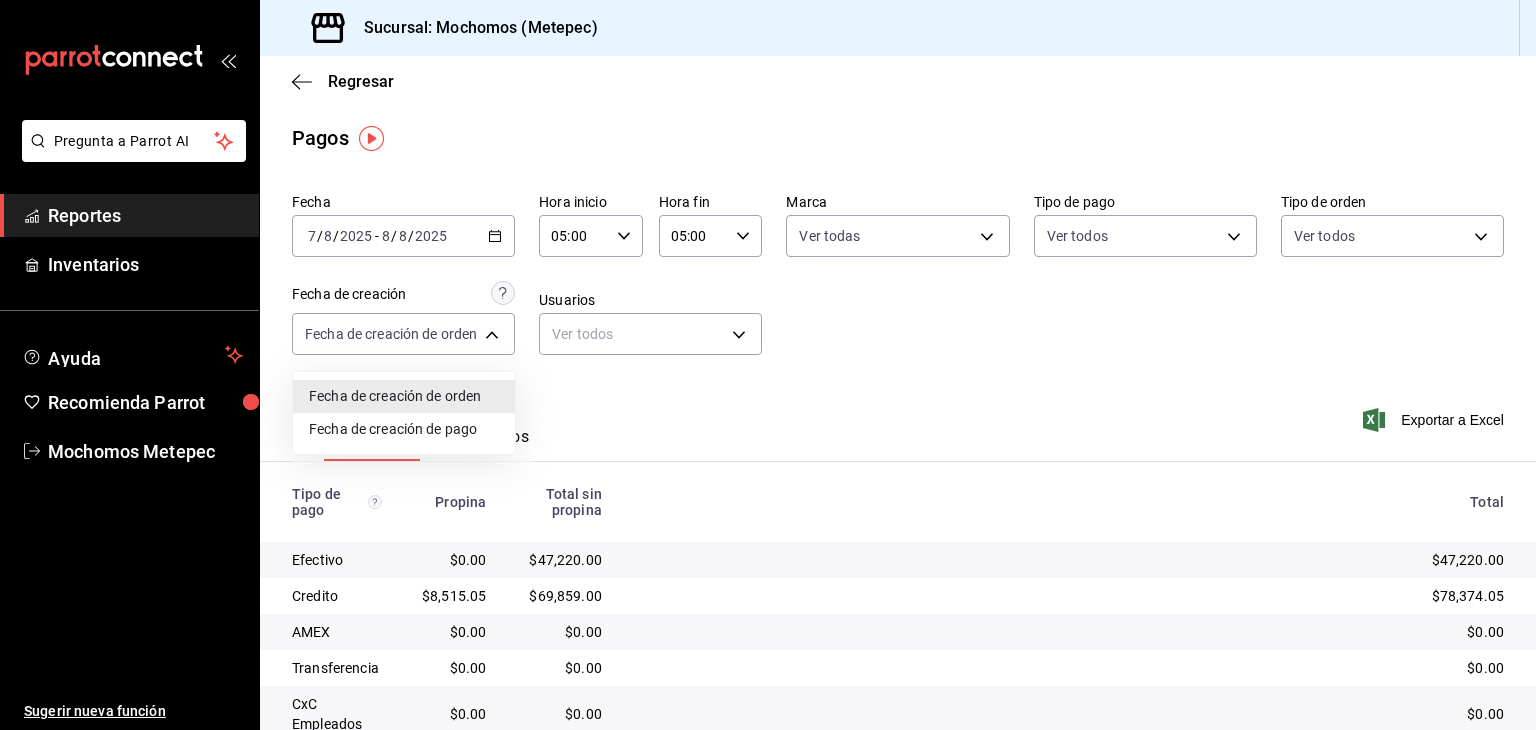 click at bounding box center (768, 365) 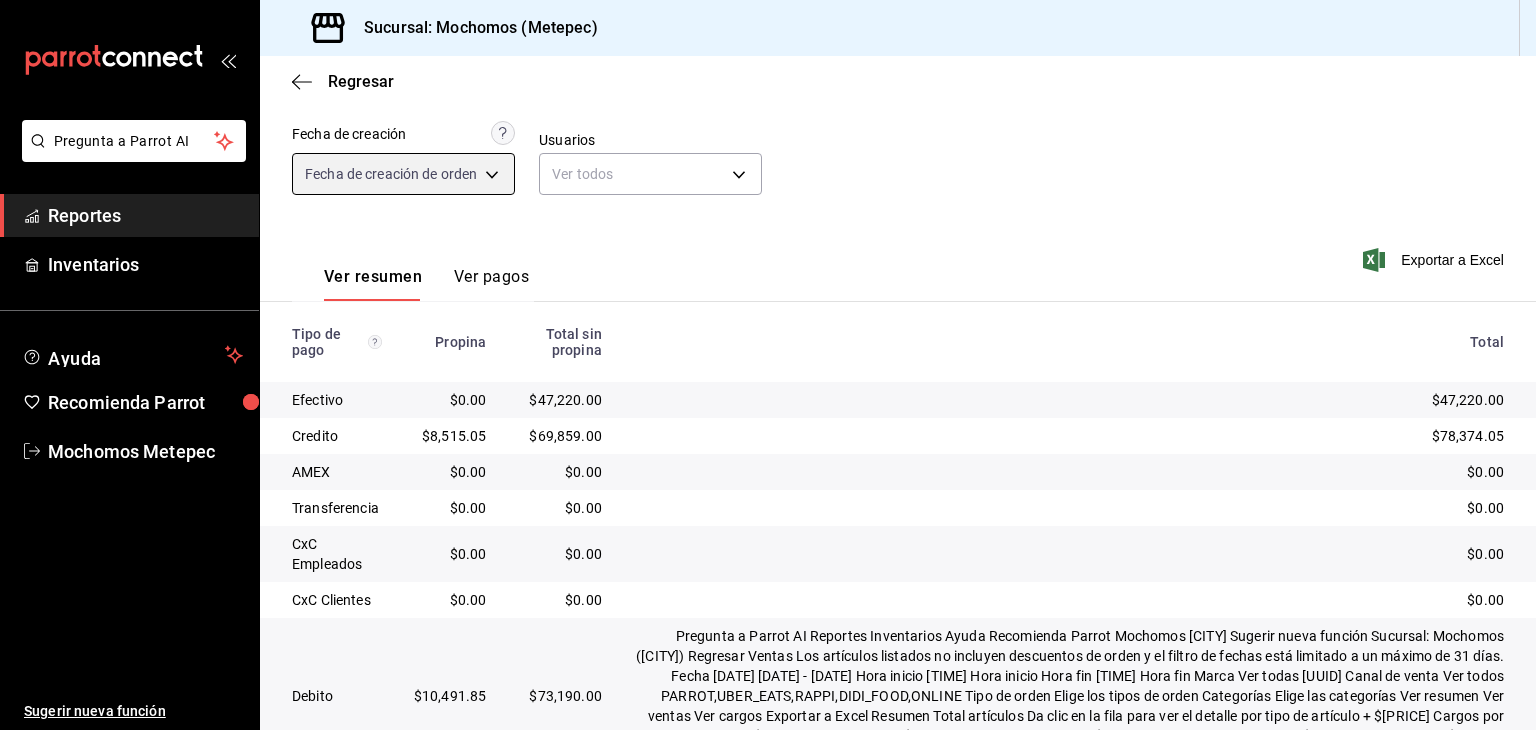 scroll, scrollTop: 189, scrollLeft: 0, axis: vertical 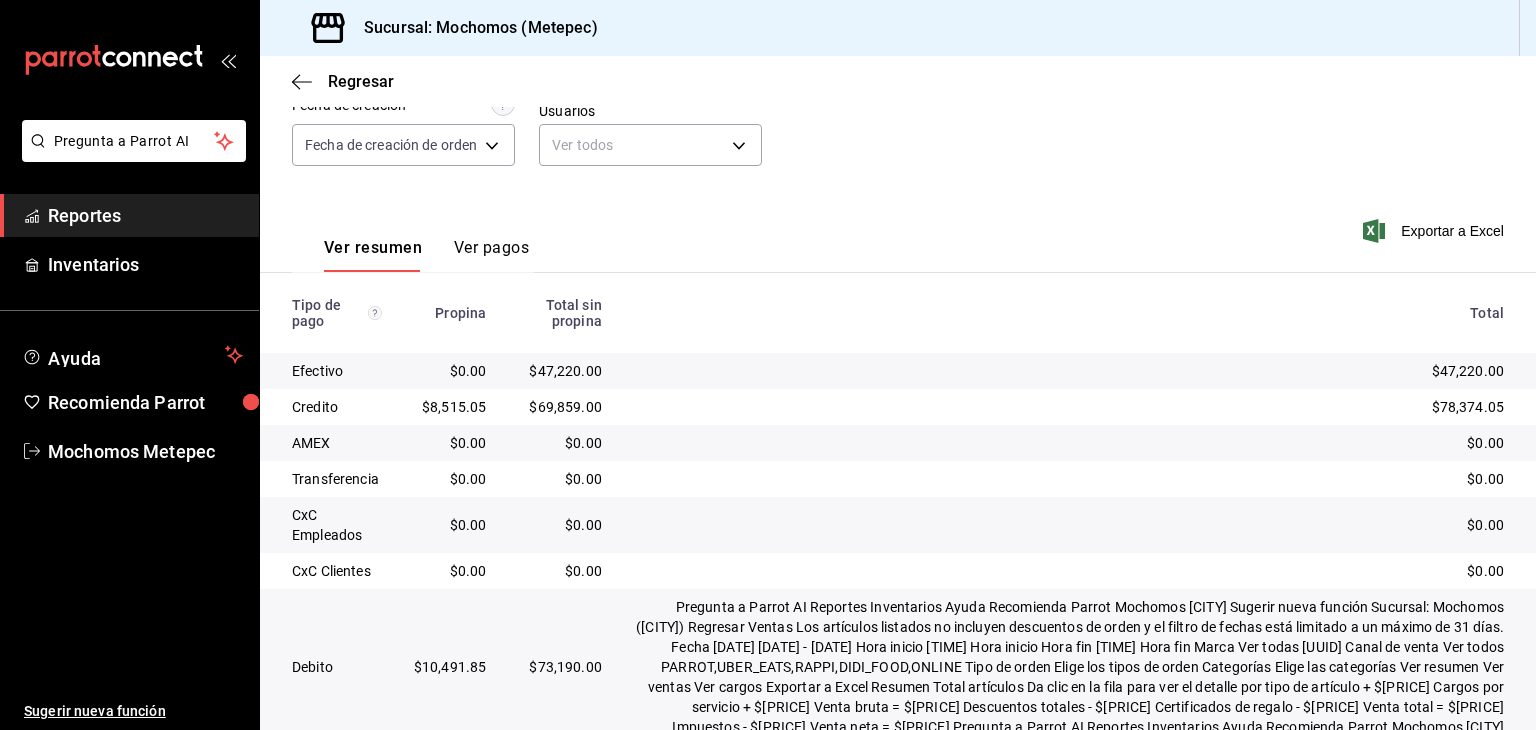 click on "Reportes" at bounding box center (129, 215) 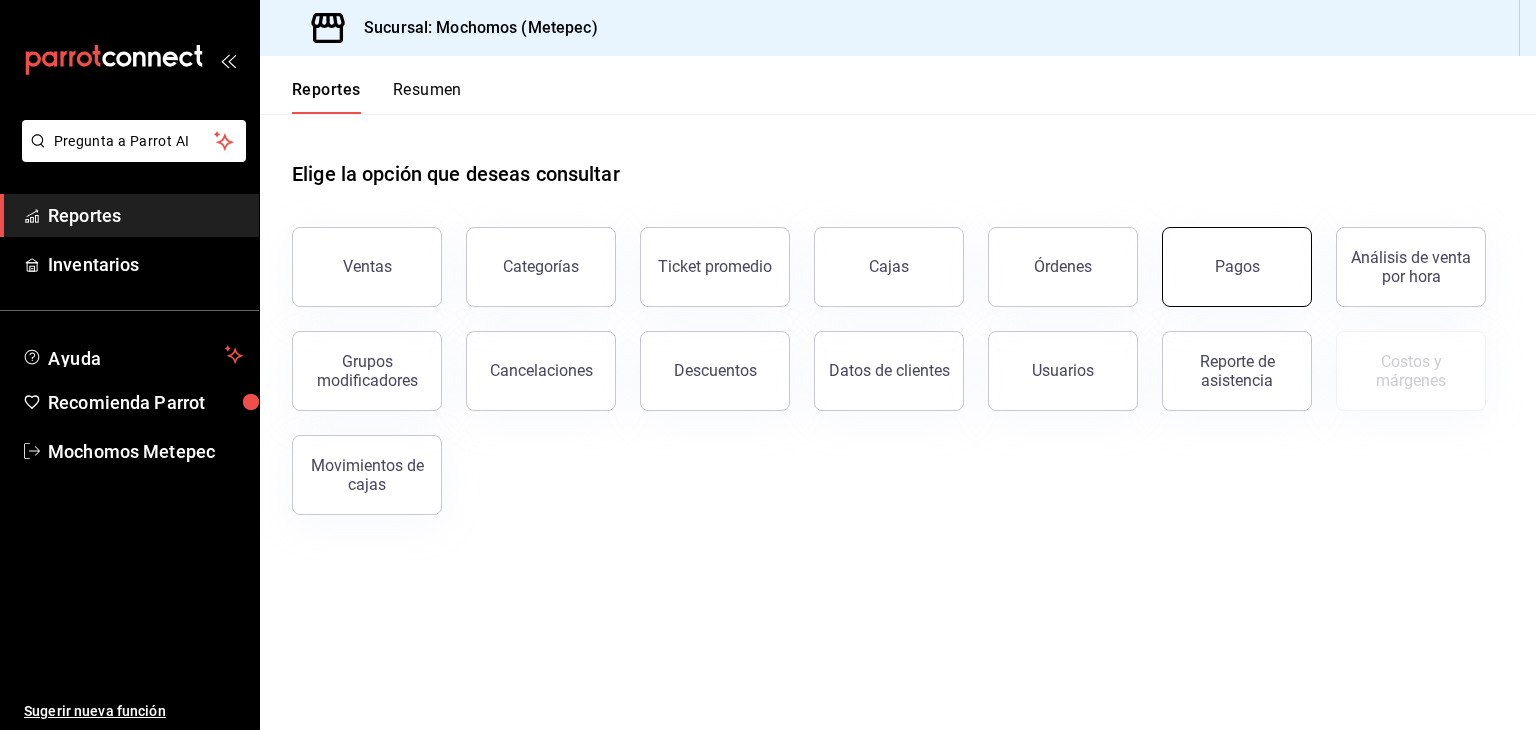 click on "Pagos" at bounding box center [1237, 267] 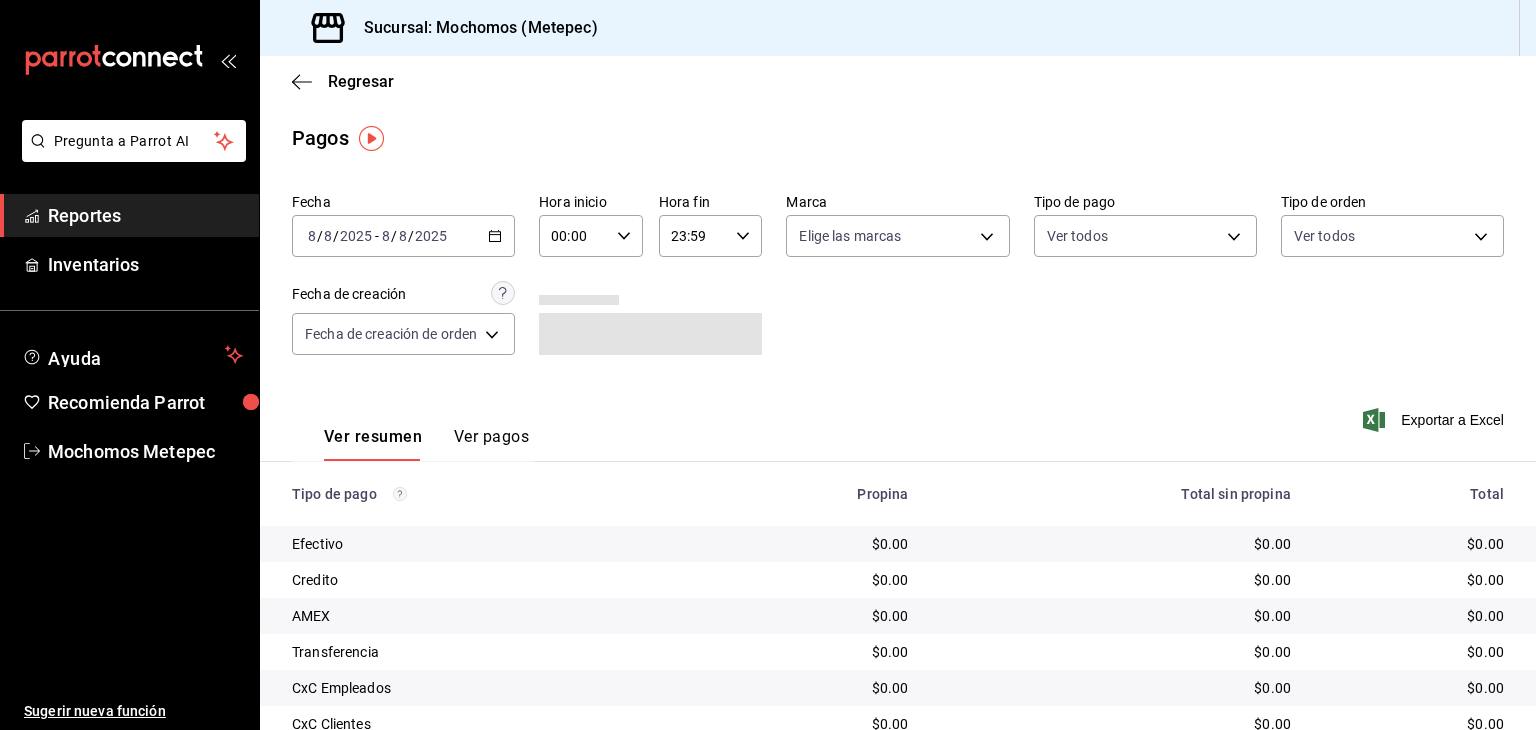 click 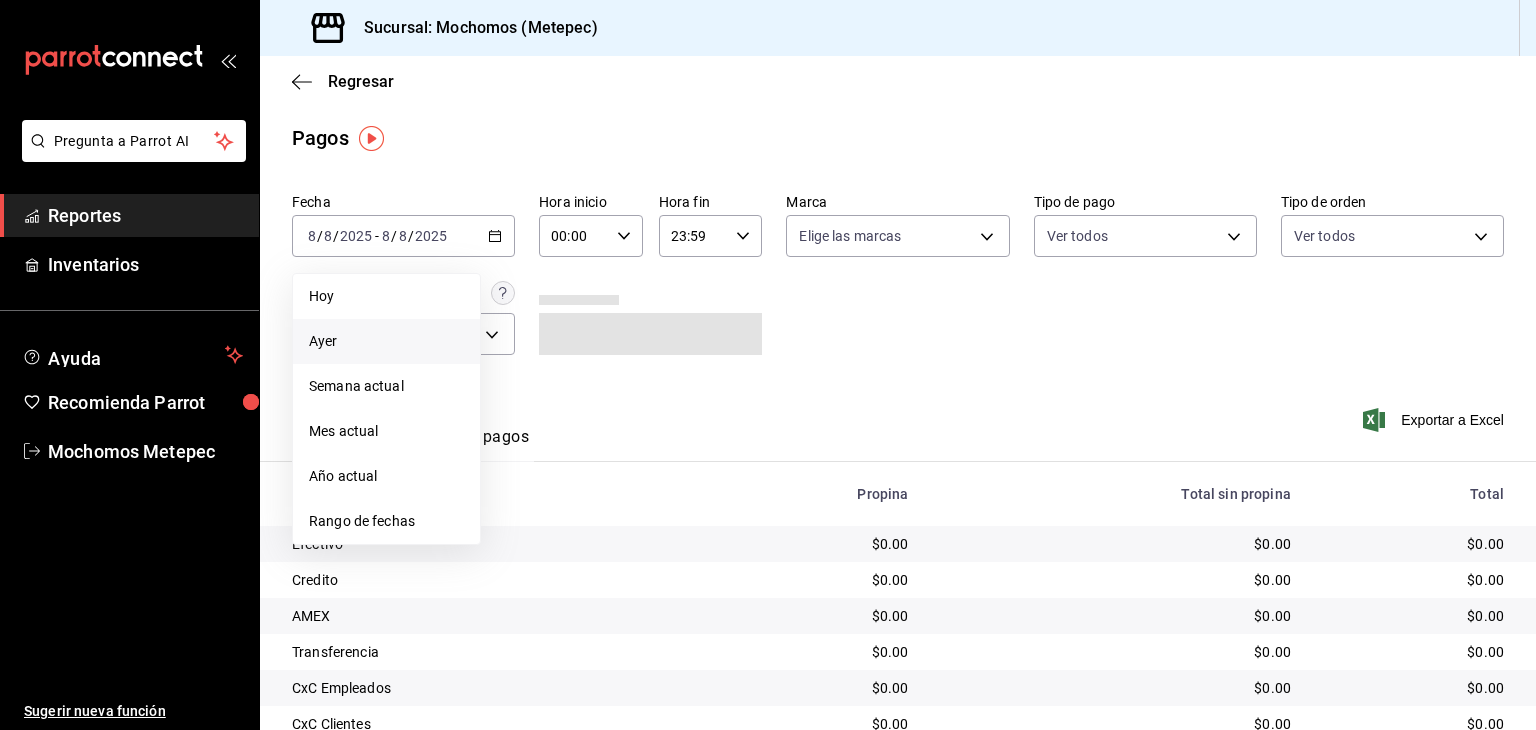 click on "Ayer" at bounding box center [386, 341] 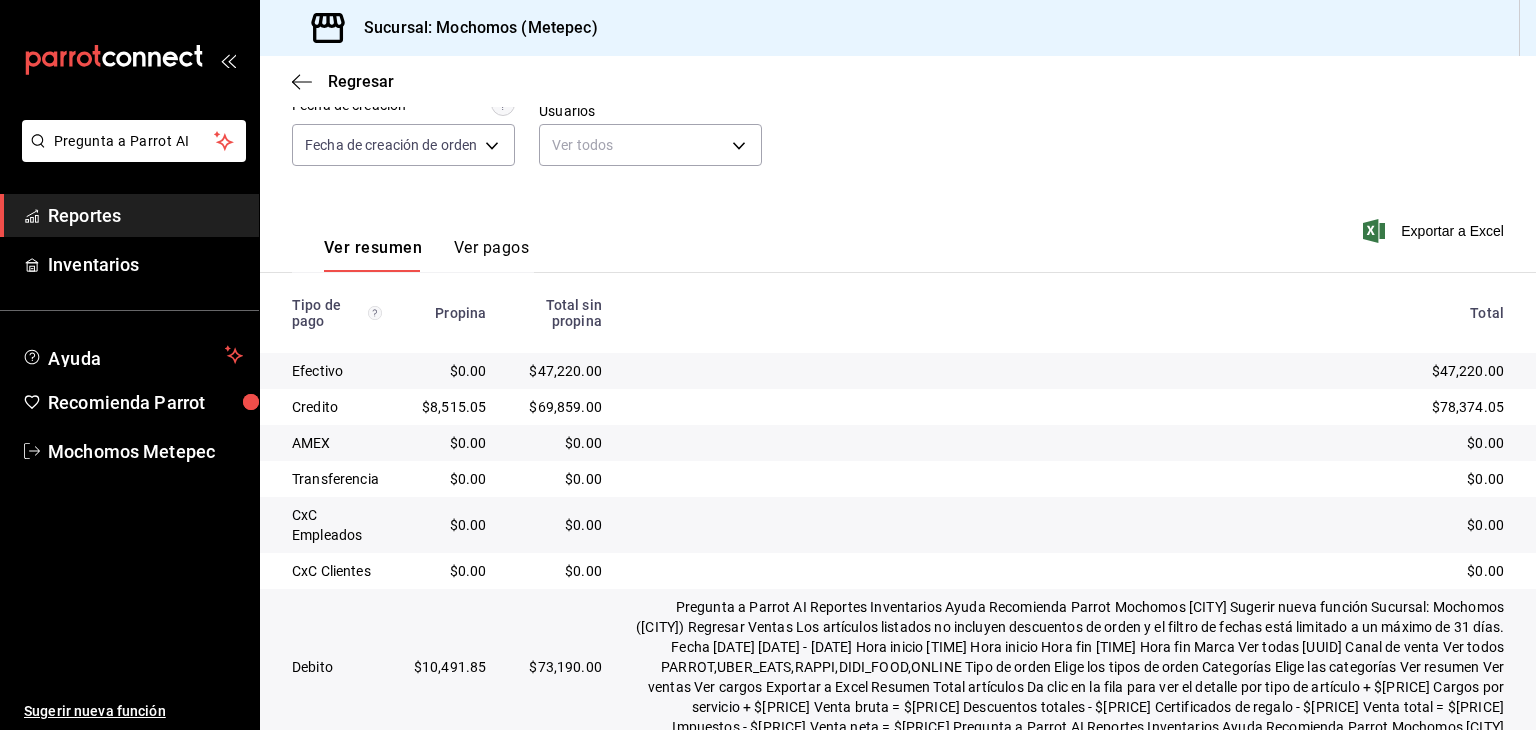 scroll, scrollTop: 188, scrollLeft: 0, axis: vertical 